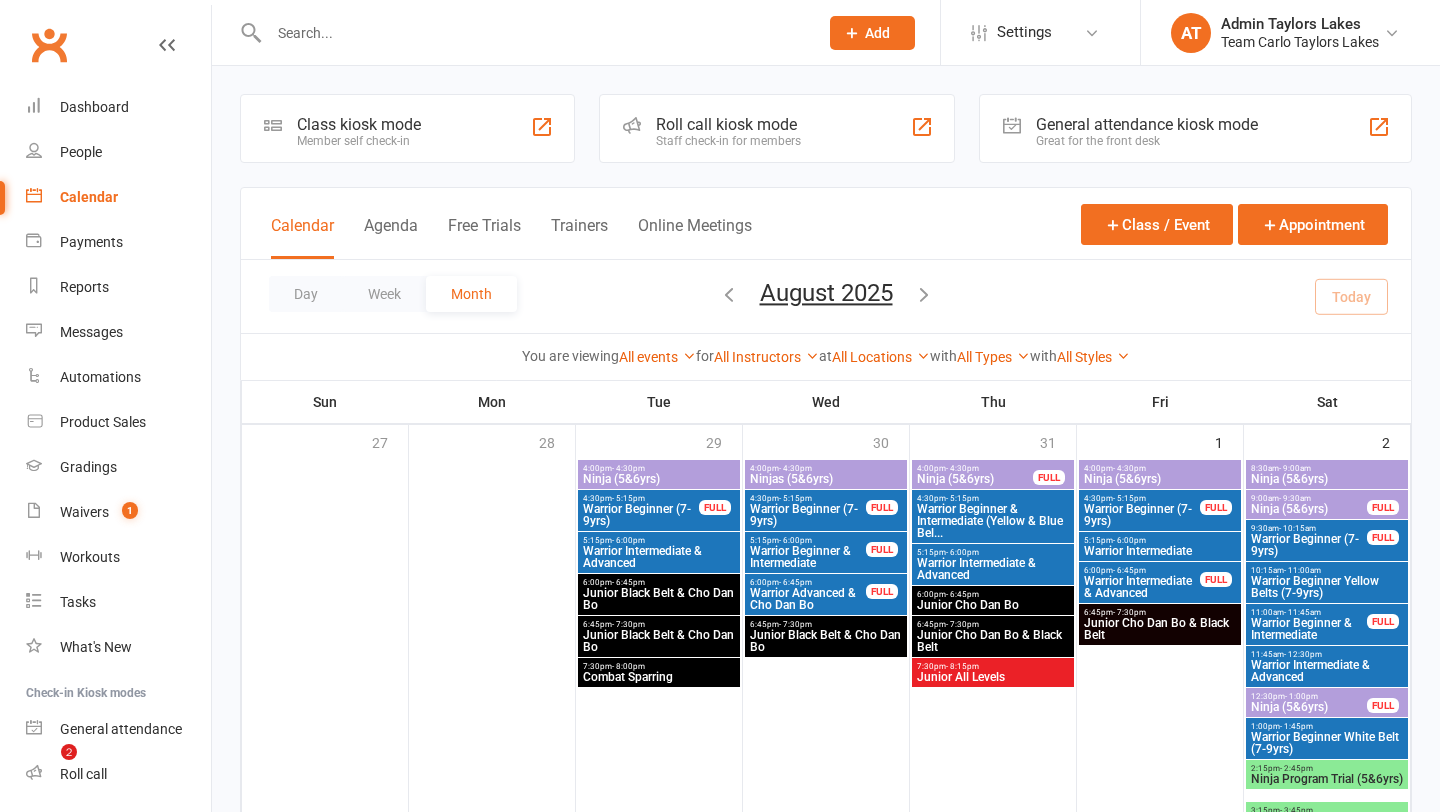 scroll, scrollTop: 275, scrollLeft: 0, axis: vertical 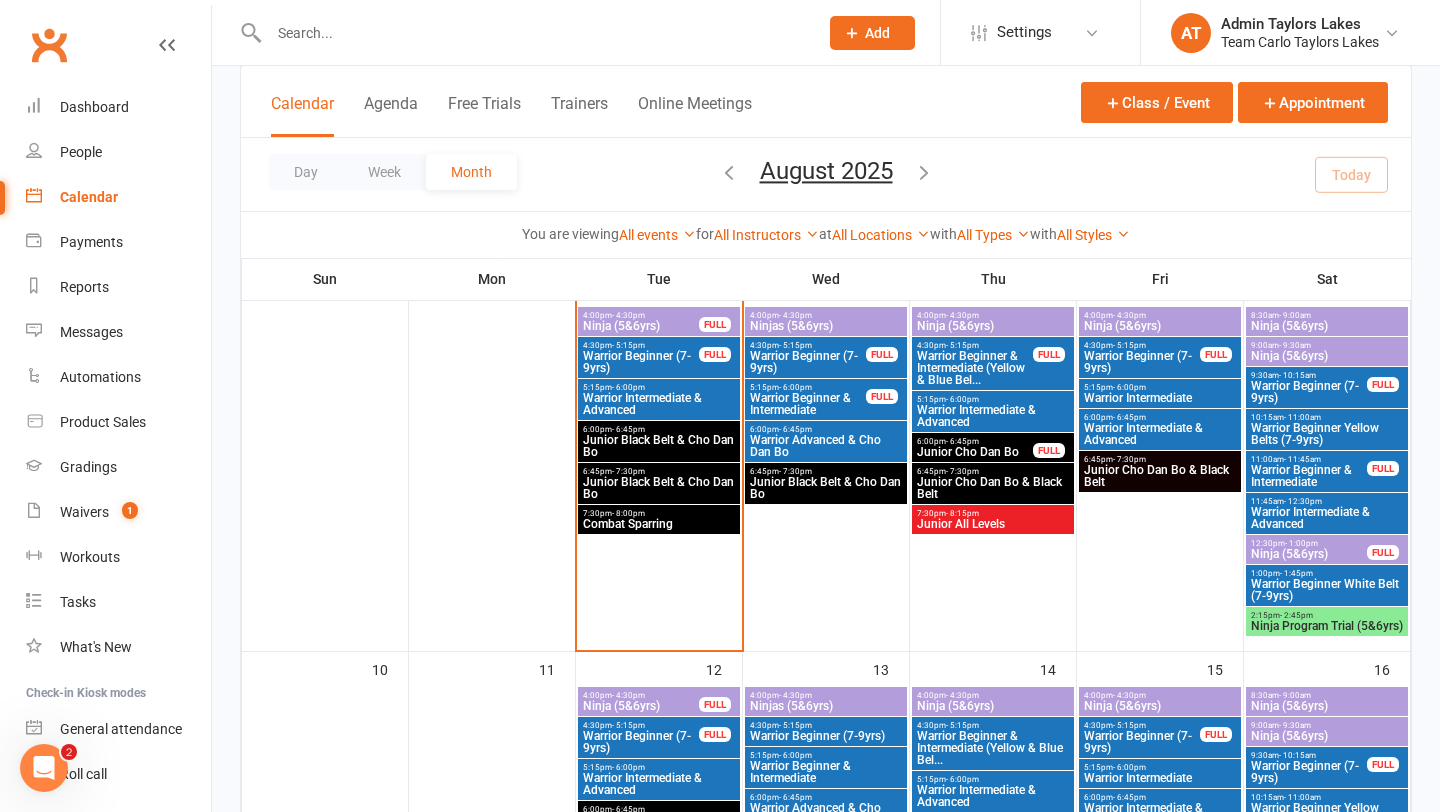 click on "Junior Black Belt & Cho Dan Bo" at bounding box center (826, 488) 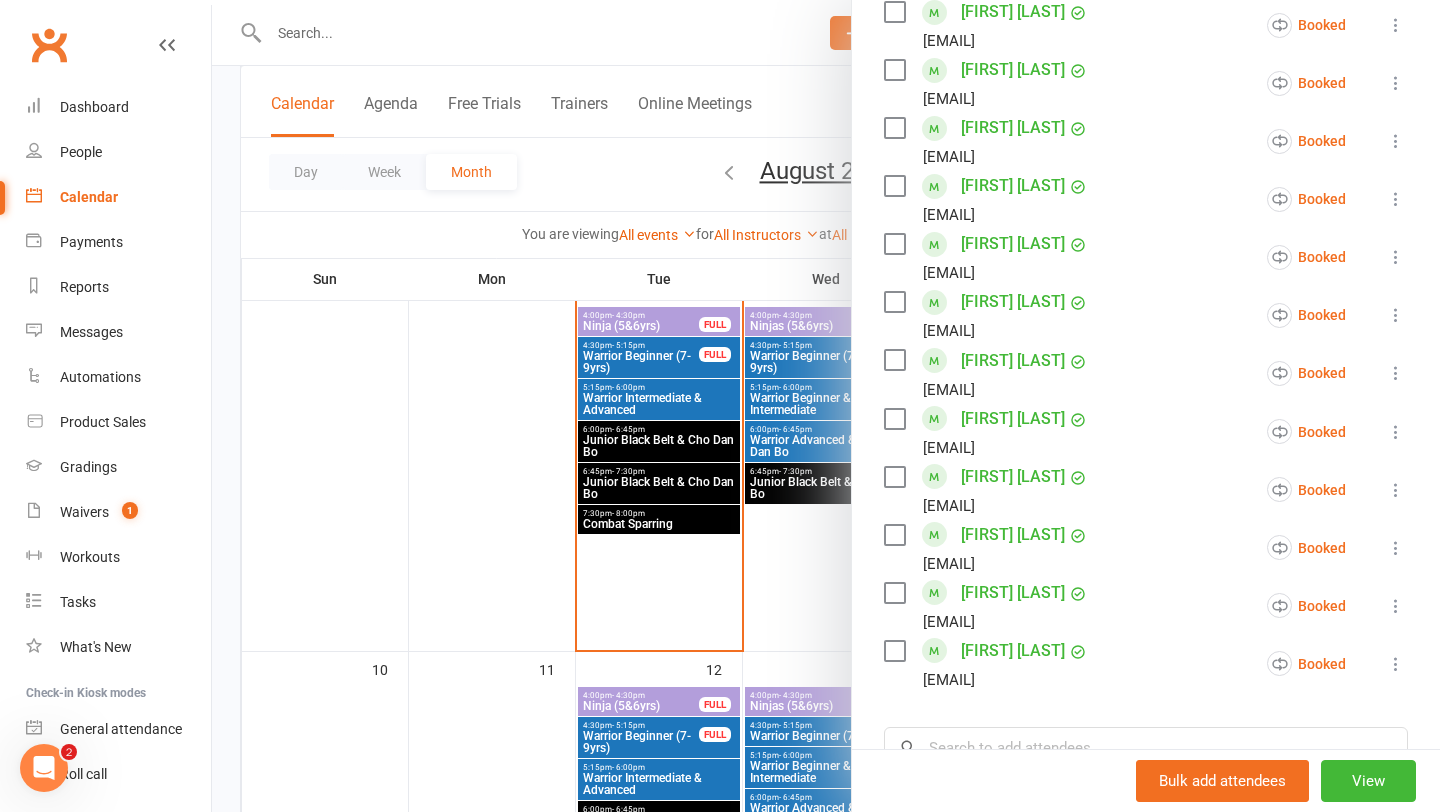 scroll, scrollTop: 902, scrollLeft: 0, axis: vertical 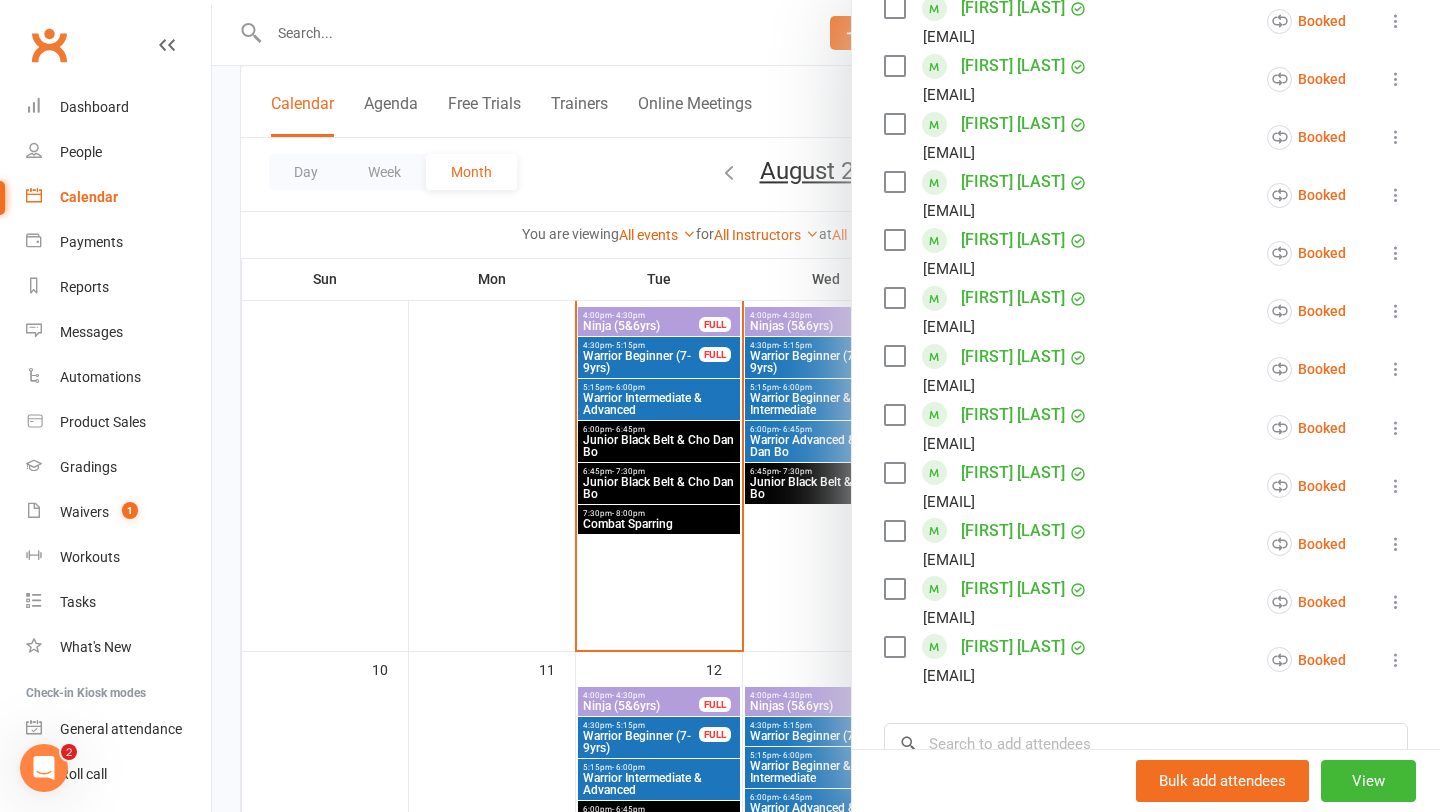 click at bounding box center [826, 406] 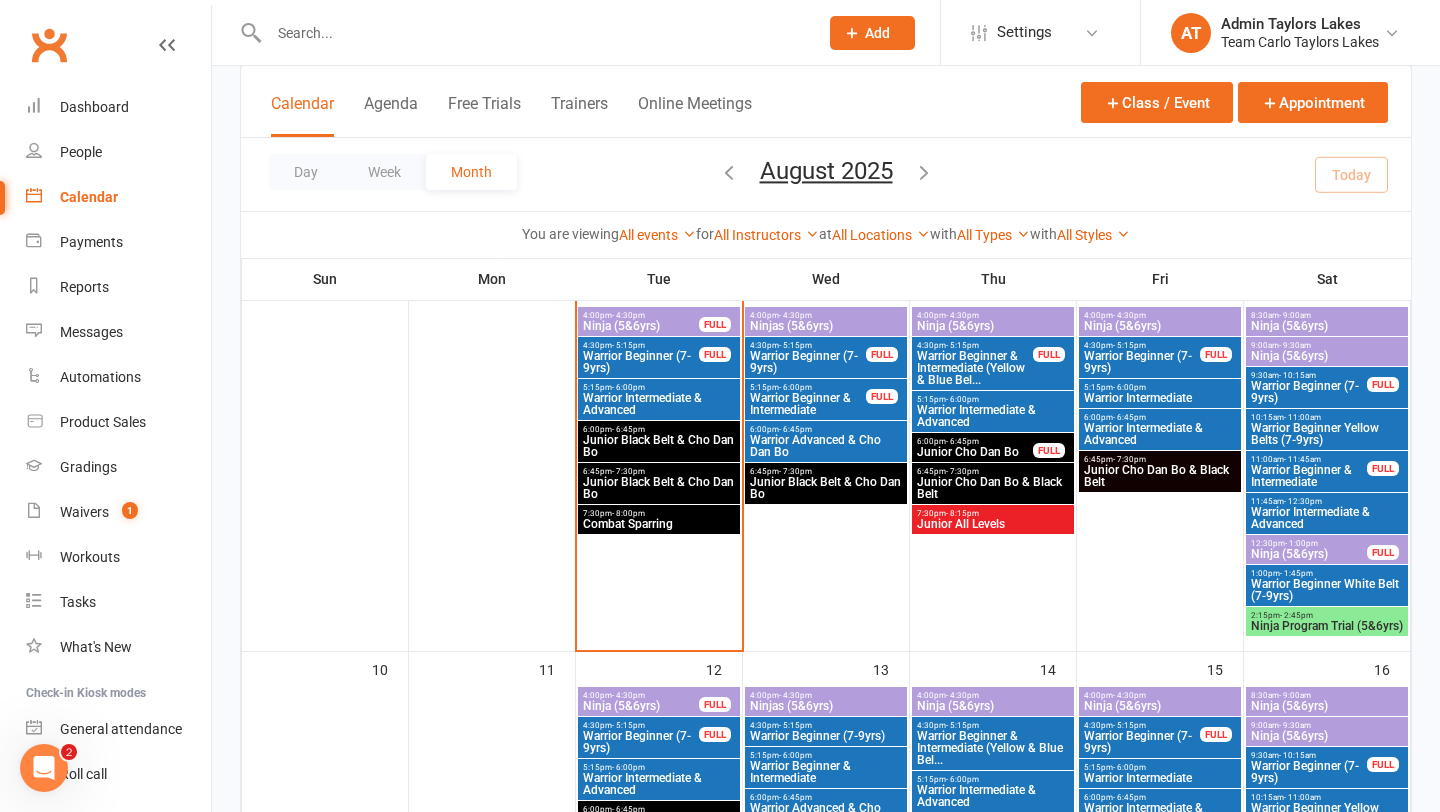 click on "Junior Black Belt & Cho Dan Bo" at bounding box center [826, 488] 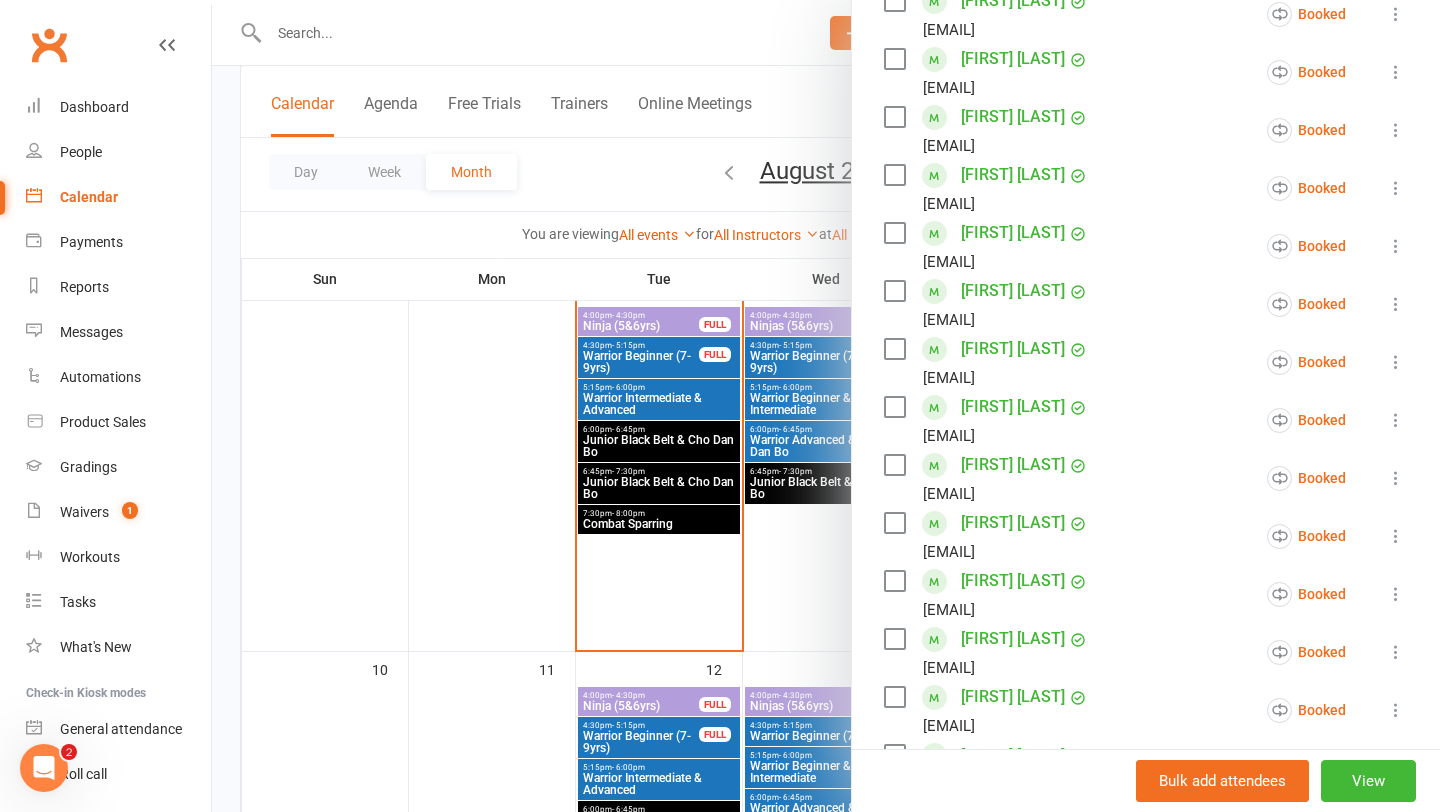 scroll, scrollTop: 1062, scrollLeft: 0, axis: vertical 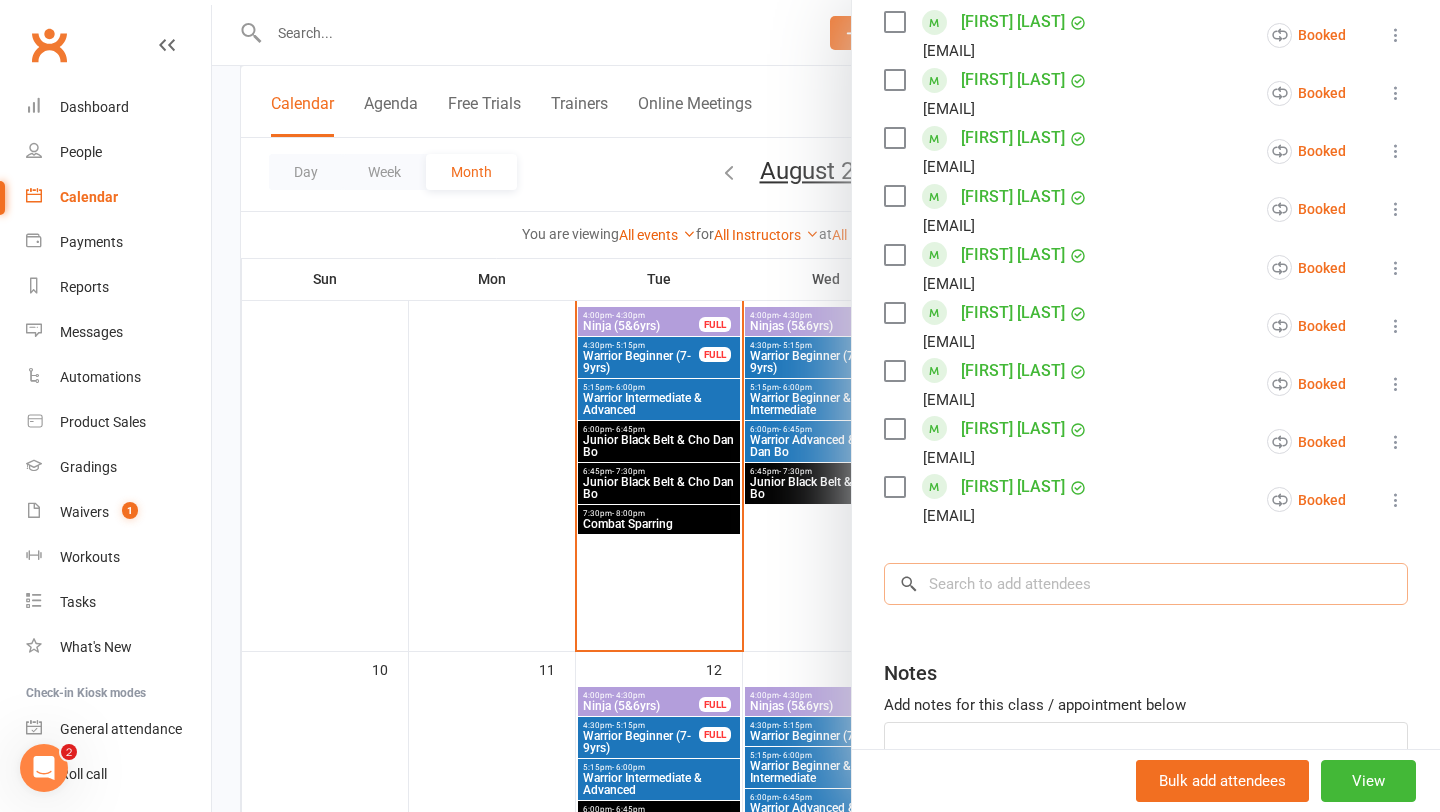 click at bounding box center (1146, 584) 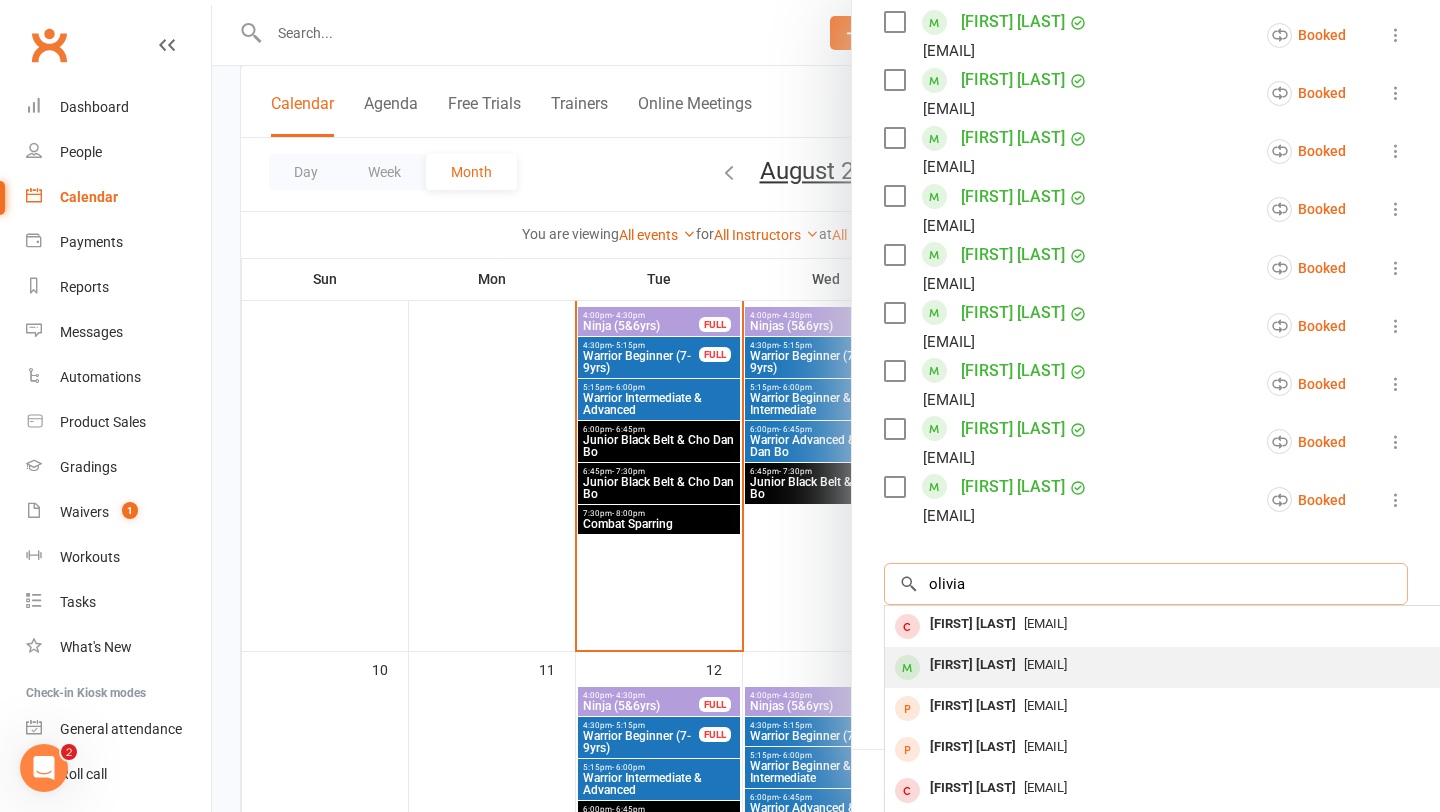 type on "olivia" 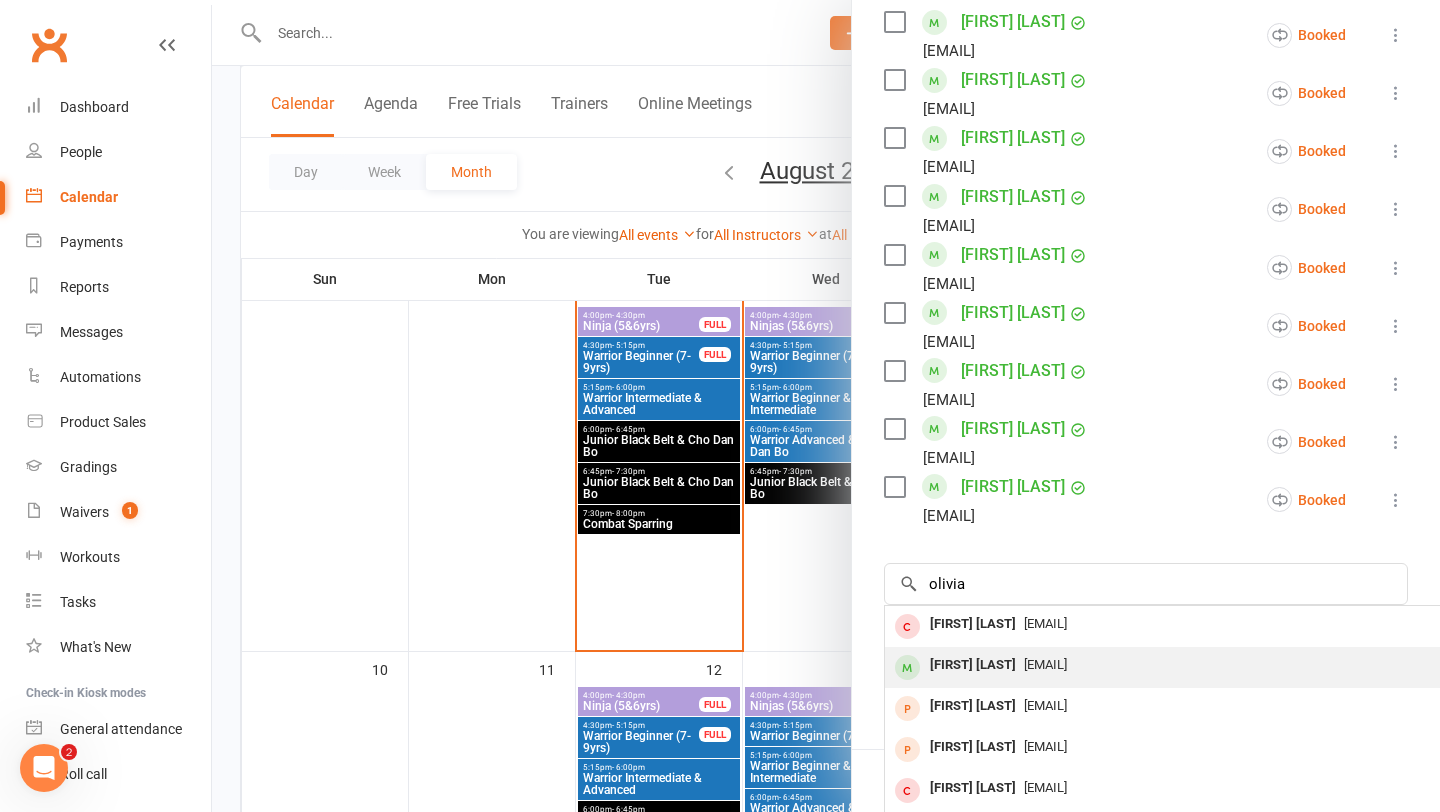click on "[FIRST] [LAST]" at bounding box center (973, 665) 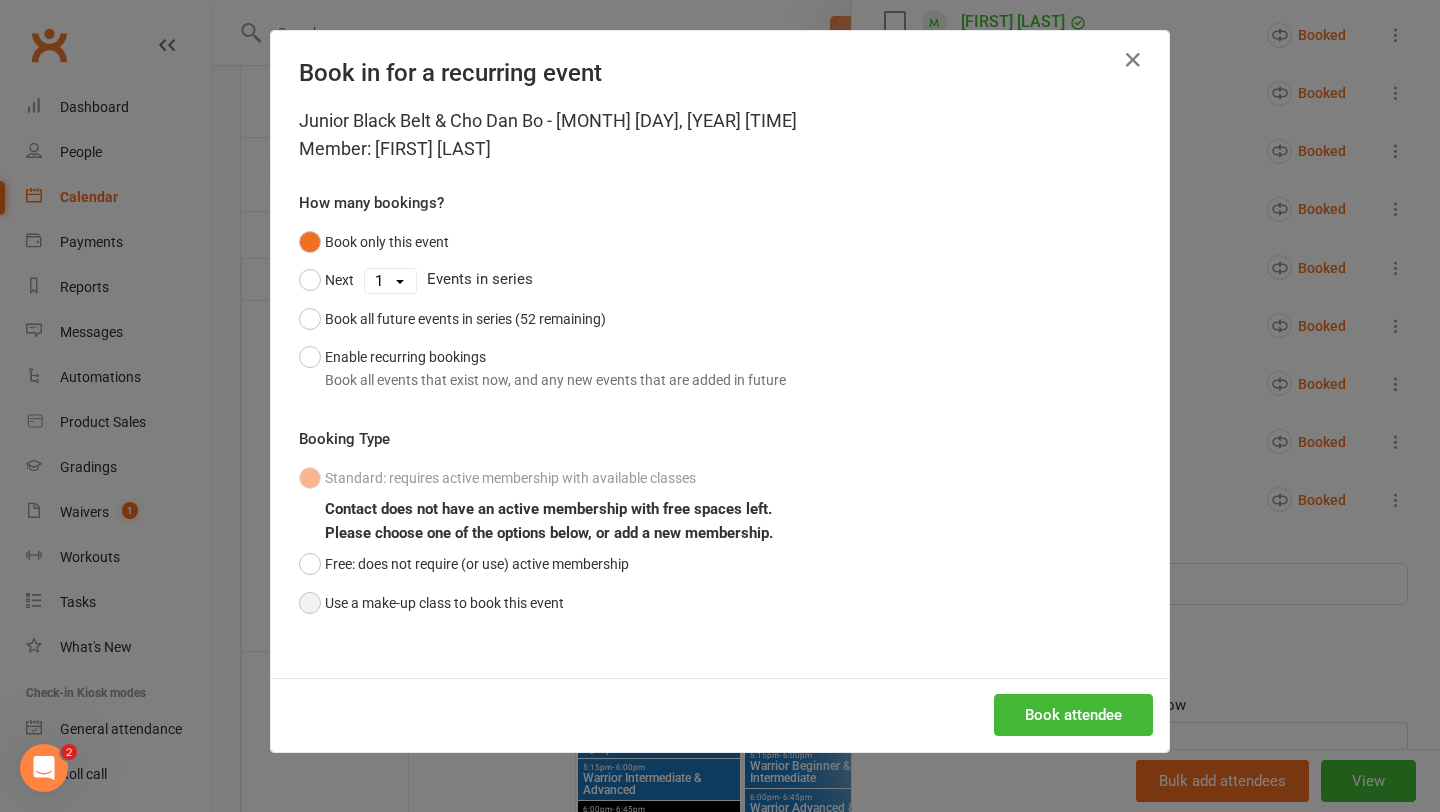click on "Use a make-up class to book this event" at bounding box center (431, 603) 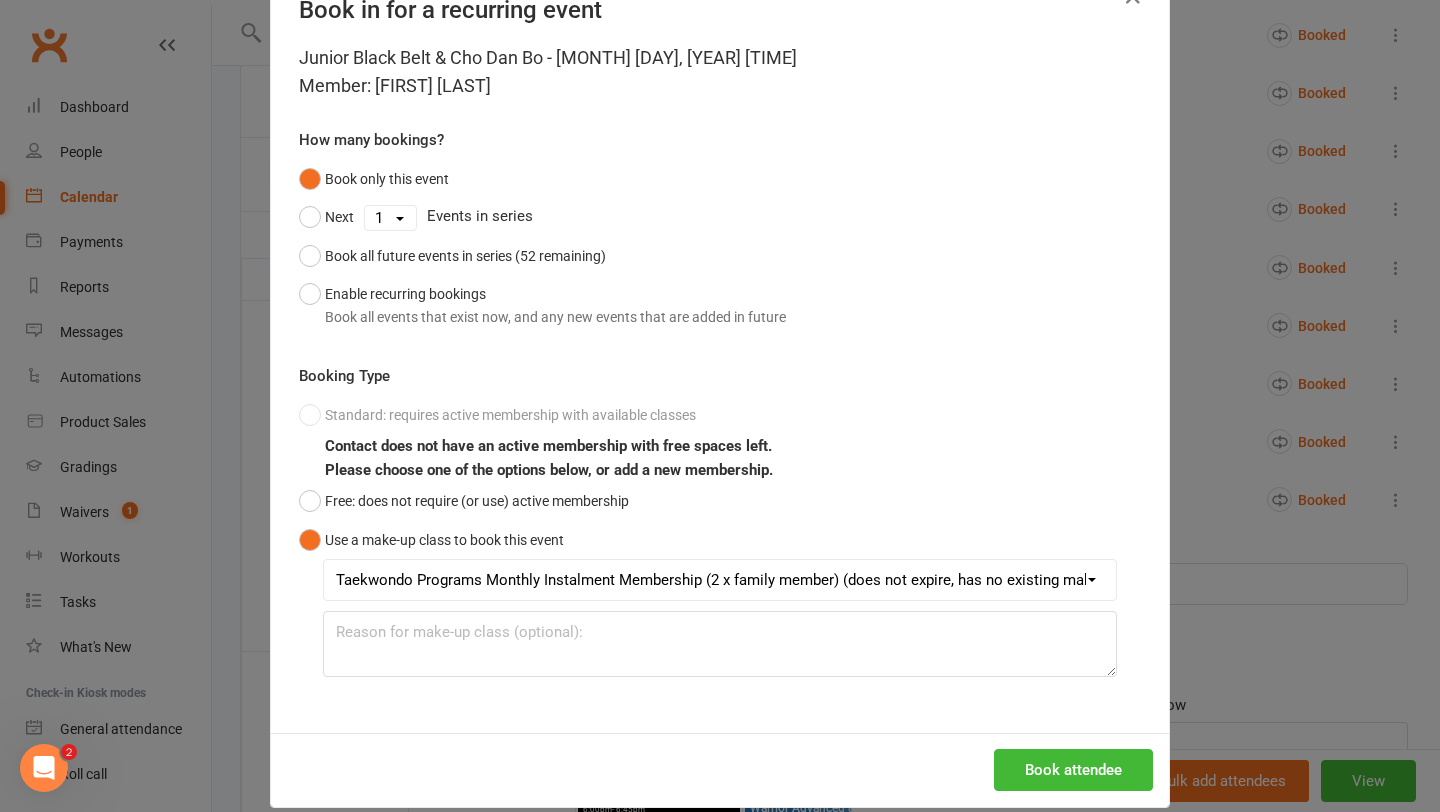 scroll, scrollTop: 89, scrollLeft: 0, axis: vertical 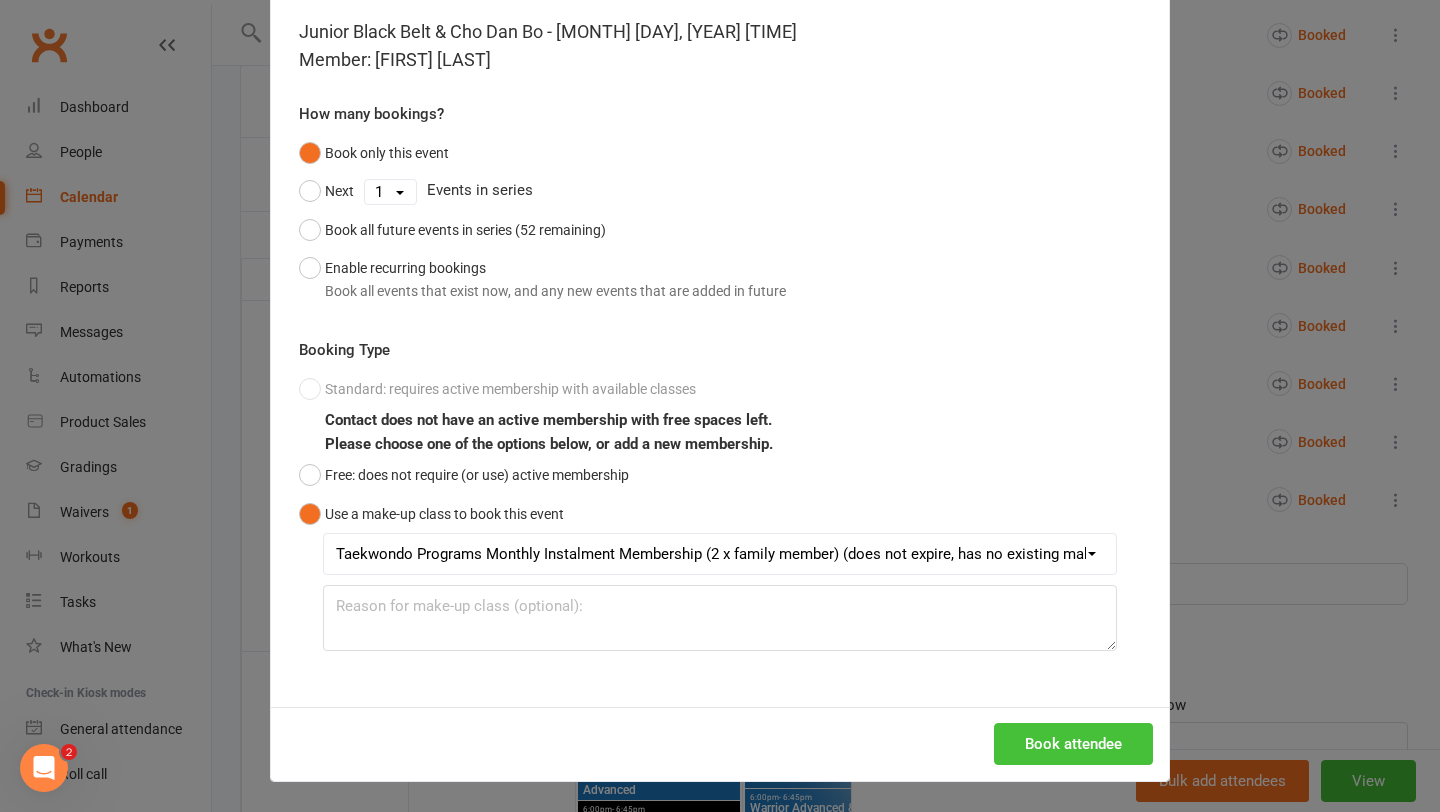 click on "Book attendee" at bounding box center (1073, 744) 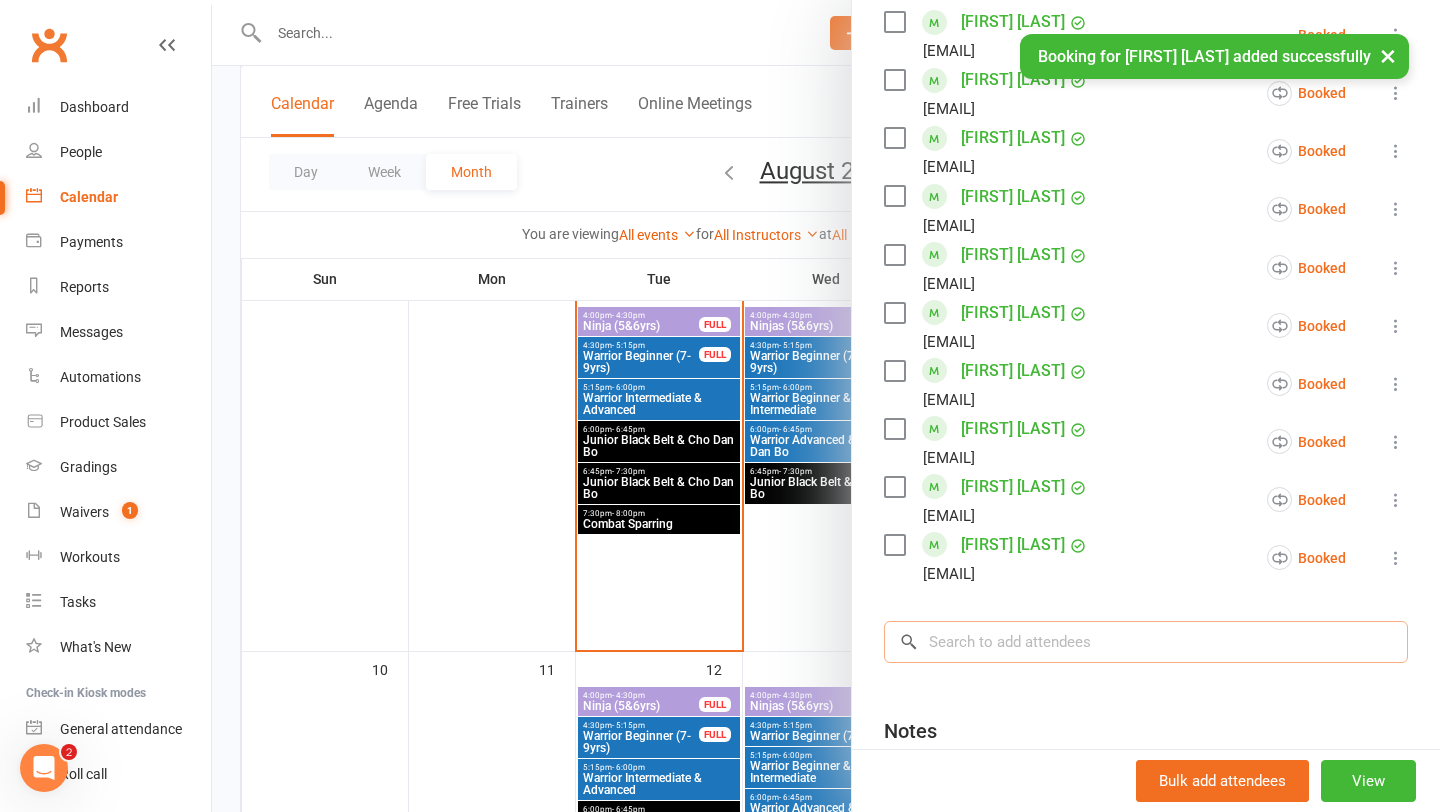 click at bounding box center [1146, 642] 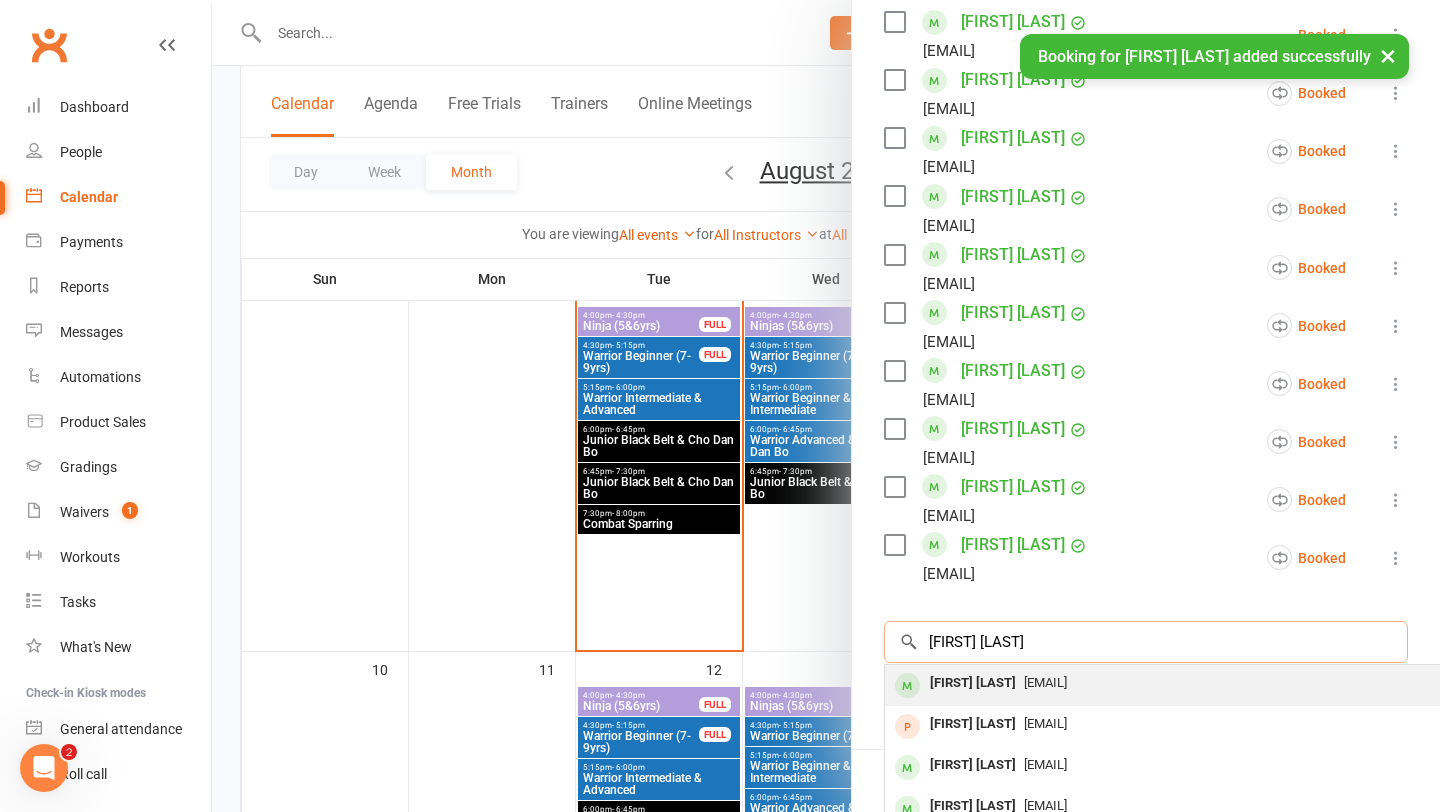 type on "[FIRST] [LAST]" 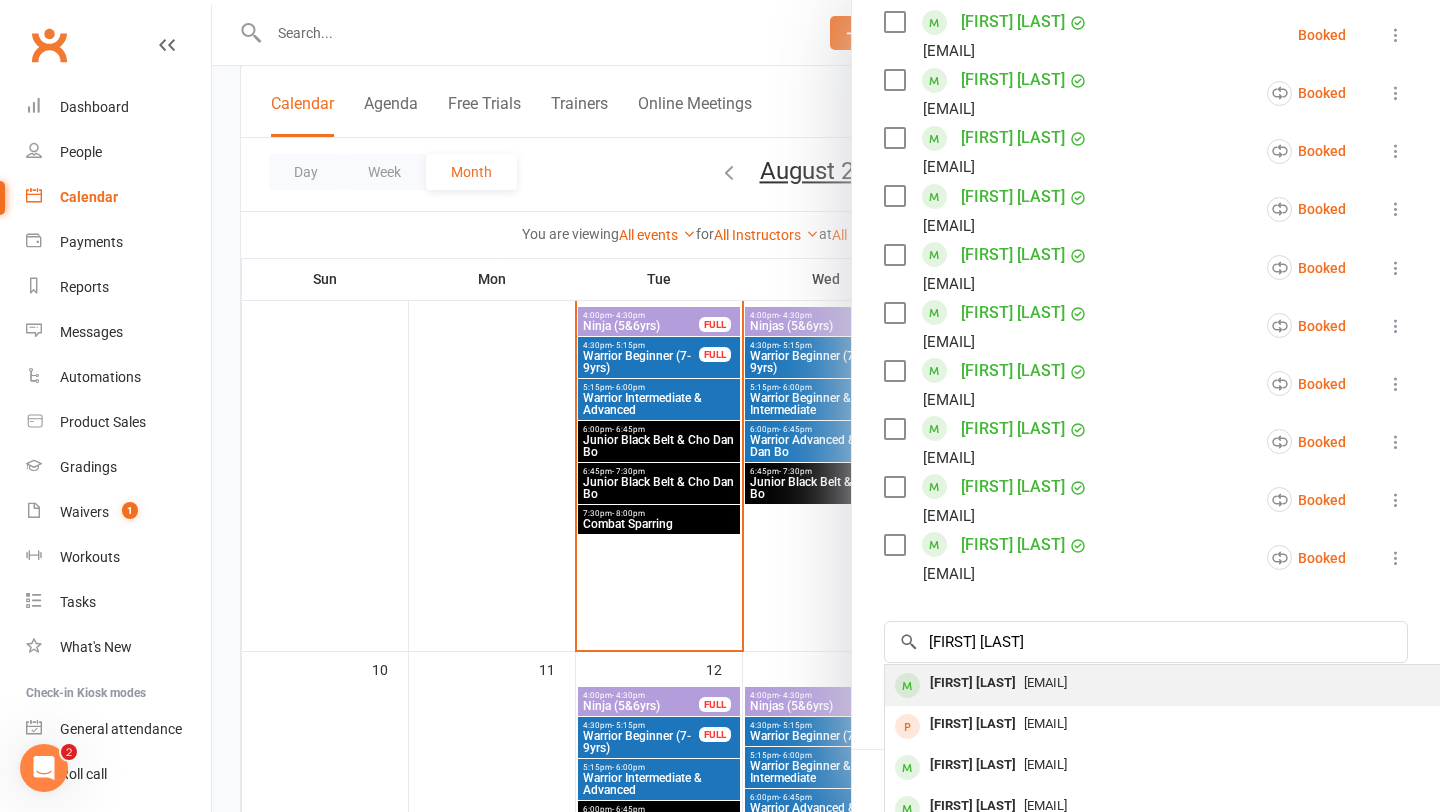 click on "[FIRST] [LAST]" at bounding box center [973, 683] 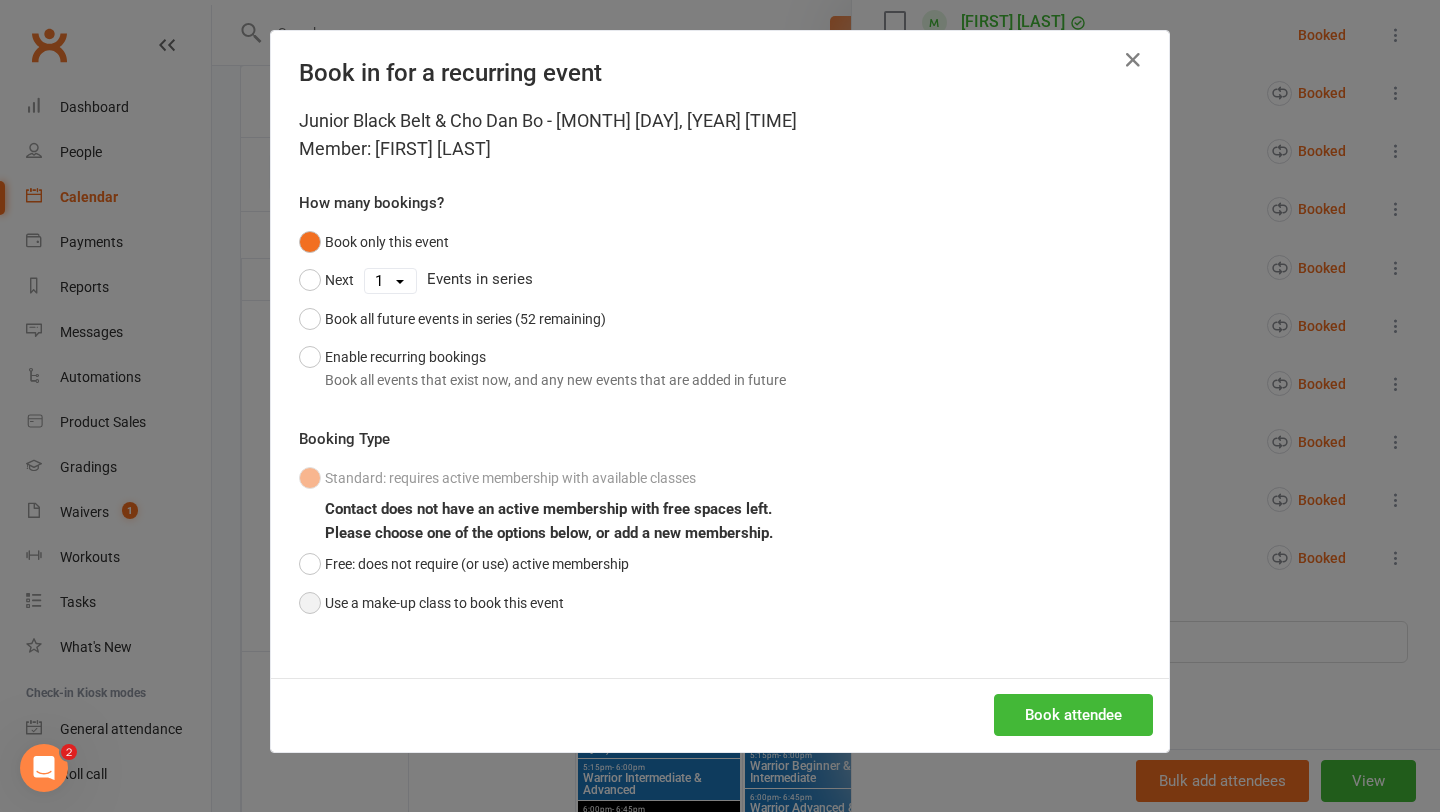 click on "Use a make-up class to book this event" at bounding box center [431, 603] 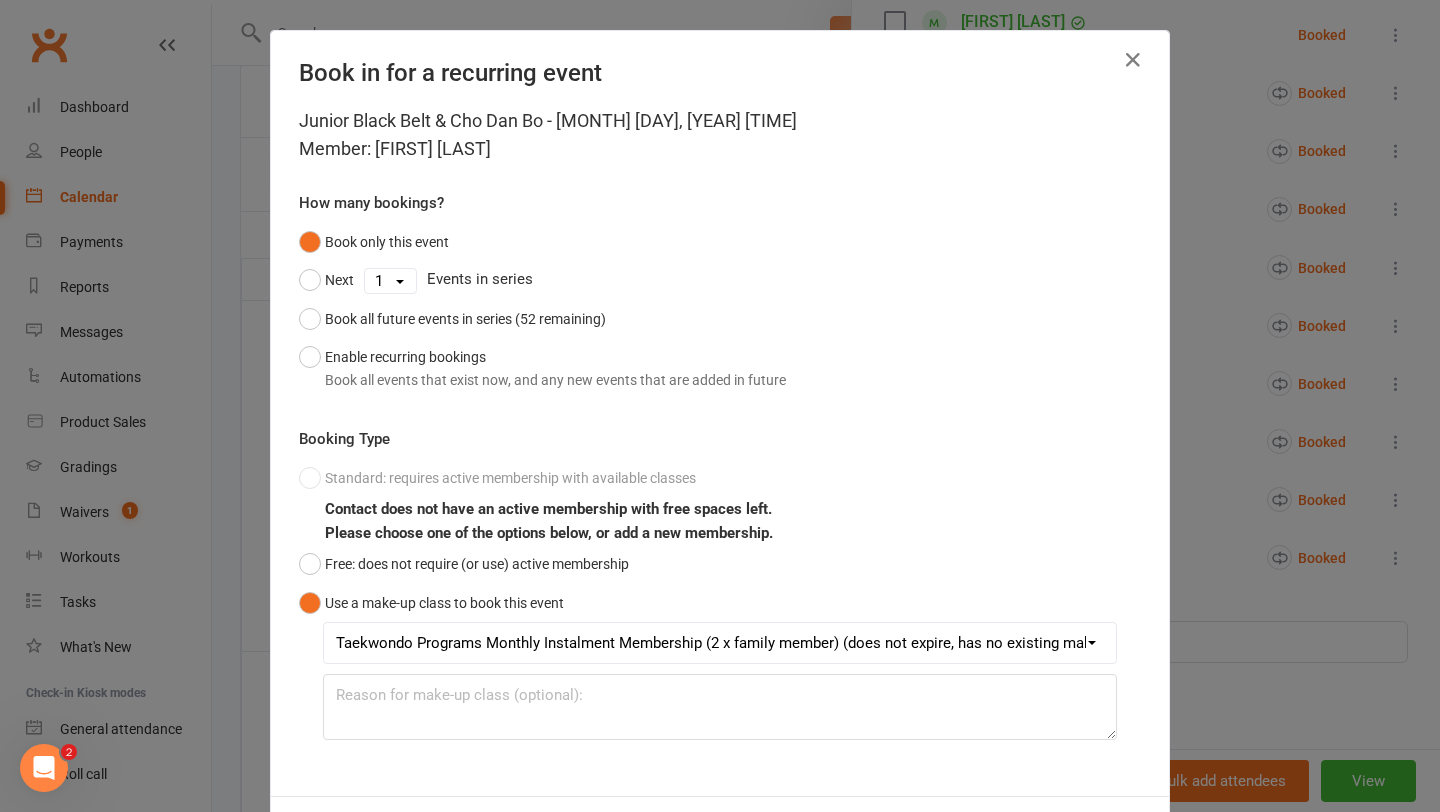 scroll, scrollTop: 89, scrollLeft: 0, axis: vertical 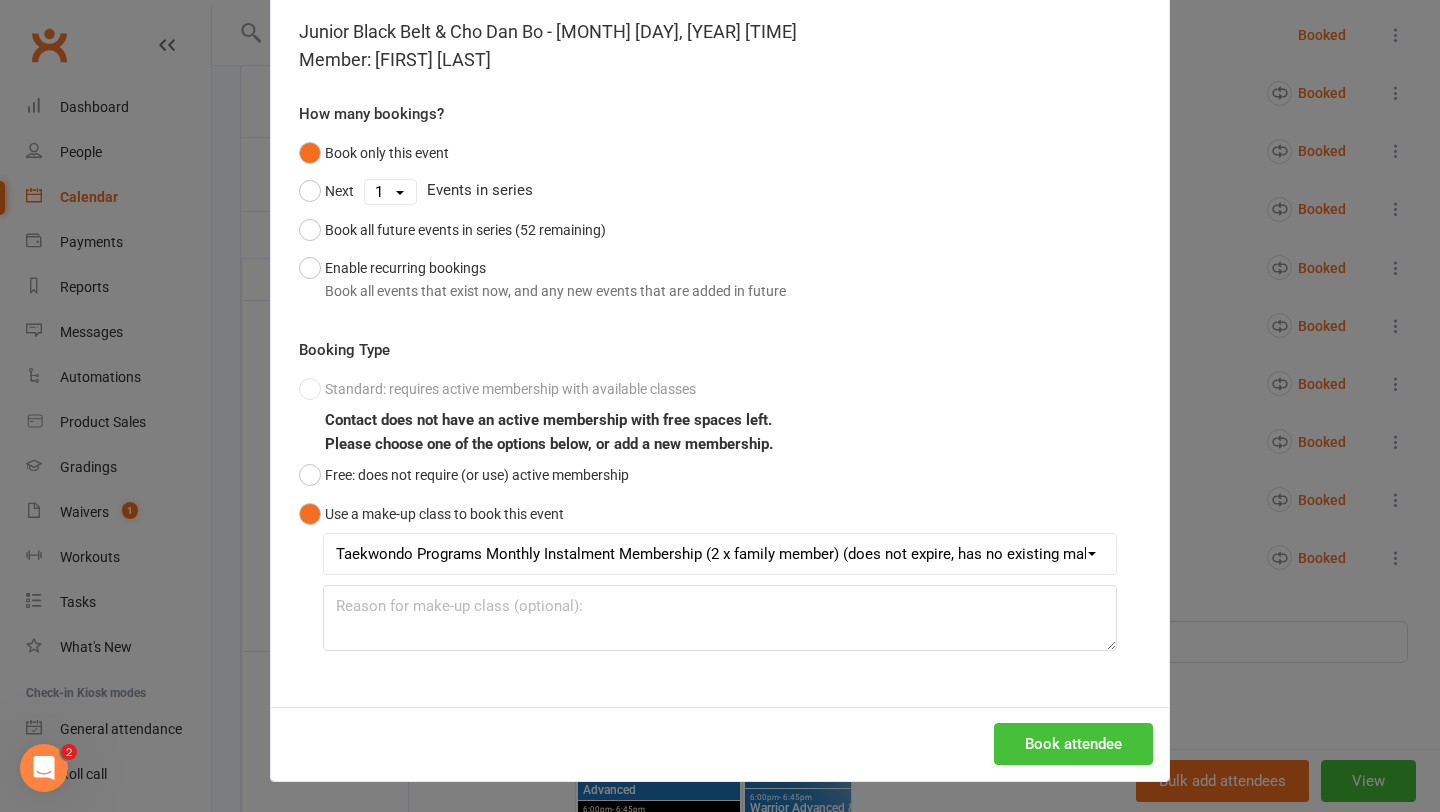 click on "Book attendee" at bounding box center (1073, 744) 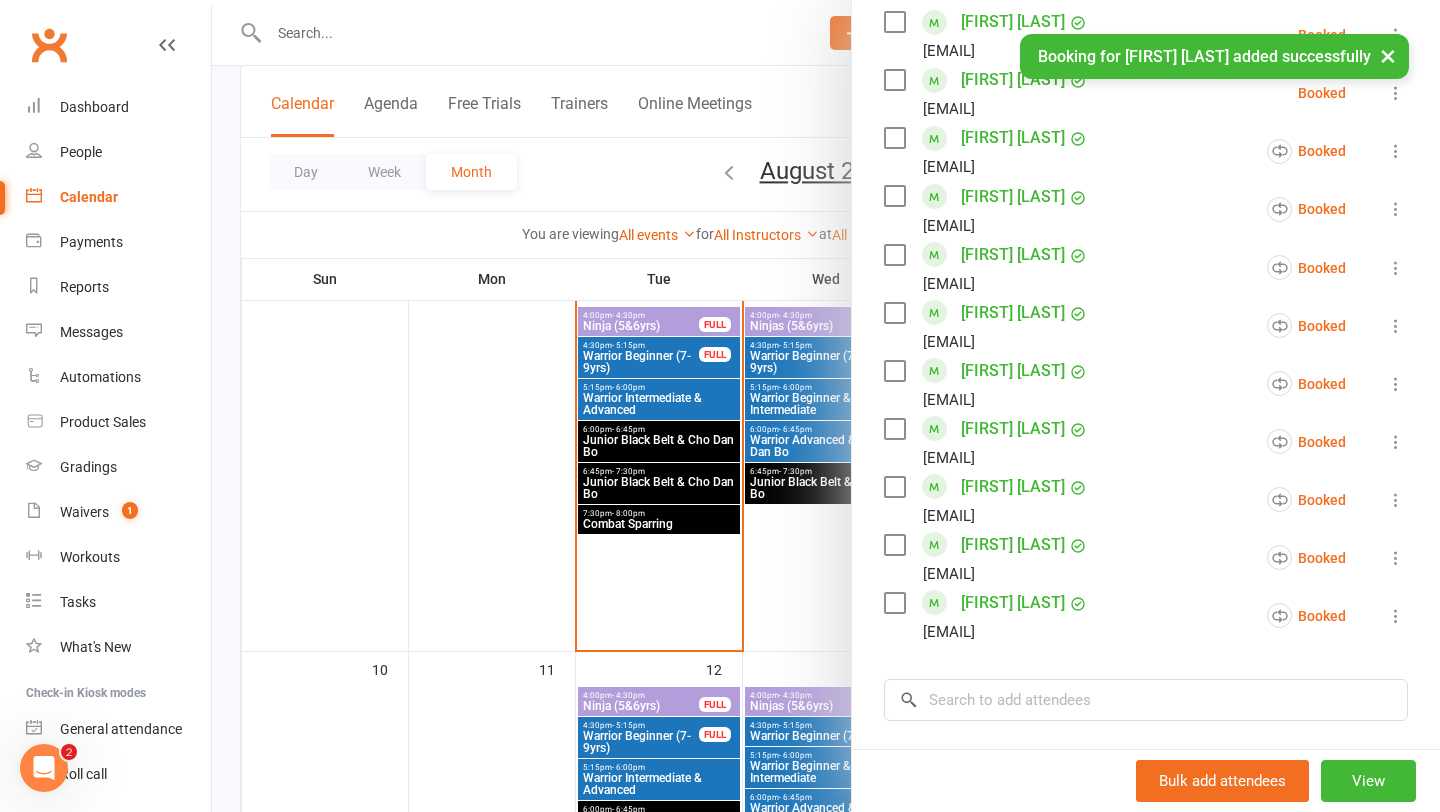 click at bounding box center [826, 406] 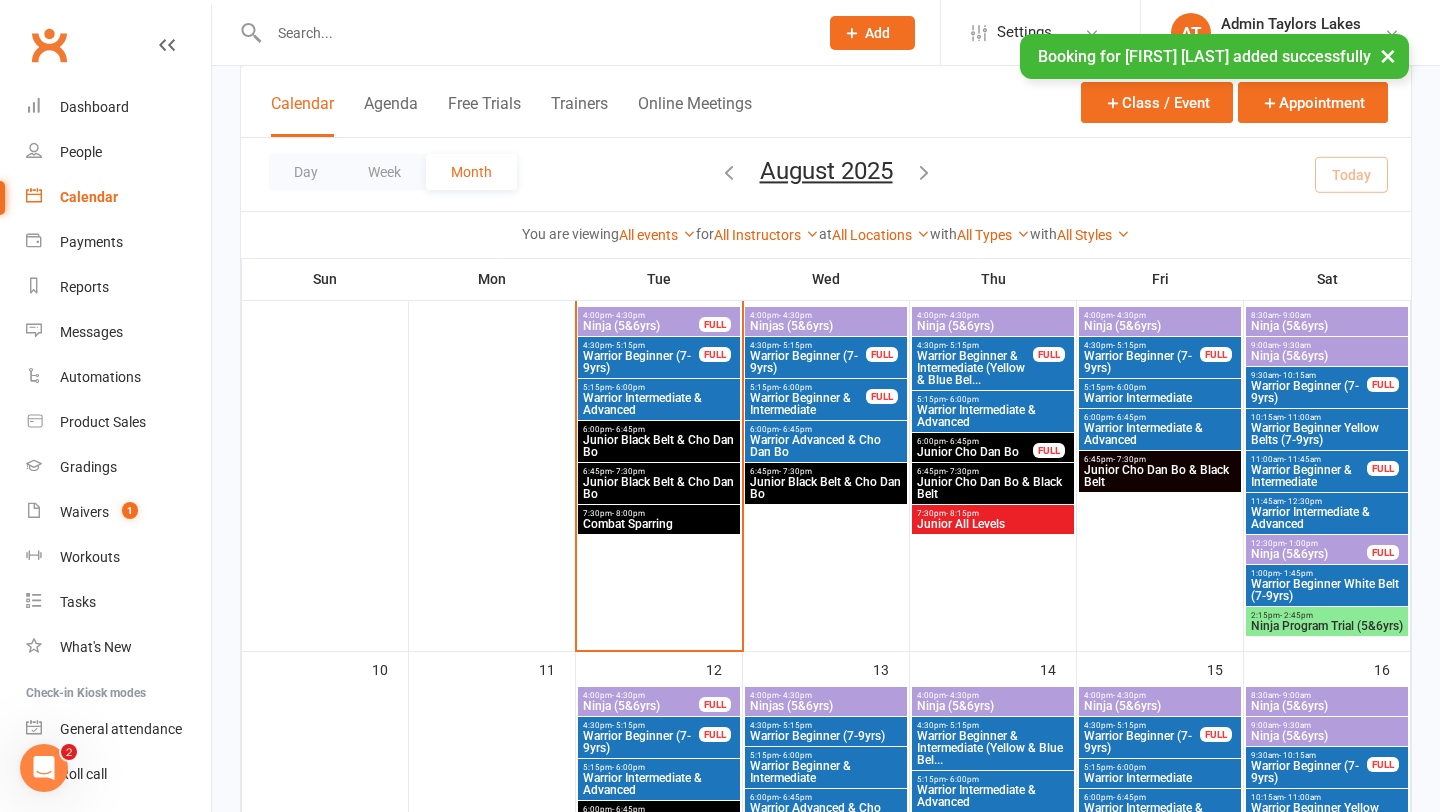 click on "Junior Black Belt & Cho Dan Bo" at bounding box center (826, 488) 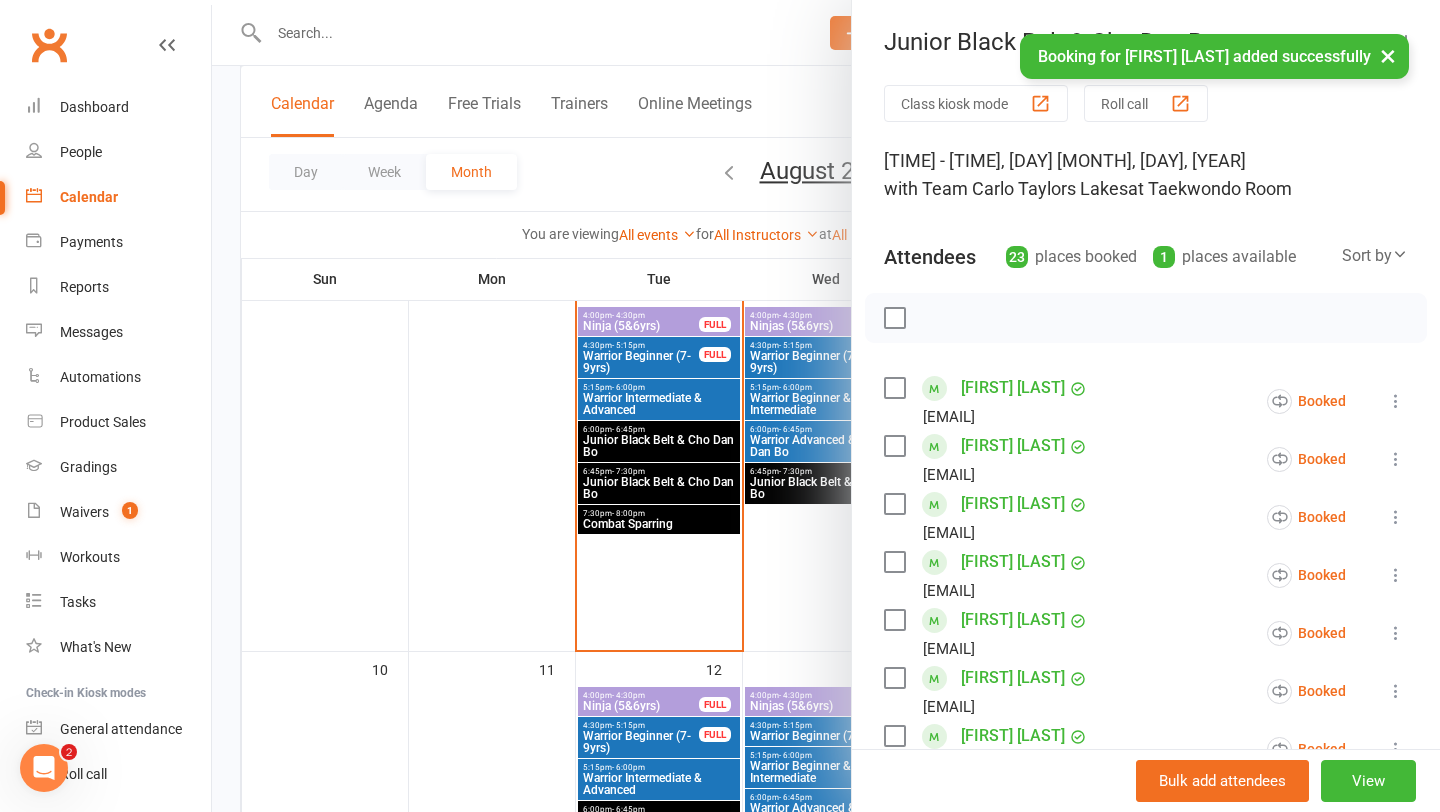 click at bounding box center [826, 406] 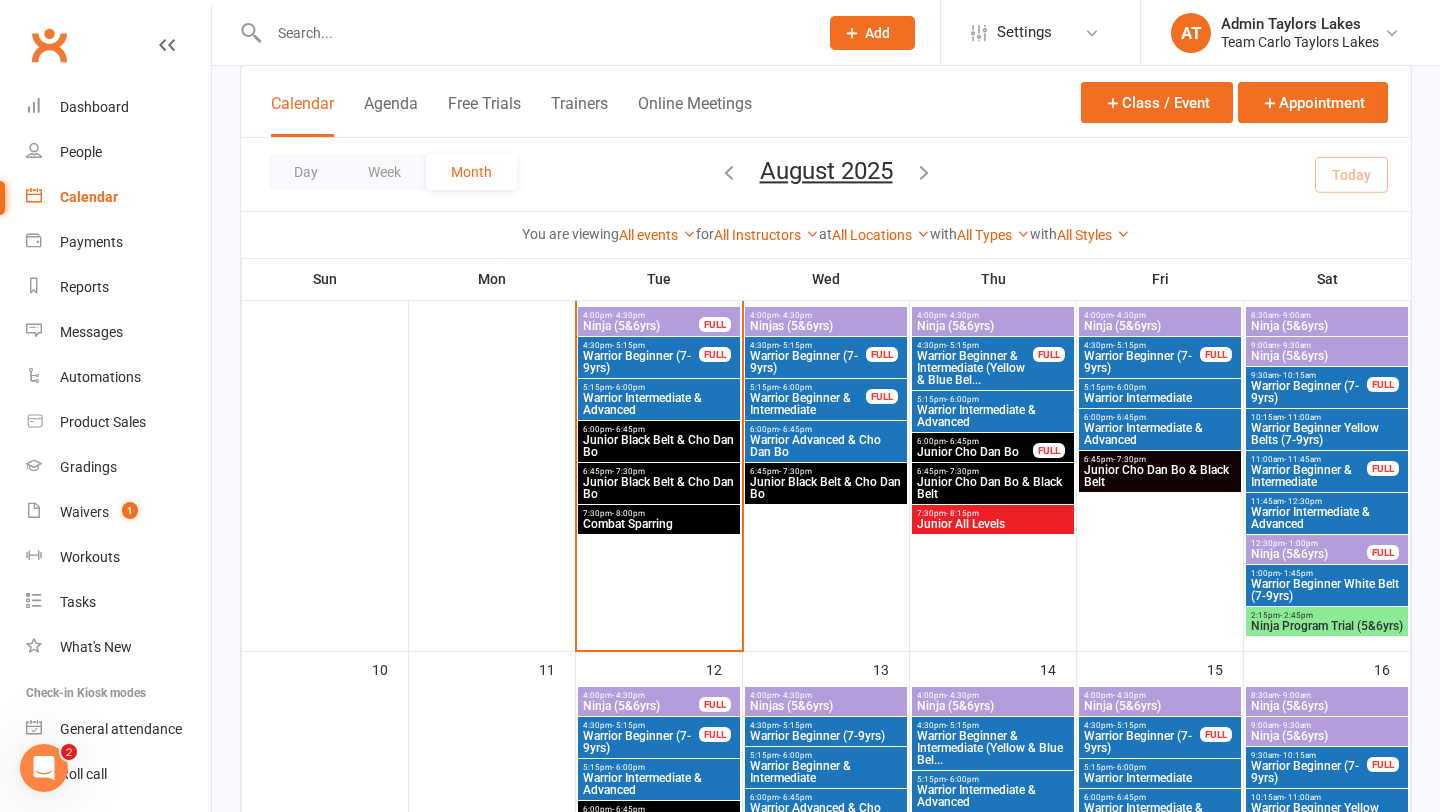 click on "Junior Cho Dan Bo" at bounding box center (975, 452) 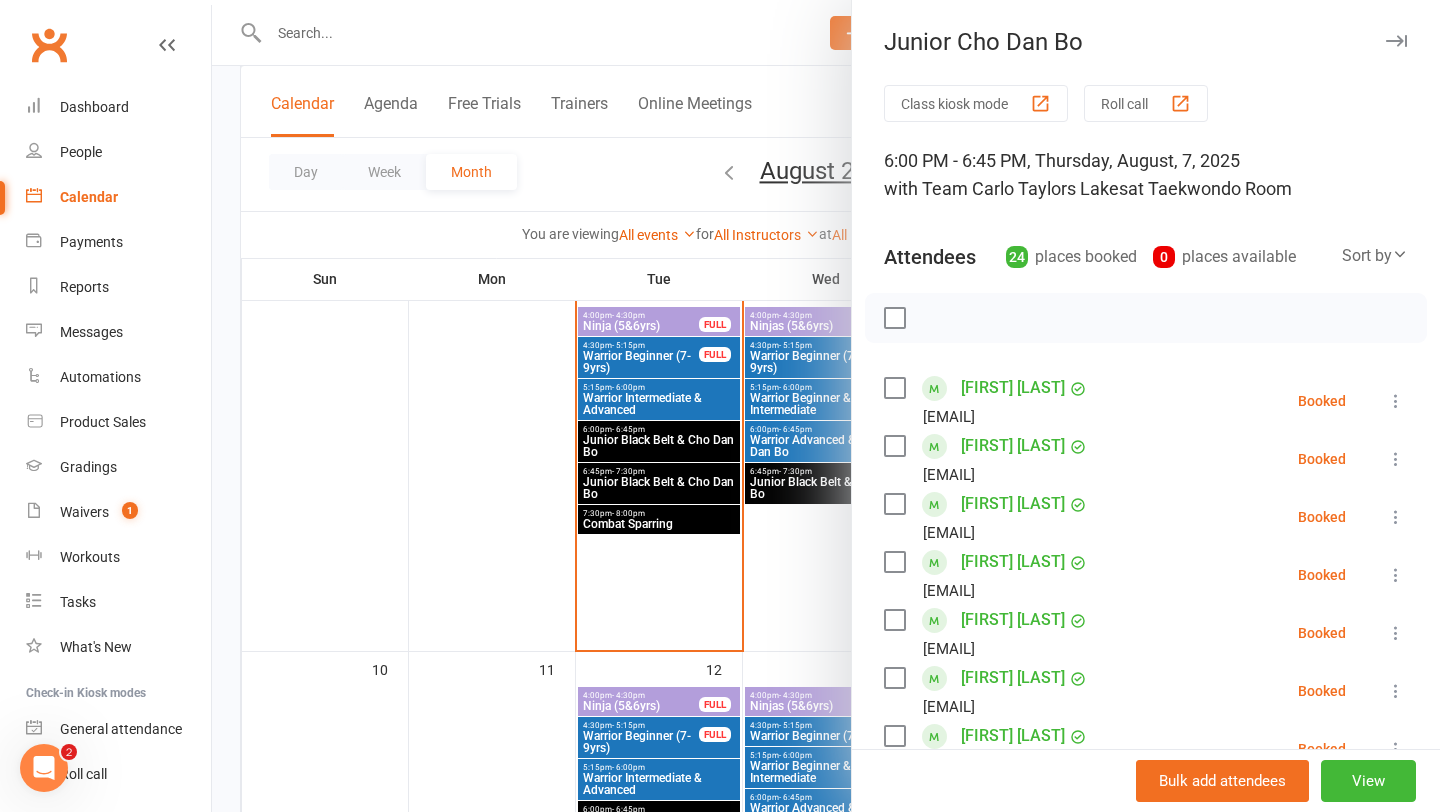 click at bounding box center [826, 406] 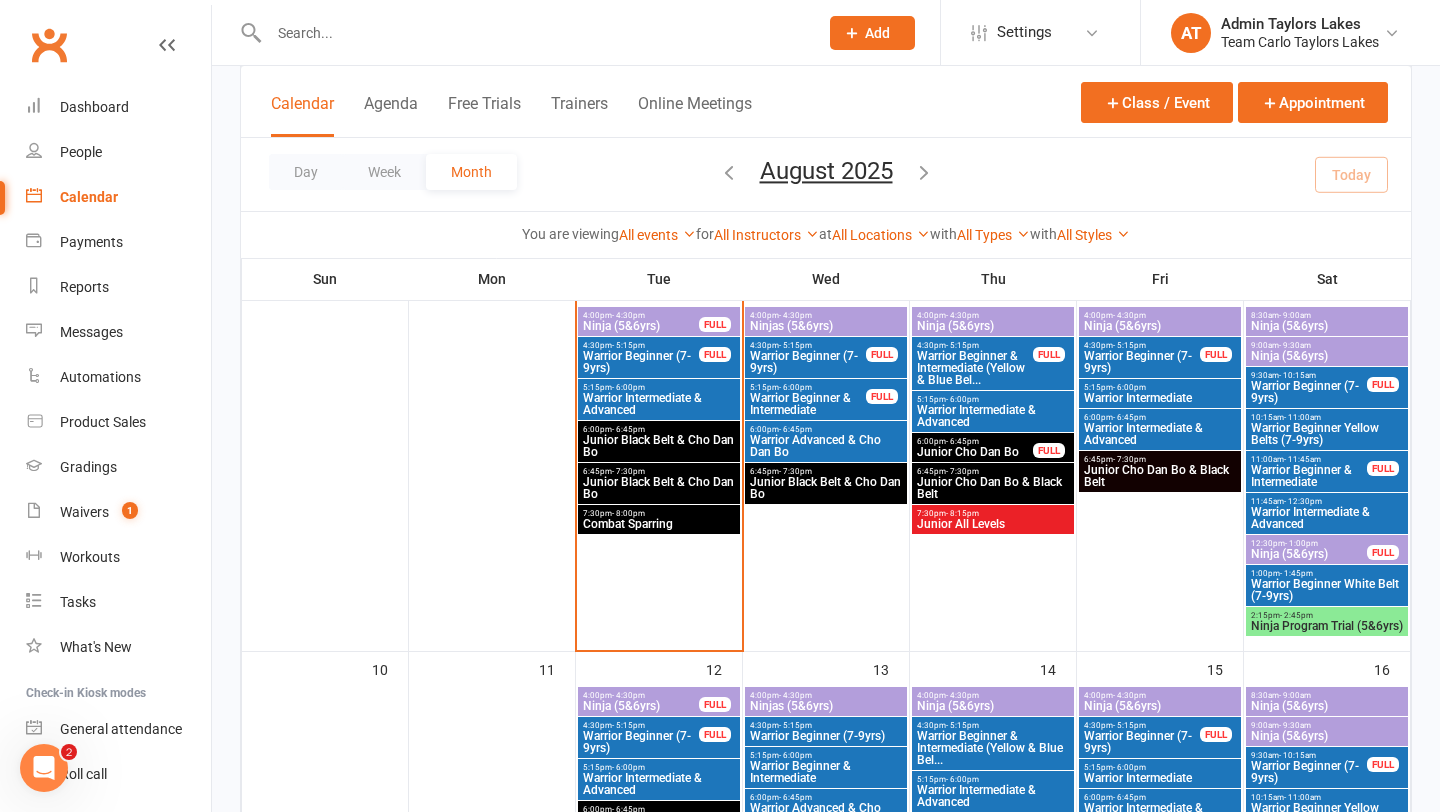 click on "6:45pm  - 7:30pm" at bounding box center [993, 471] 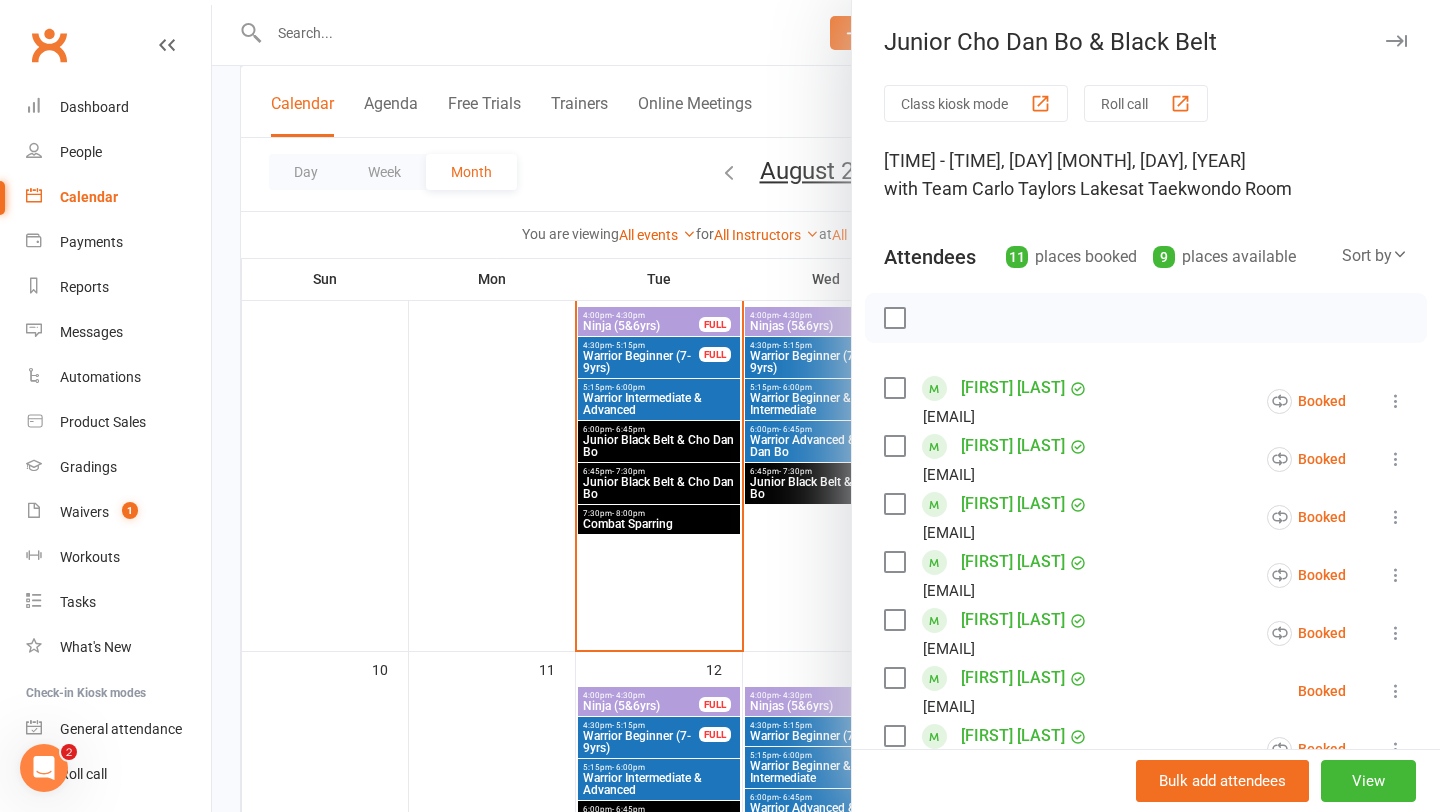 click at bounding box center [826, 406] 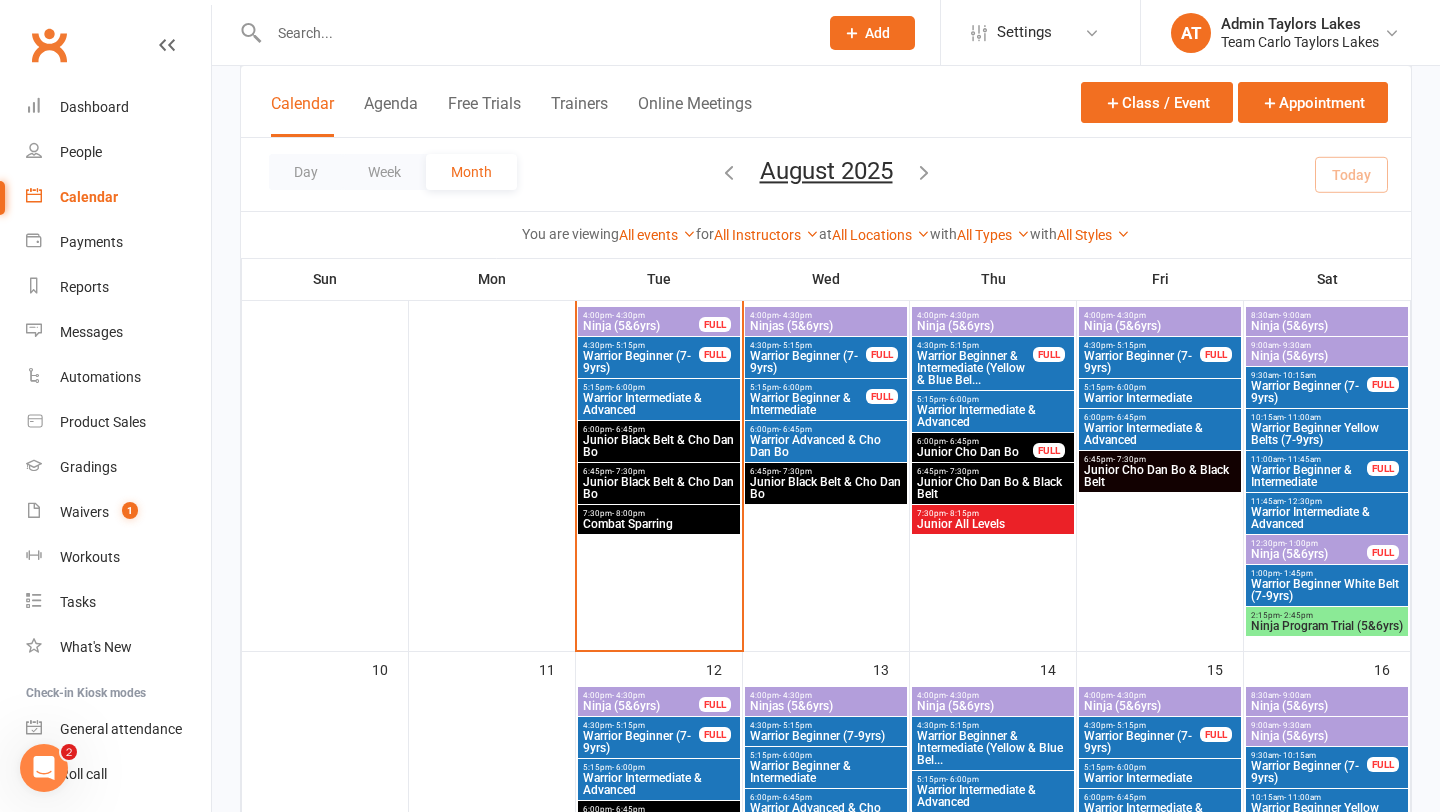 click on "Junior Black Belt & Cho Dan Bo" at bounding box center [826, 488] 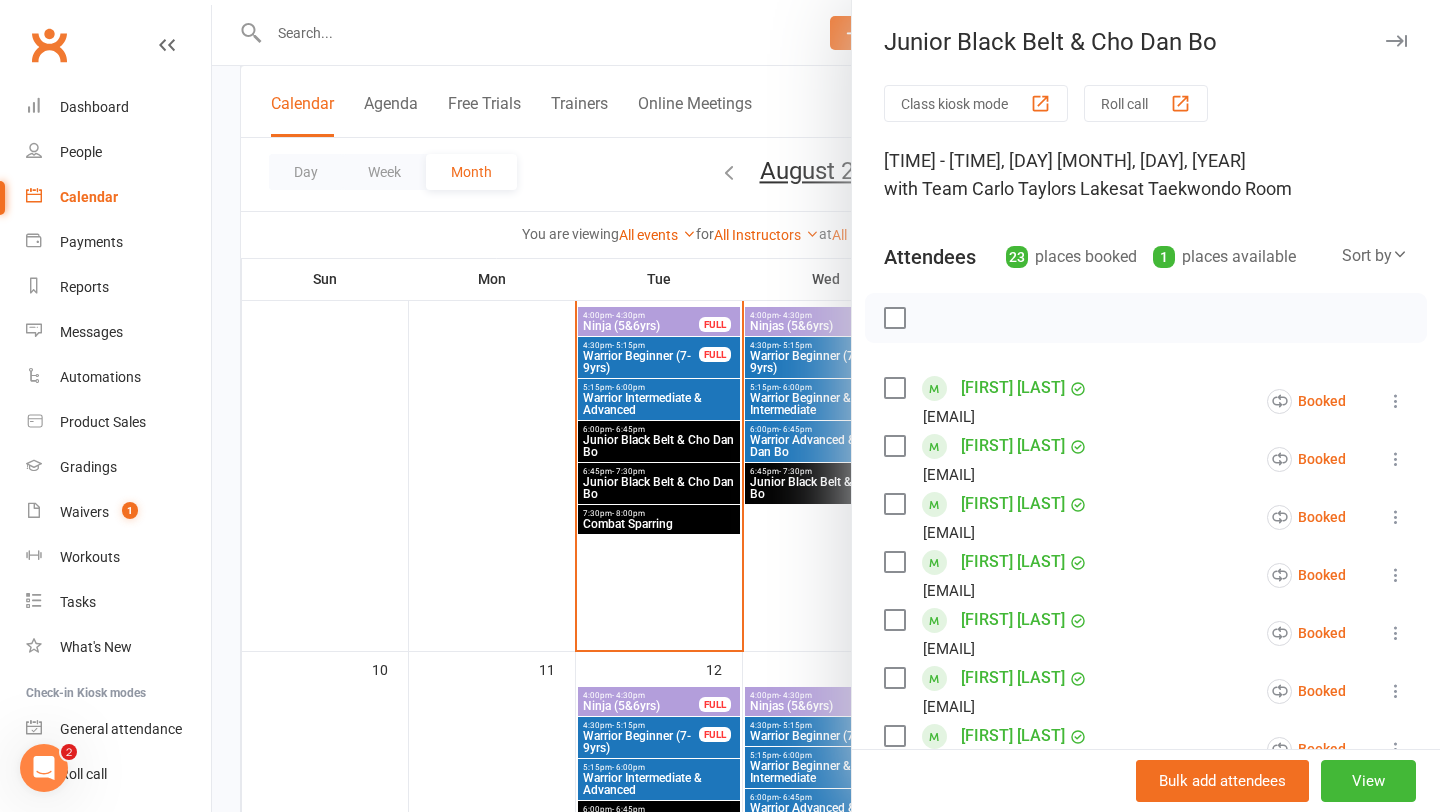 click at bounding box center (826, 406) 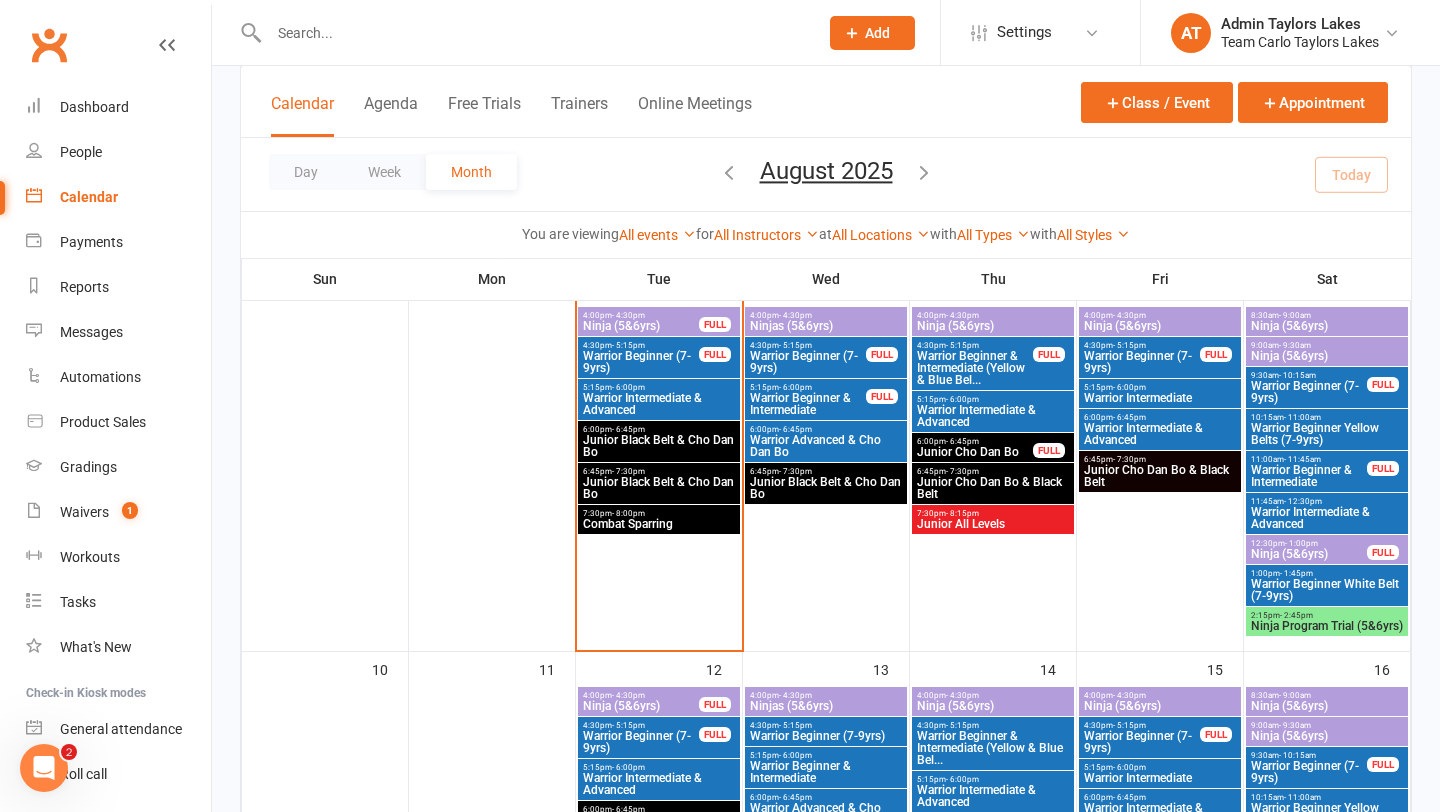 click on "Junior Black Belt & Cho Dan Bo" at bounding box center (826, 488) 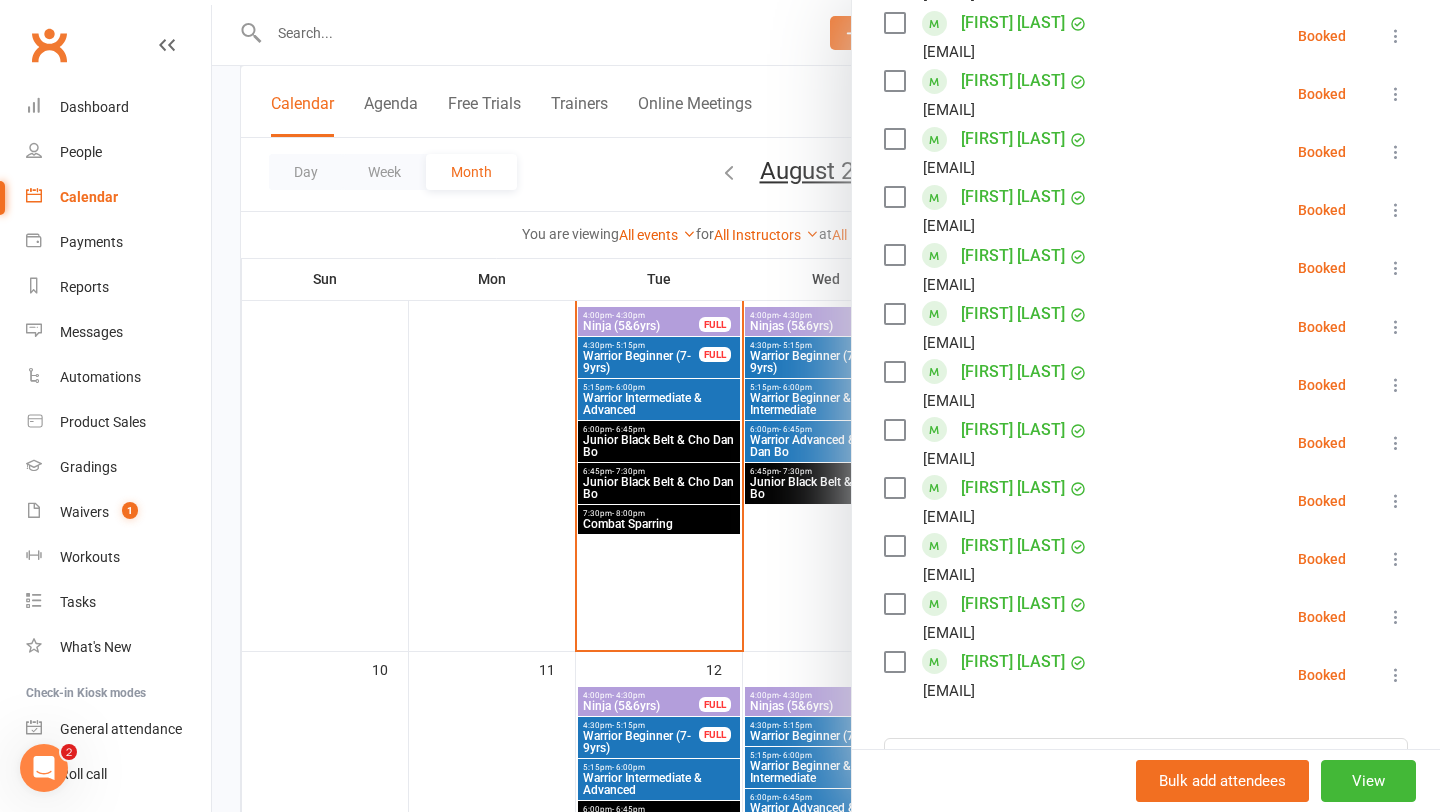 scroll, scrollTop: 1030, scrollLeft: 0, axis: vertical 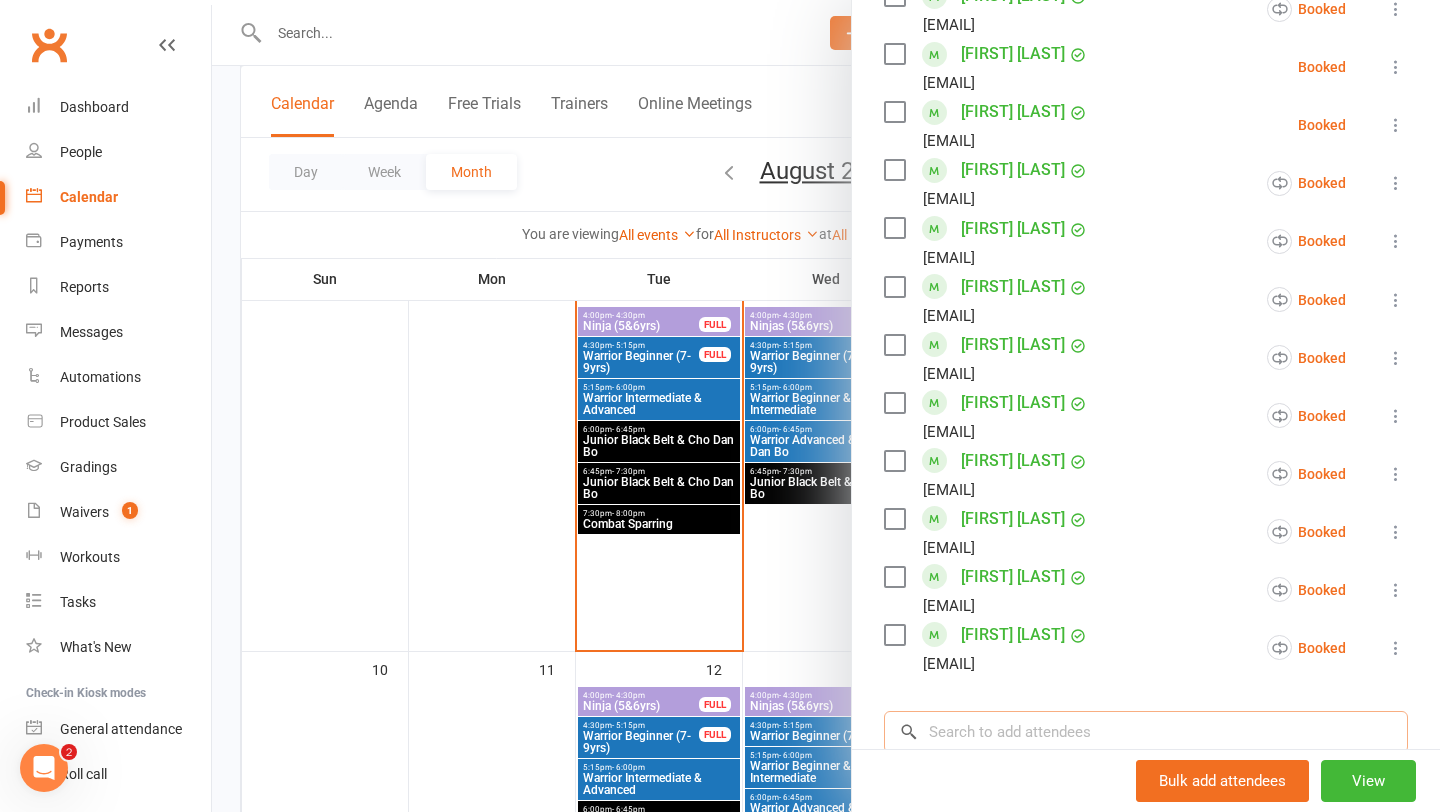 click at bounding box center (1146, 732) 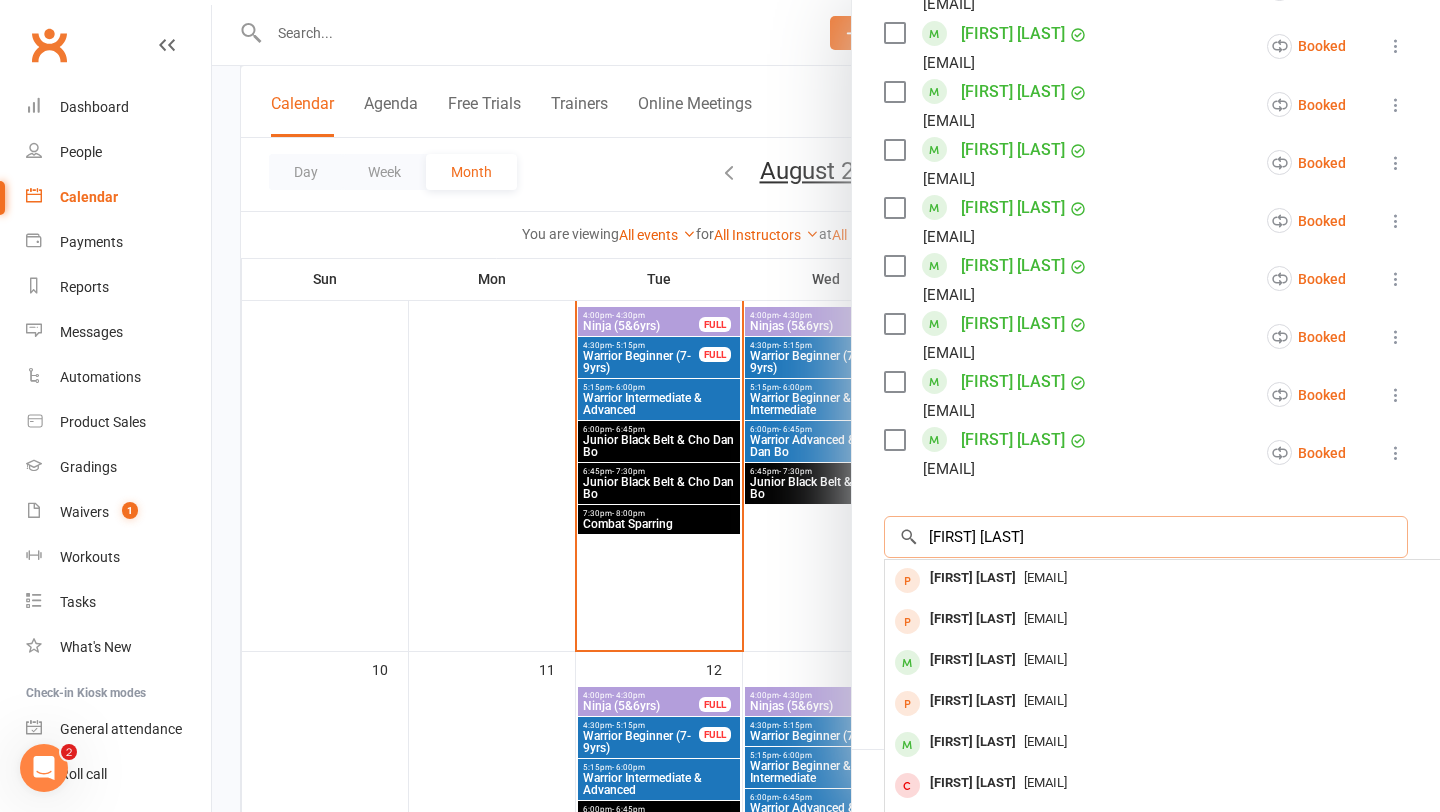 scroll, scrollTop: 1238, scrollLeft: 0, axis: vertical 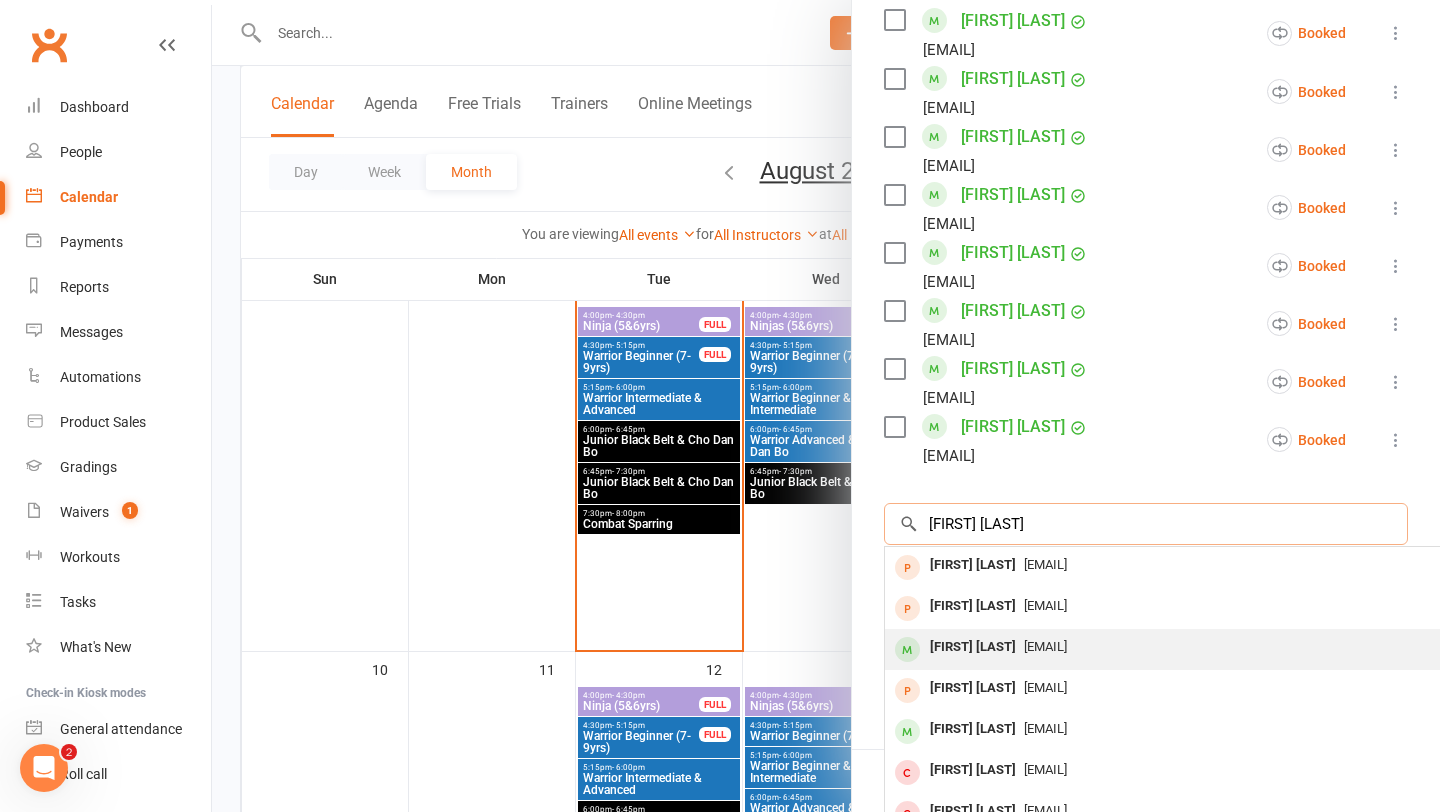 type on "[FIRST] [LAST]" 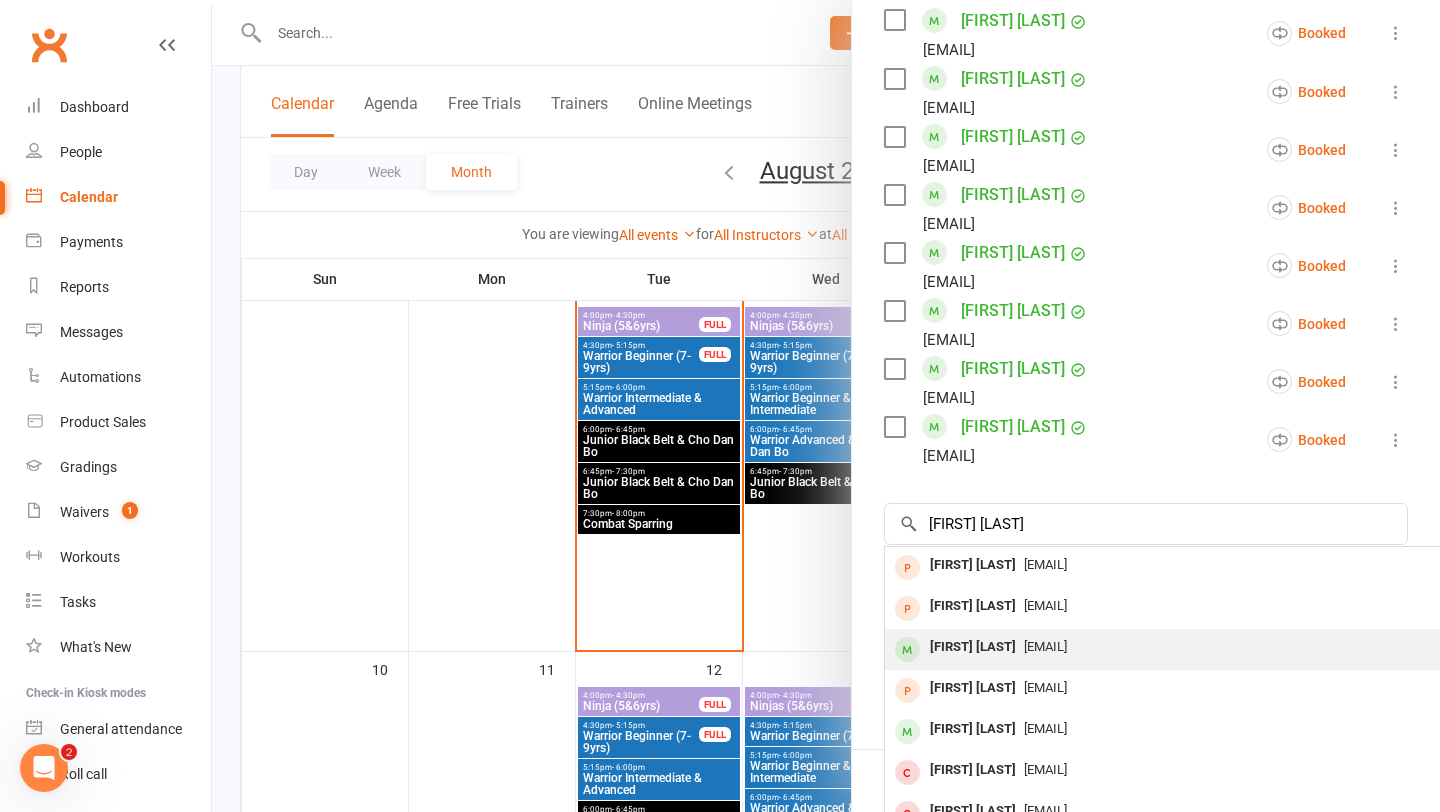 click on "[FIRST] [LAST]" at bounding box center (973, 647) 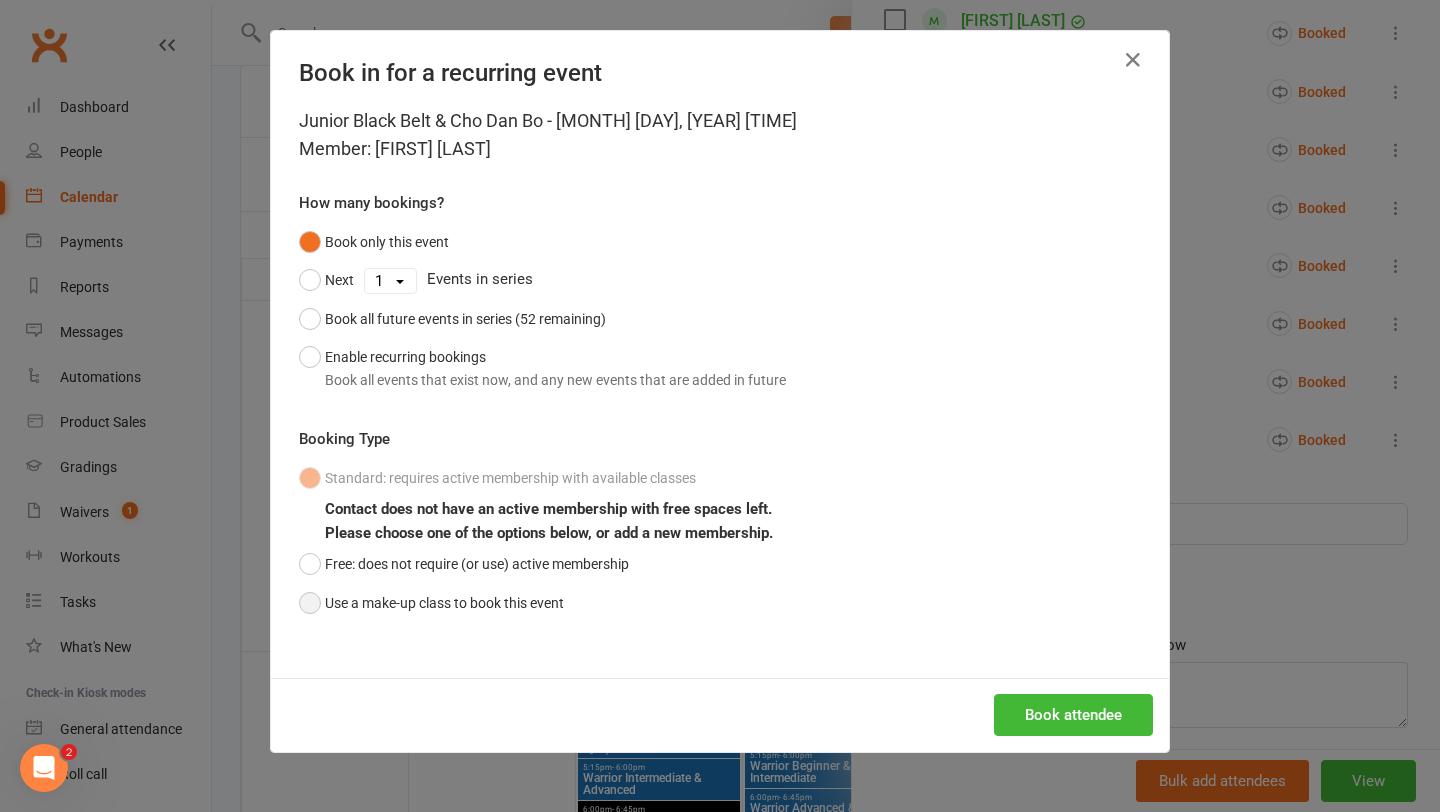 click on "Use a make-up class to book this event" at bounding box center (431, 603) 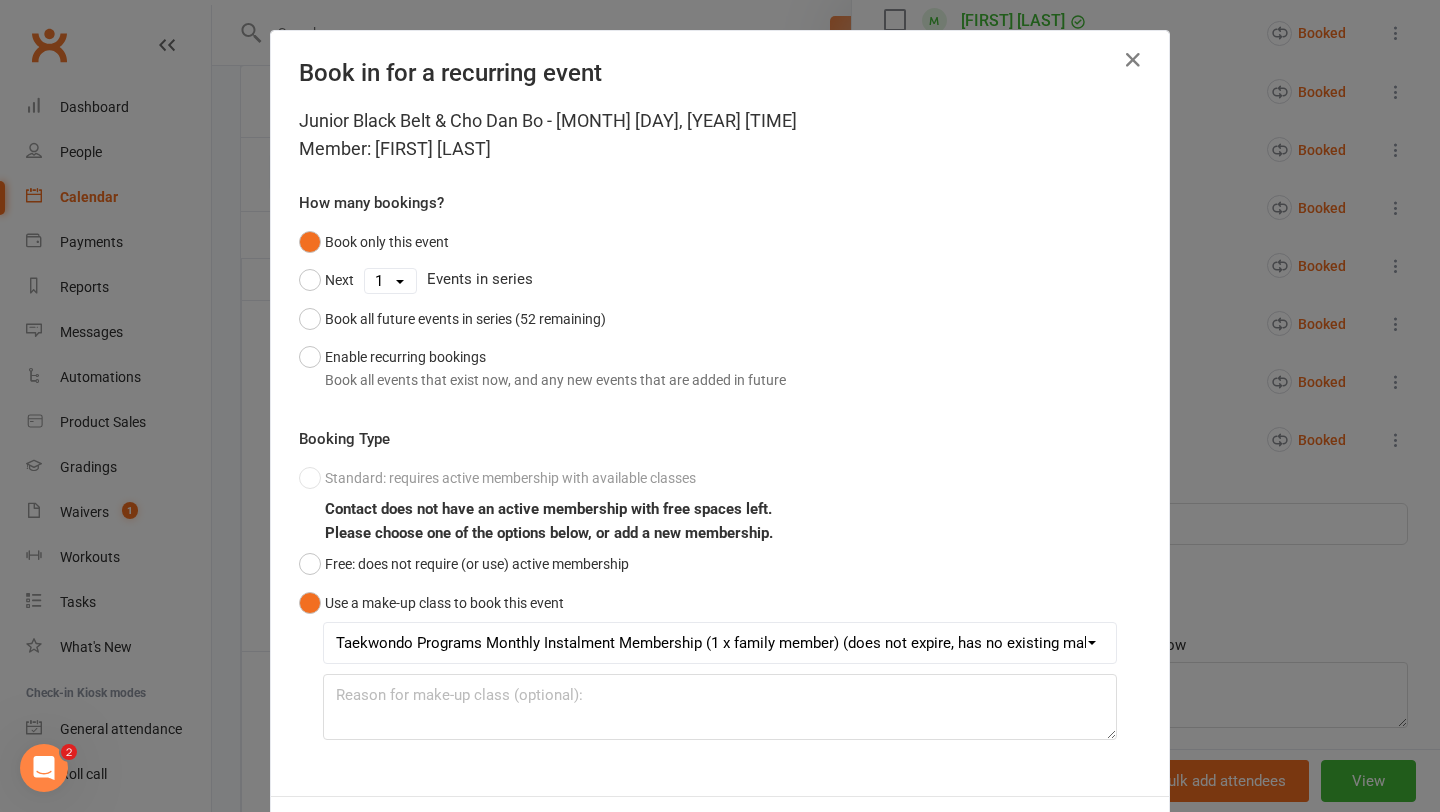 scroll, scrollTop: 89, scrollLeft: 0, axis: vertical 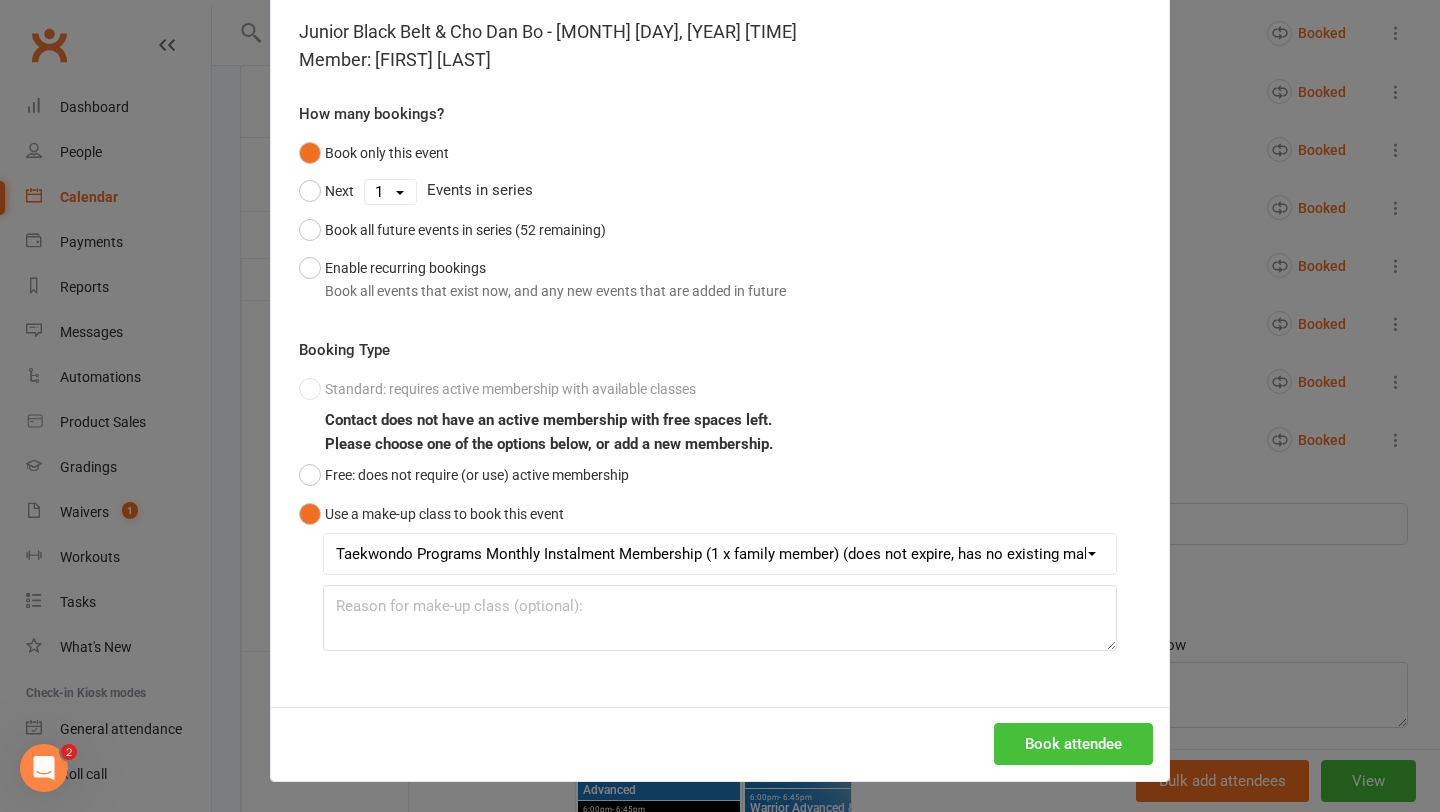 click on "Book attendee" at bounding box center [1073, 744] 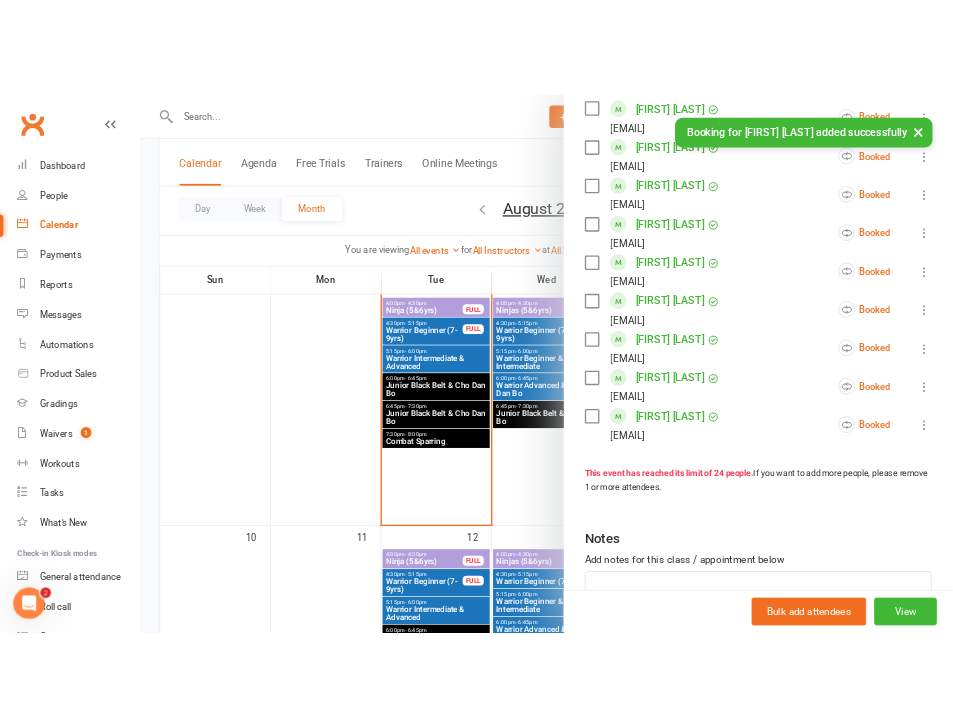 scroll, scrollTop: 1296, scrollLeft: 0, axis: vertical 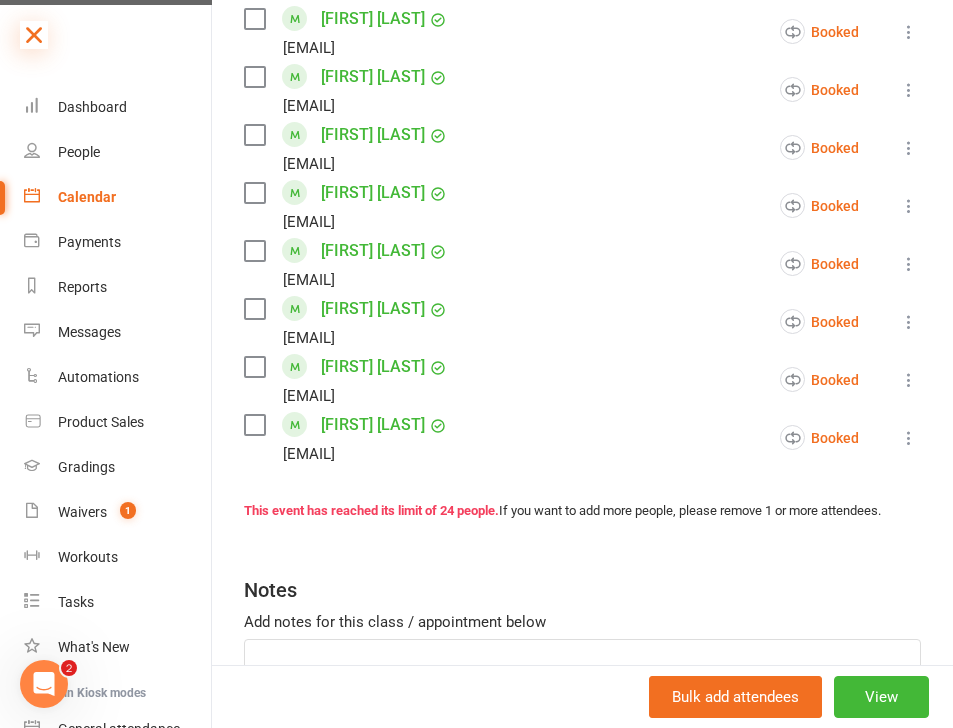 click at bounding box center [34, 35] 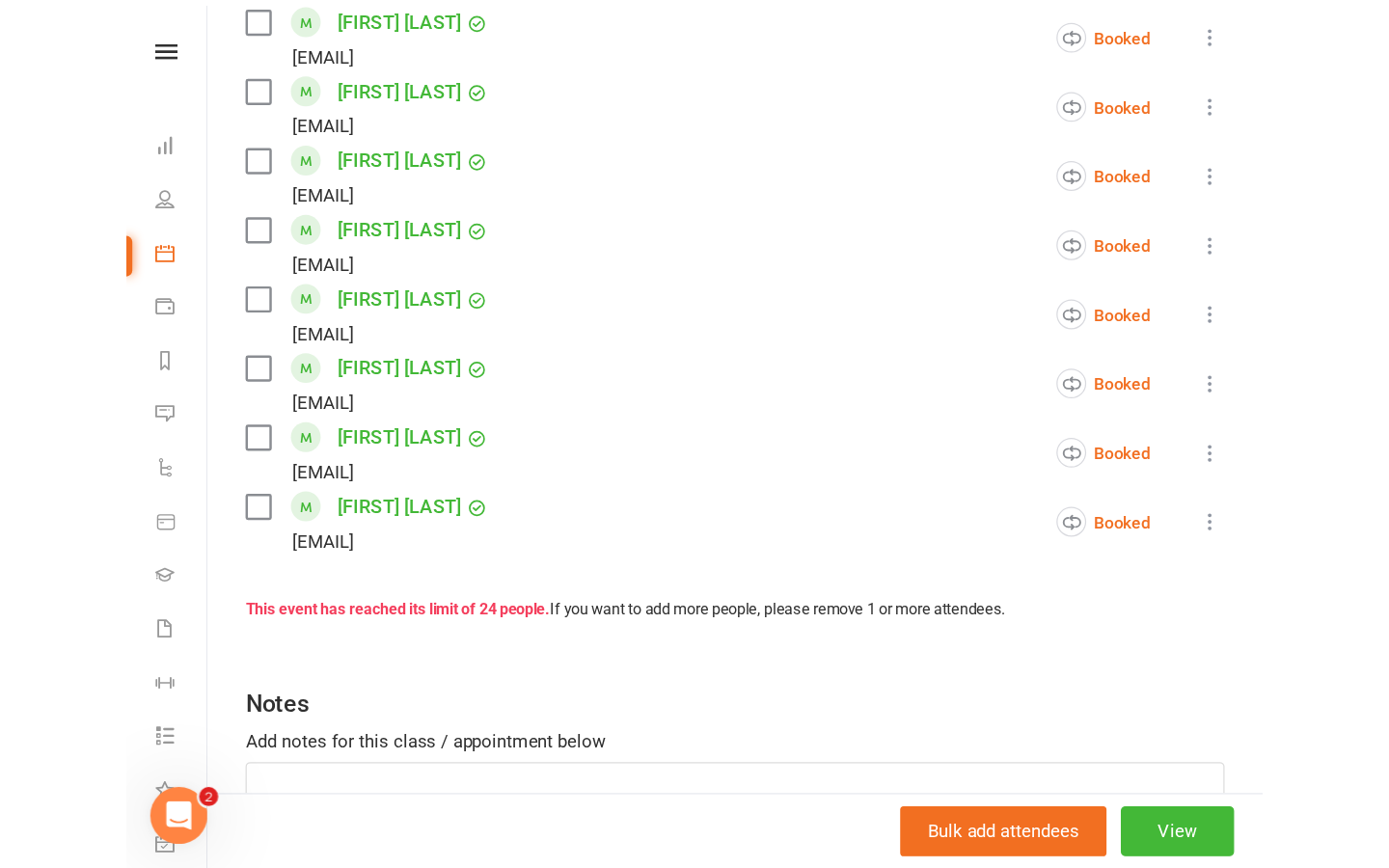 scroll, scrollTop: 538, scrollLeft: 0, axis: vertical 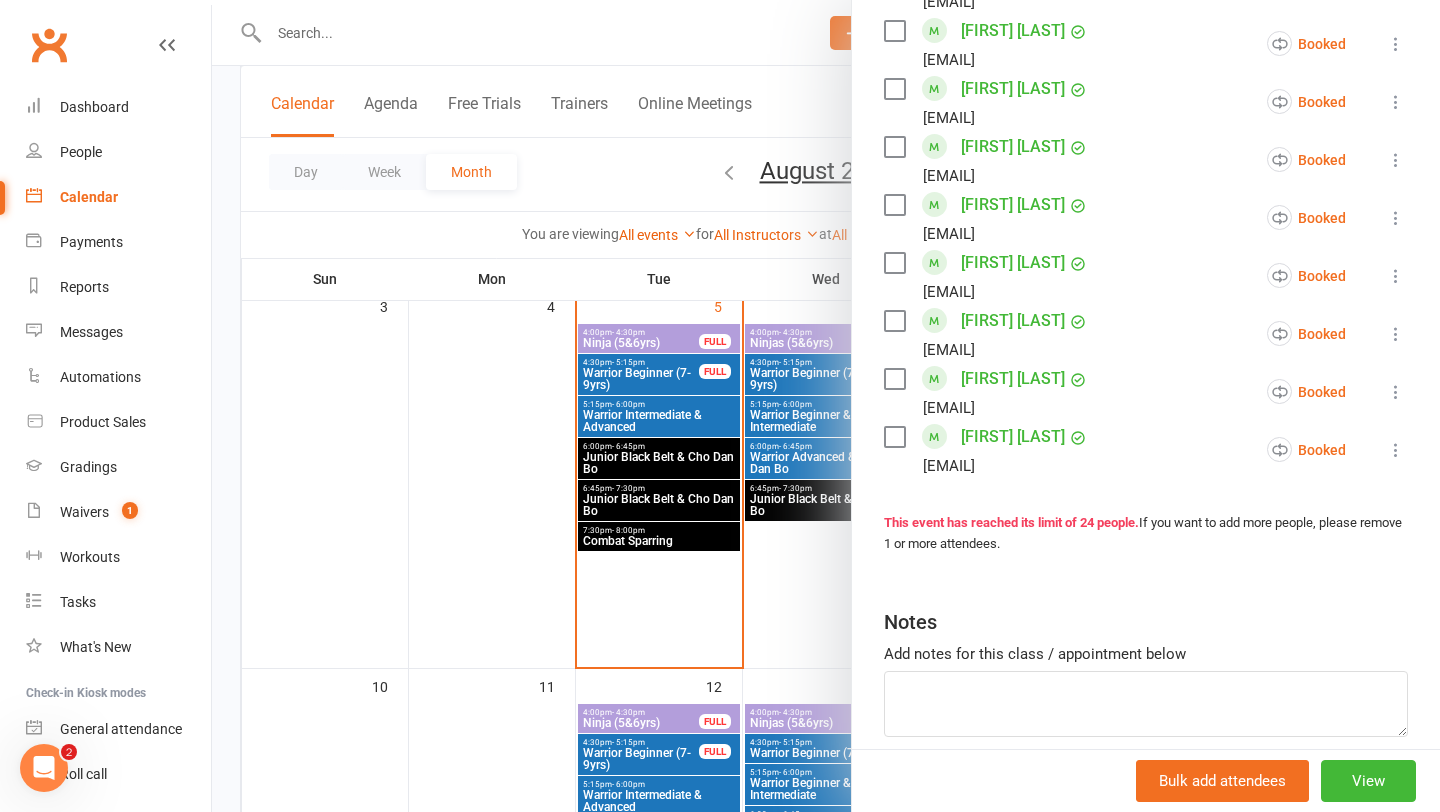 click at bounding box center [826, 406] 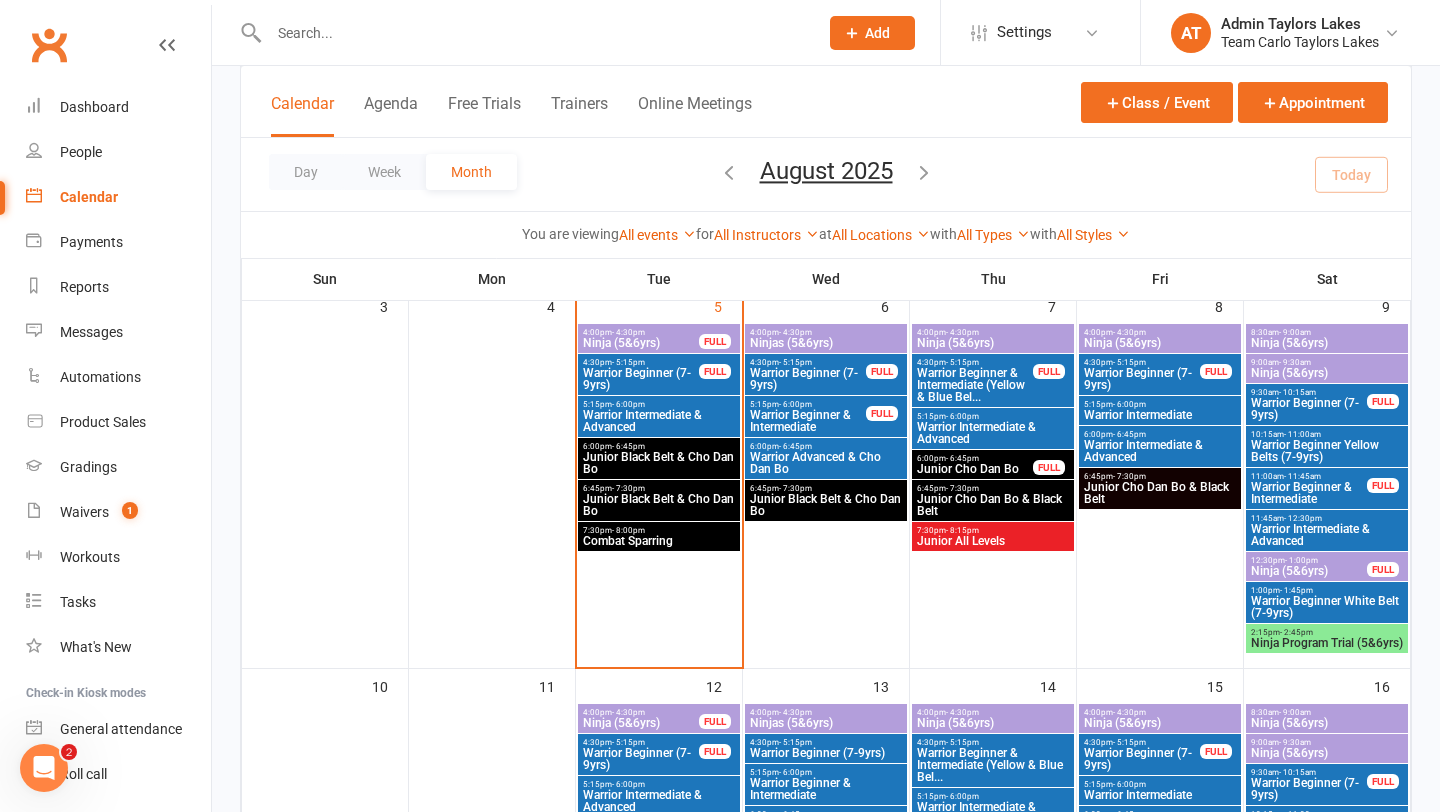 click on "Ninja (5&6yrs)" at bounding box center [641, 343] 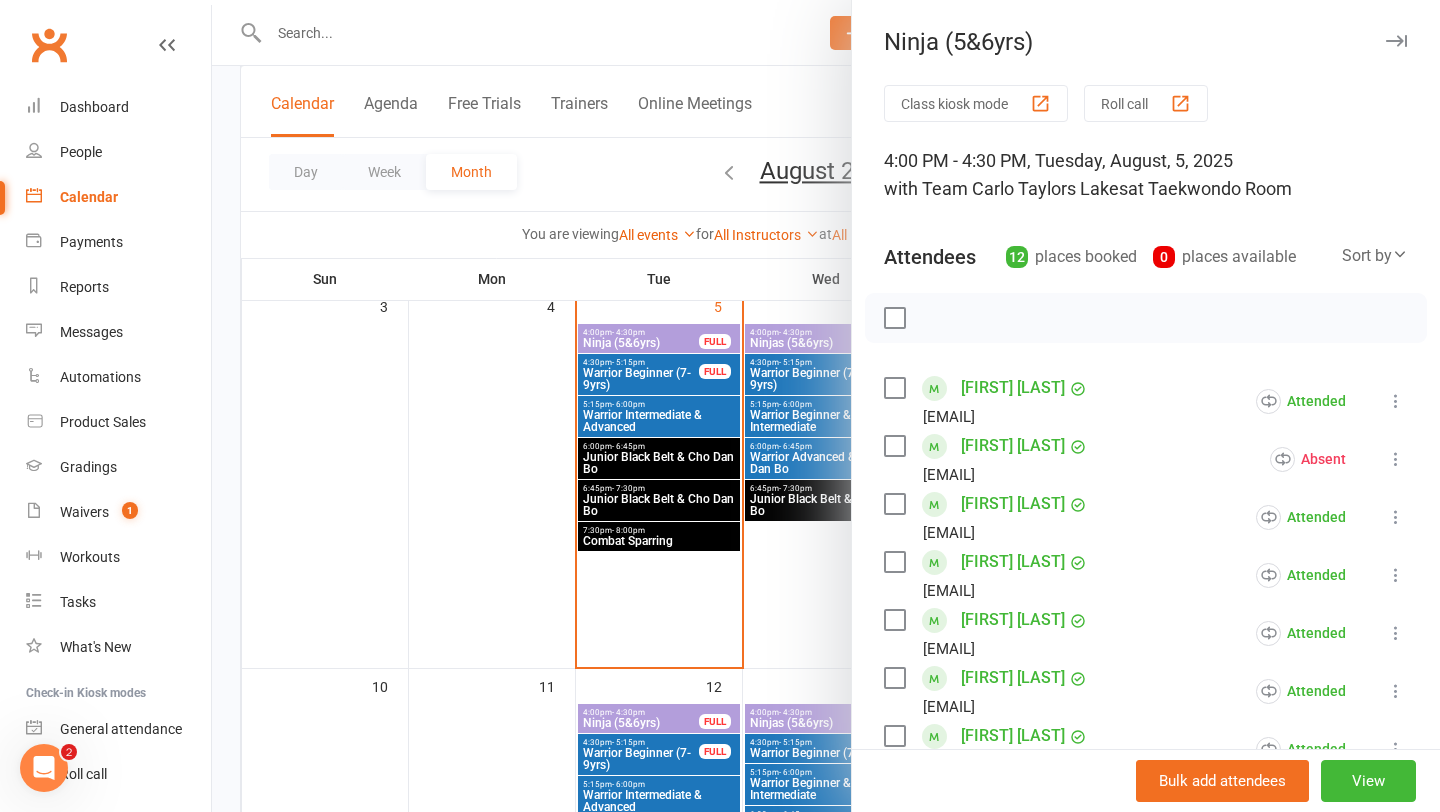 click on "[FIRST] [LAST]" at bounding box center (1013, 446) 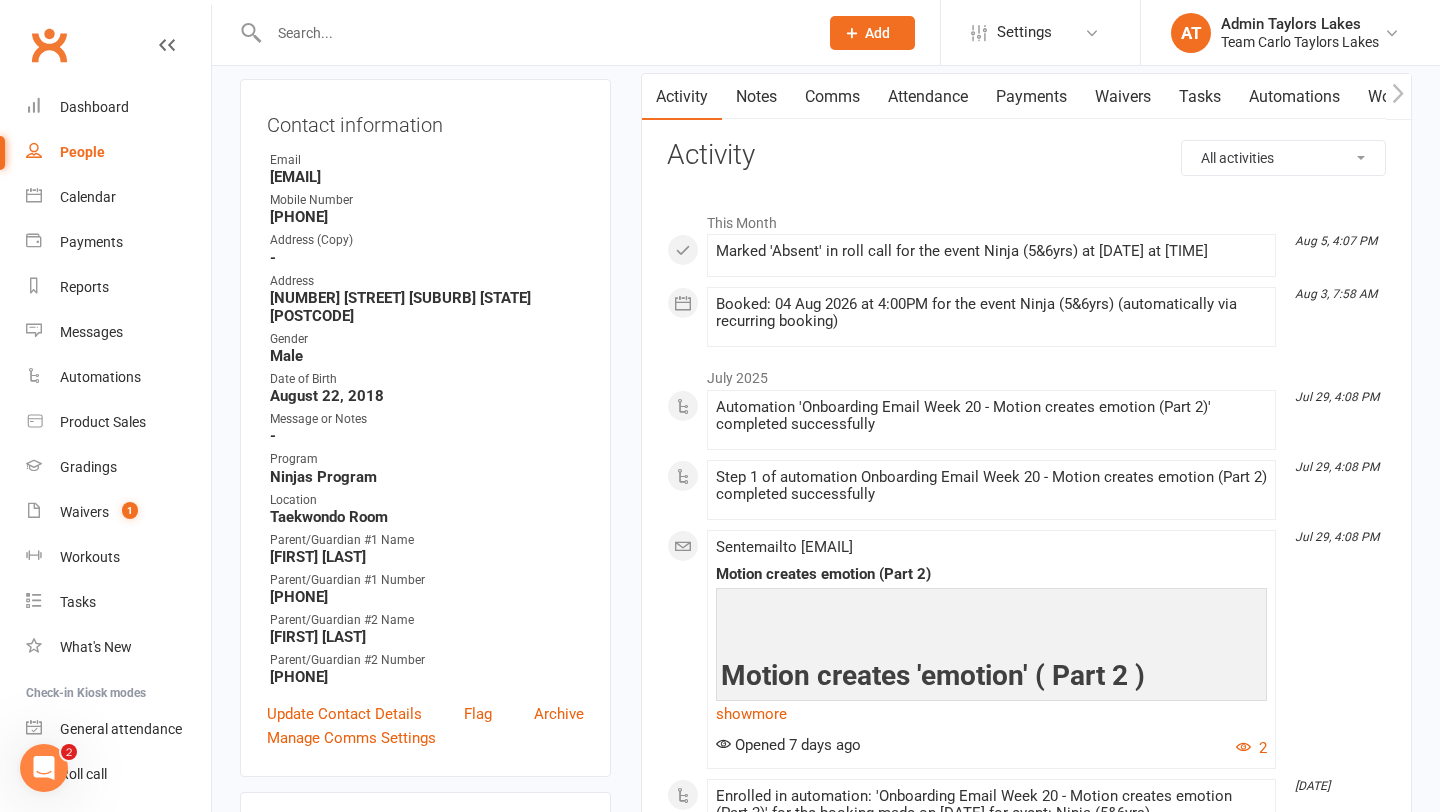 scroll, scrollTop: 200, scrollLeft: 0, axis: vertical 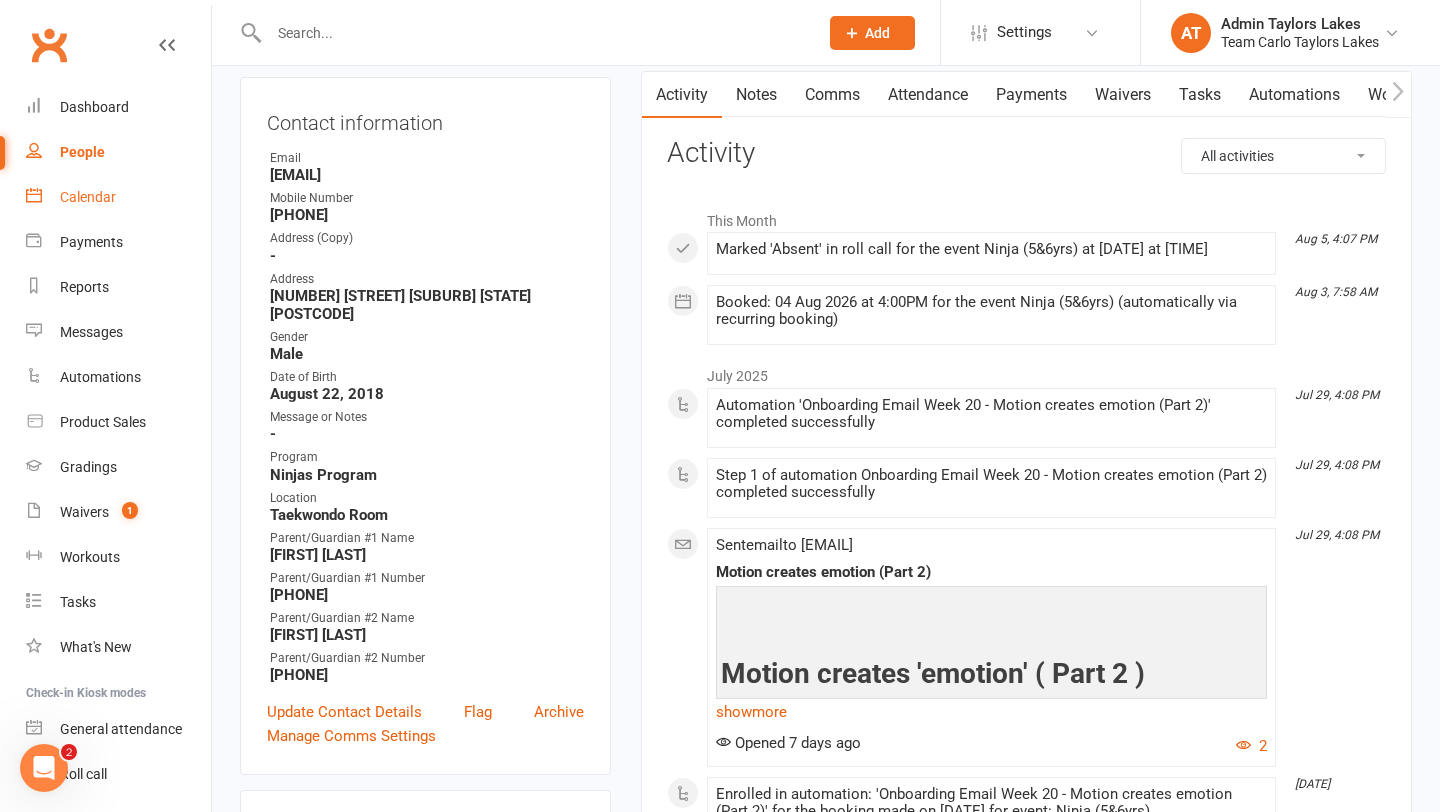 click on "Calendar" at bounding box center (88, 197) 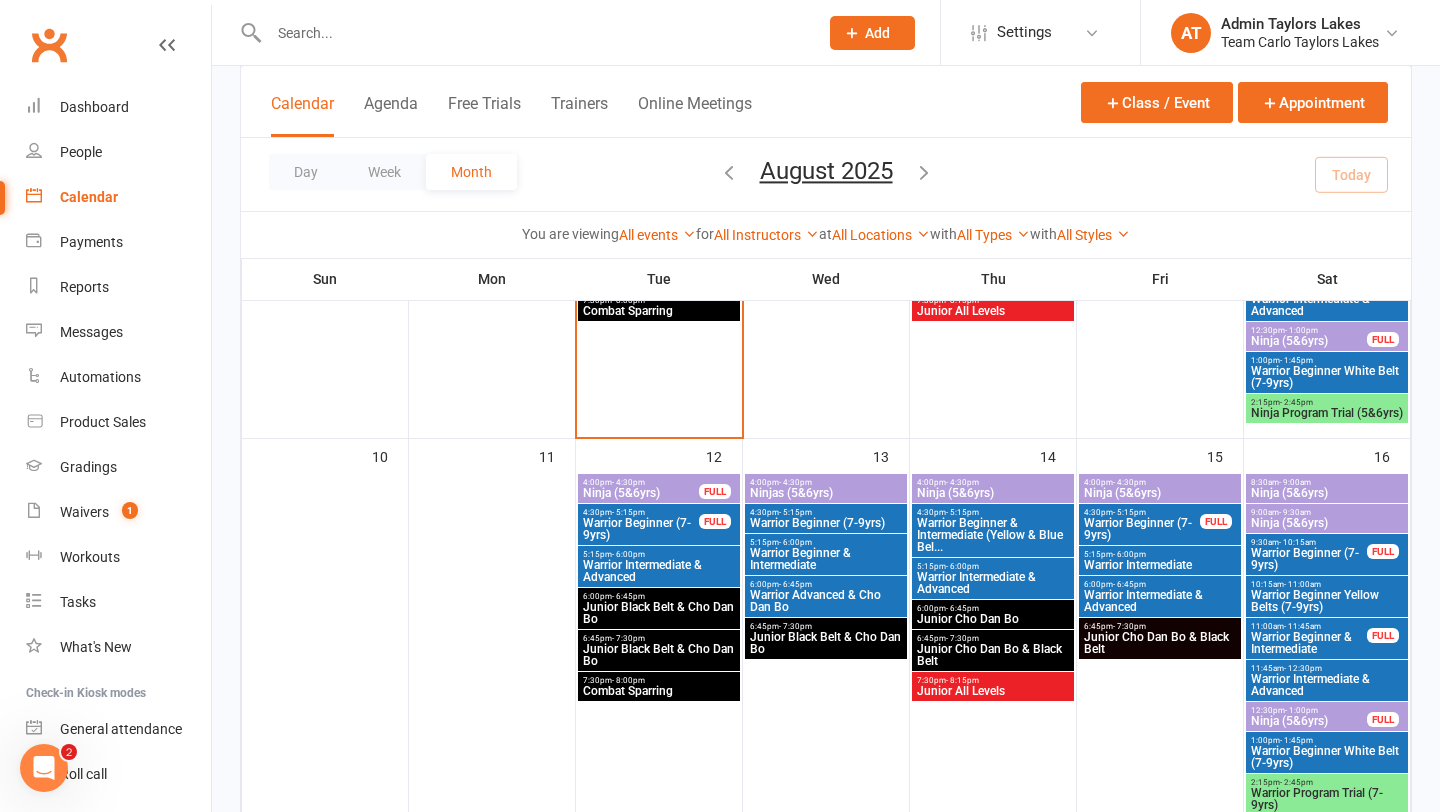 scroll, scrollTop: 794, scrollLeft: 0, axis: vertical 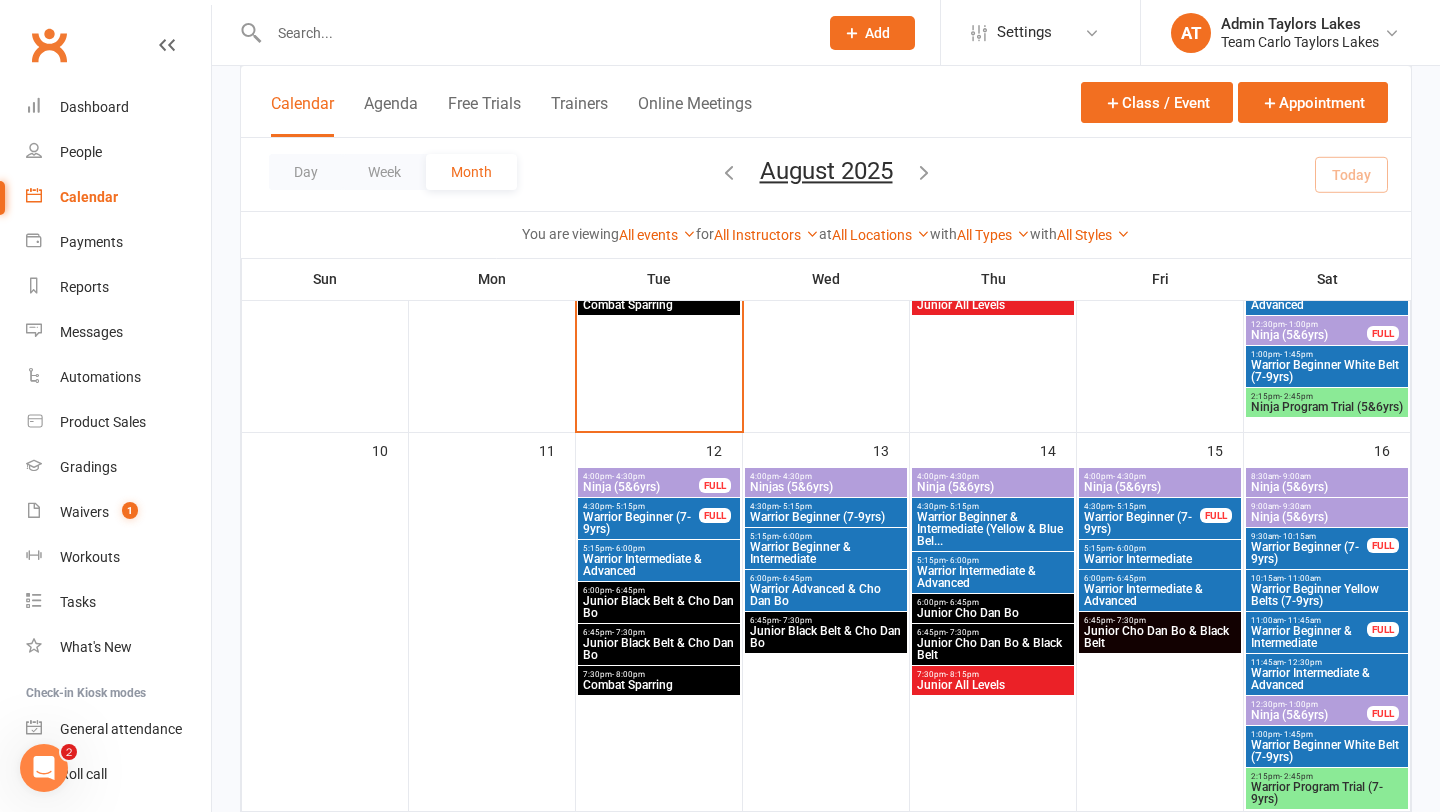 click on "Ninja (5&6yrs)" at bounding box center (993, 487) 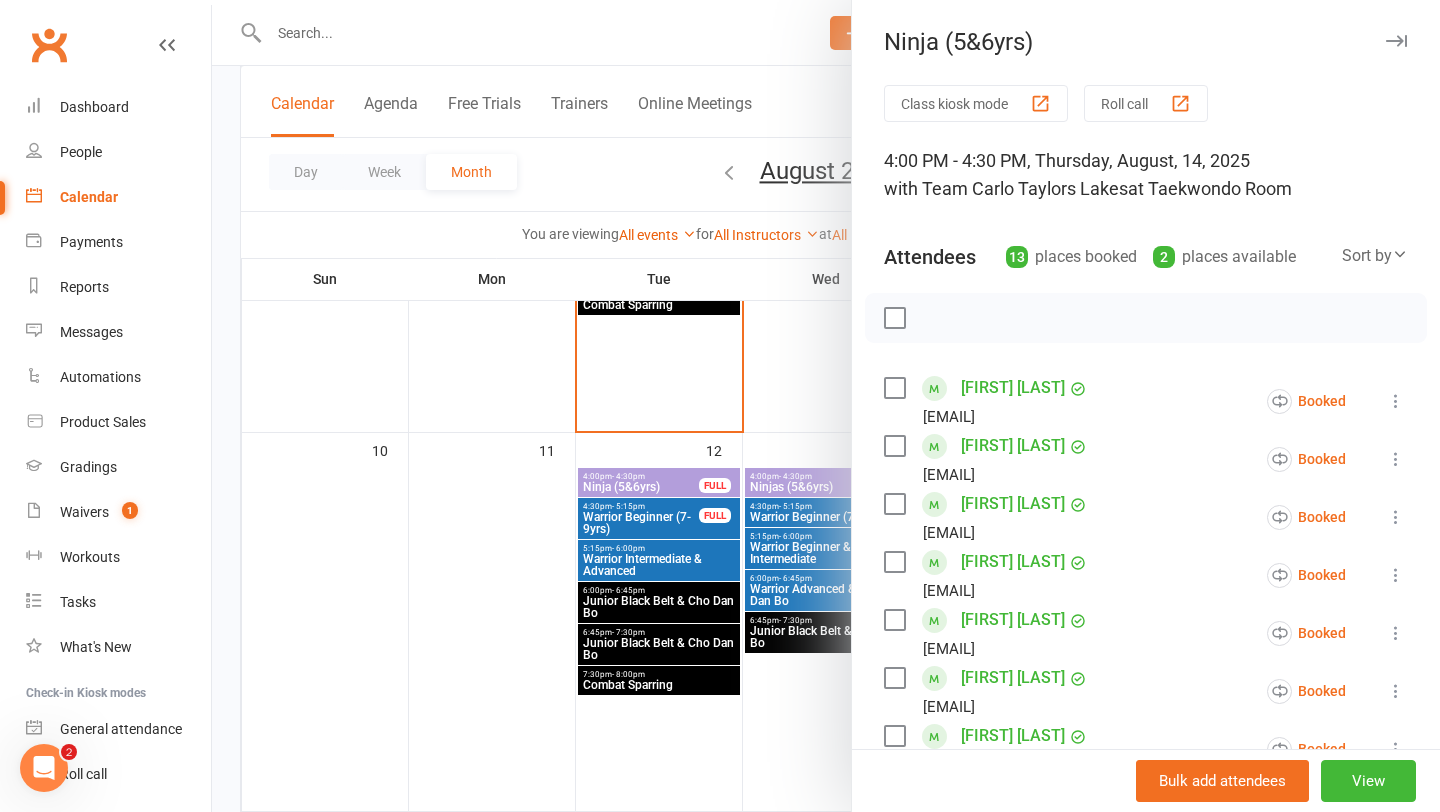 scroll, scrollTop: 736, scrollLeft: 0, axis: vertical 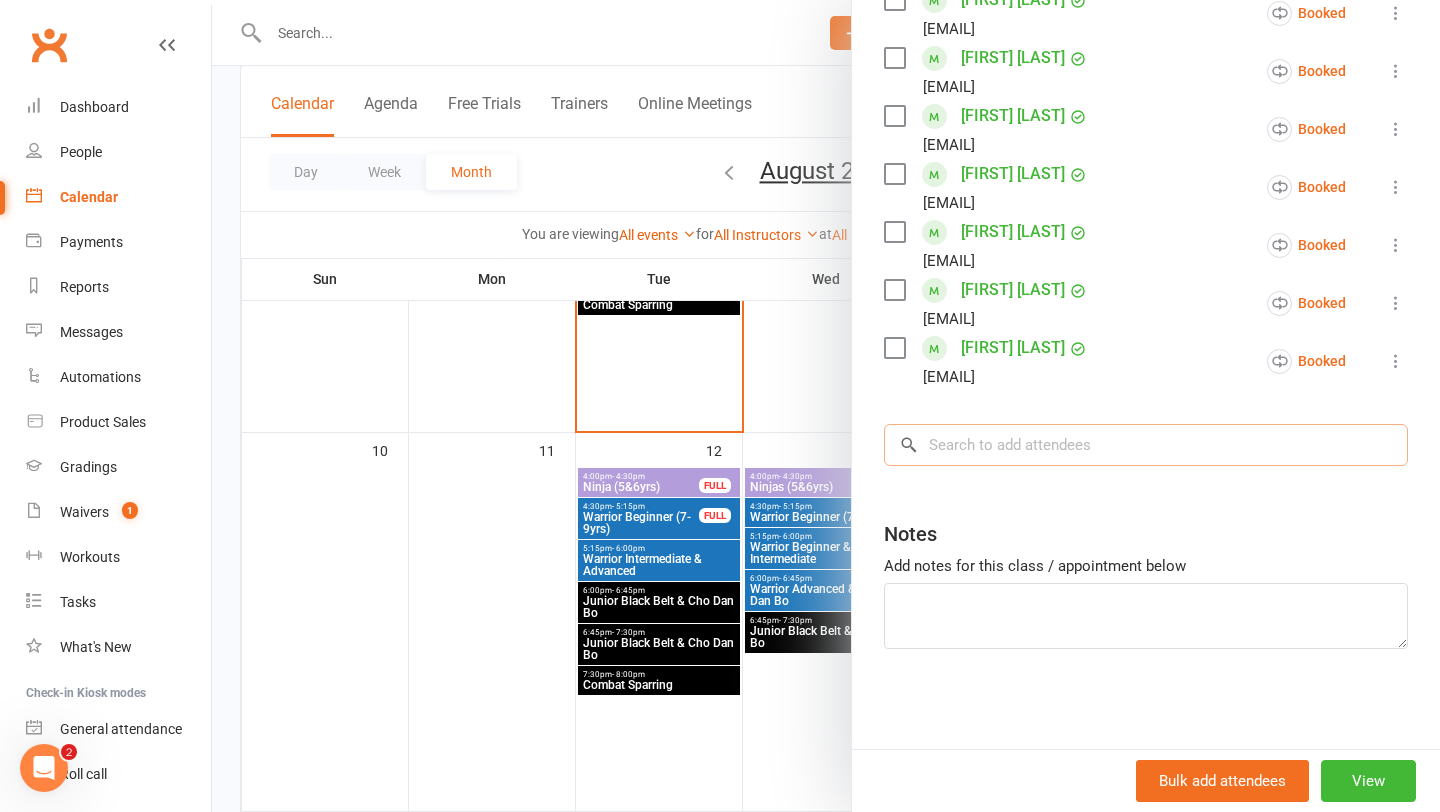 click at bounding box center [1146, 445] 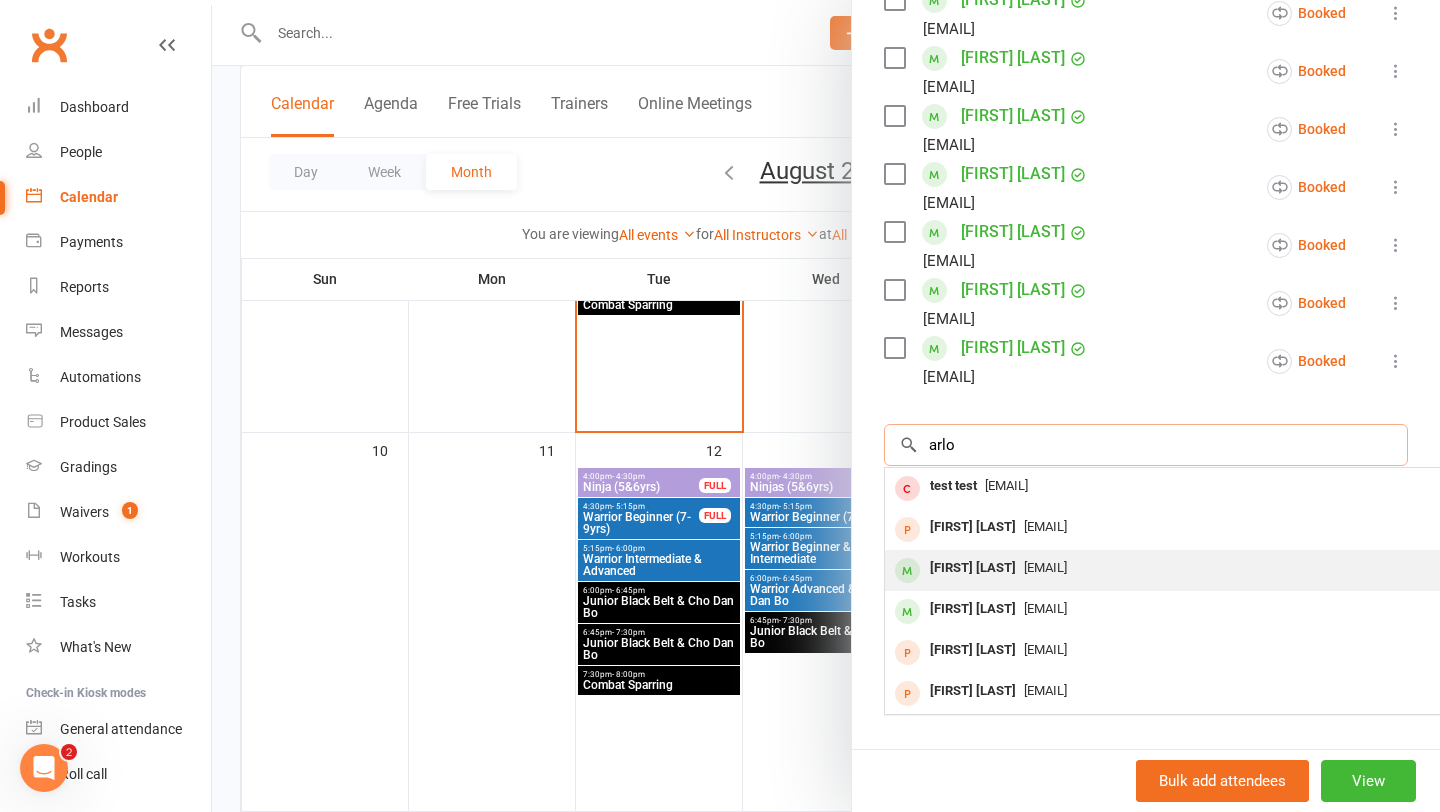 type on "arlo" 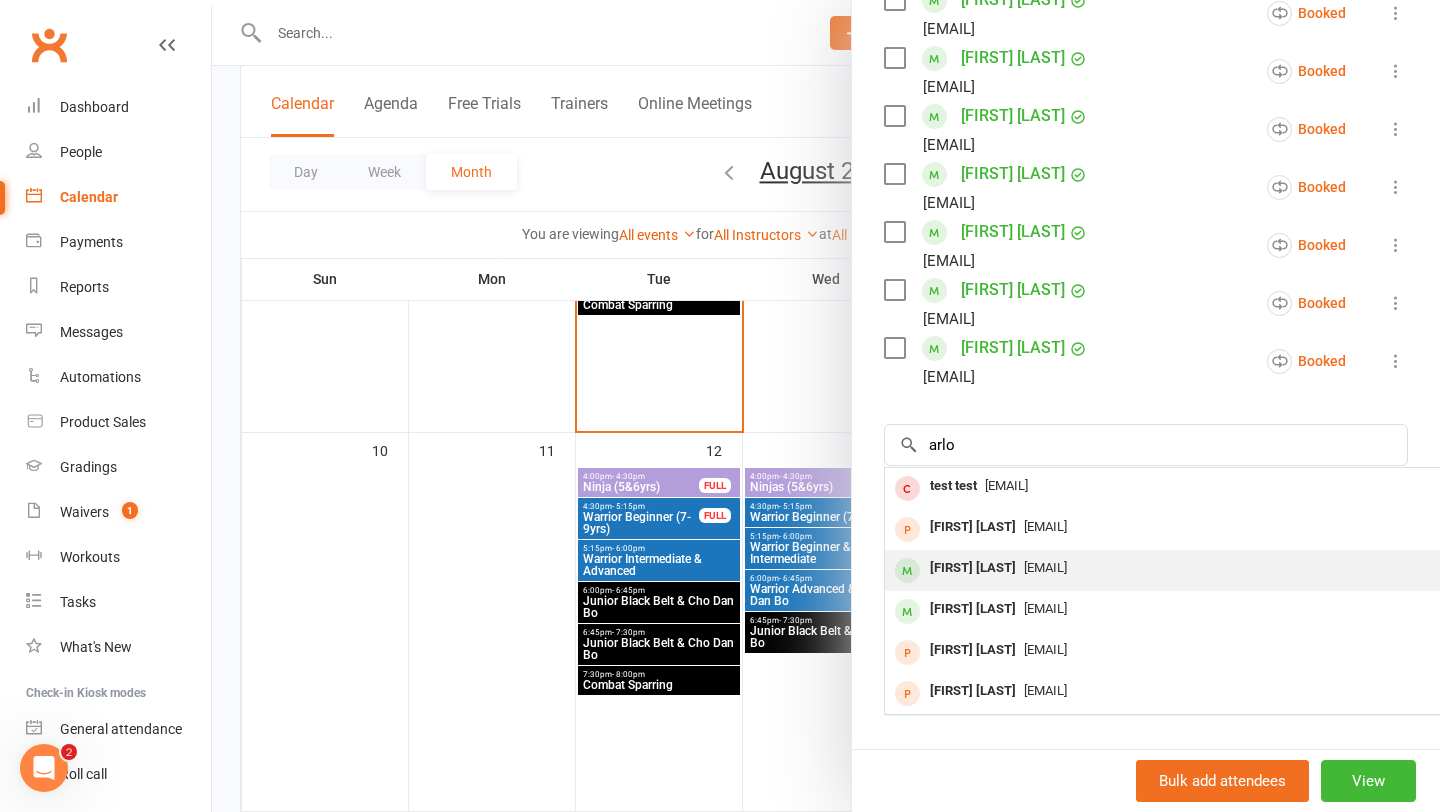 click on "[FIRST] [LAST]" at bounding box center (973, 568) 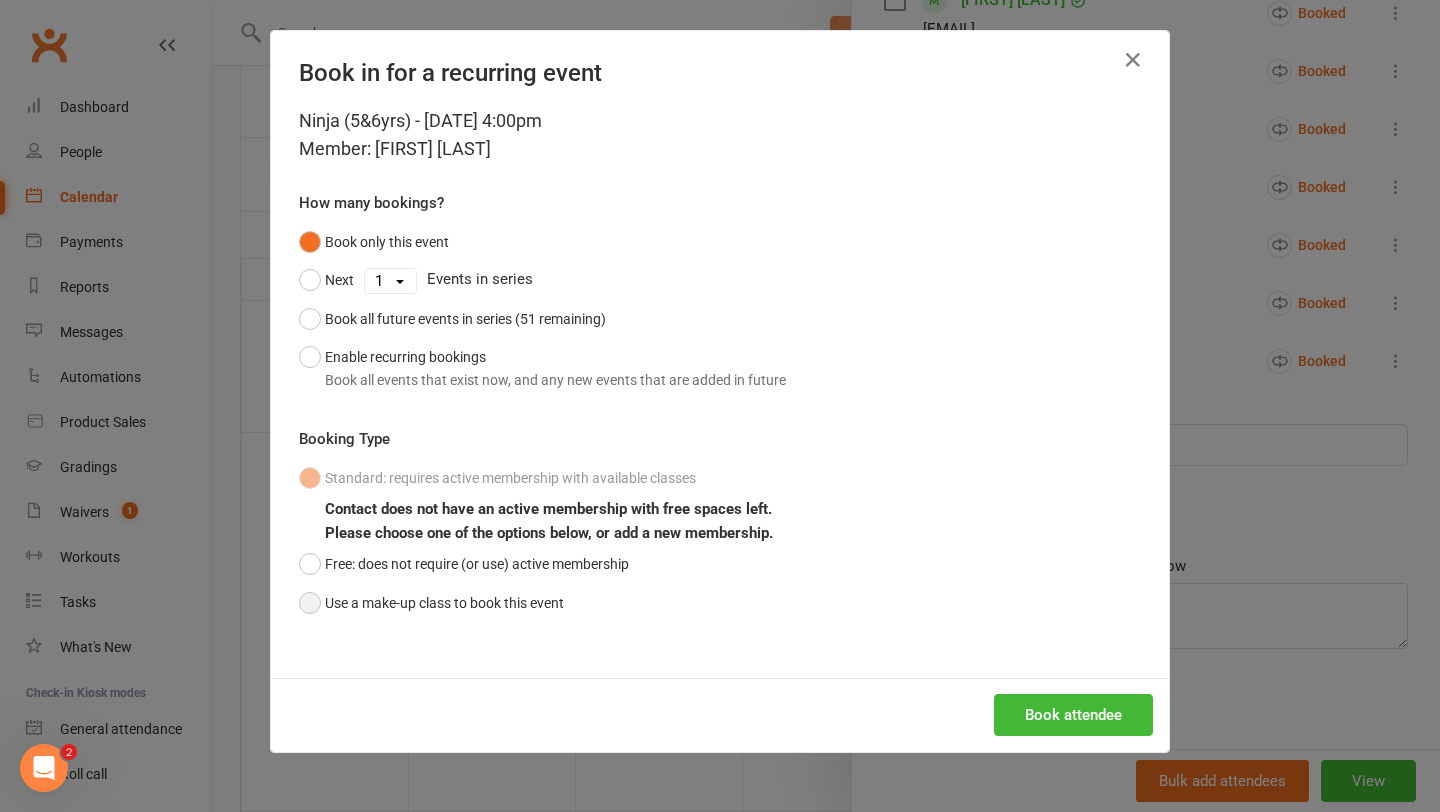 click on "Use a make-up class to book this event" at bounding box center (431, 603) 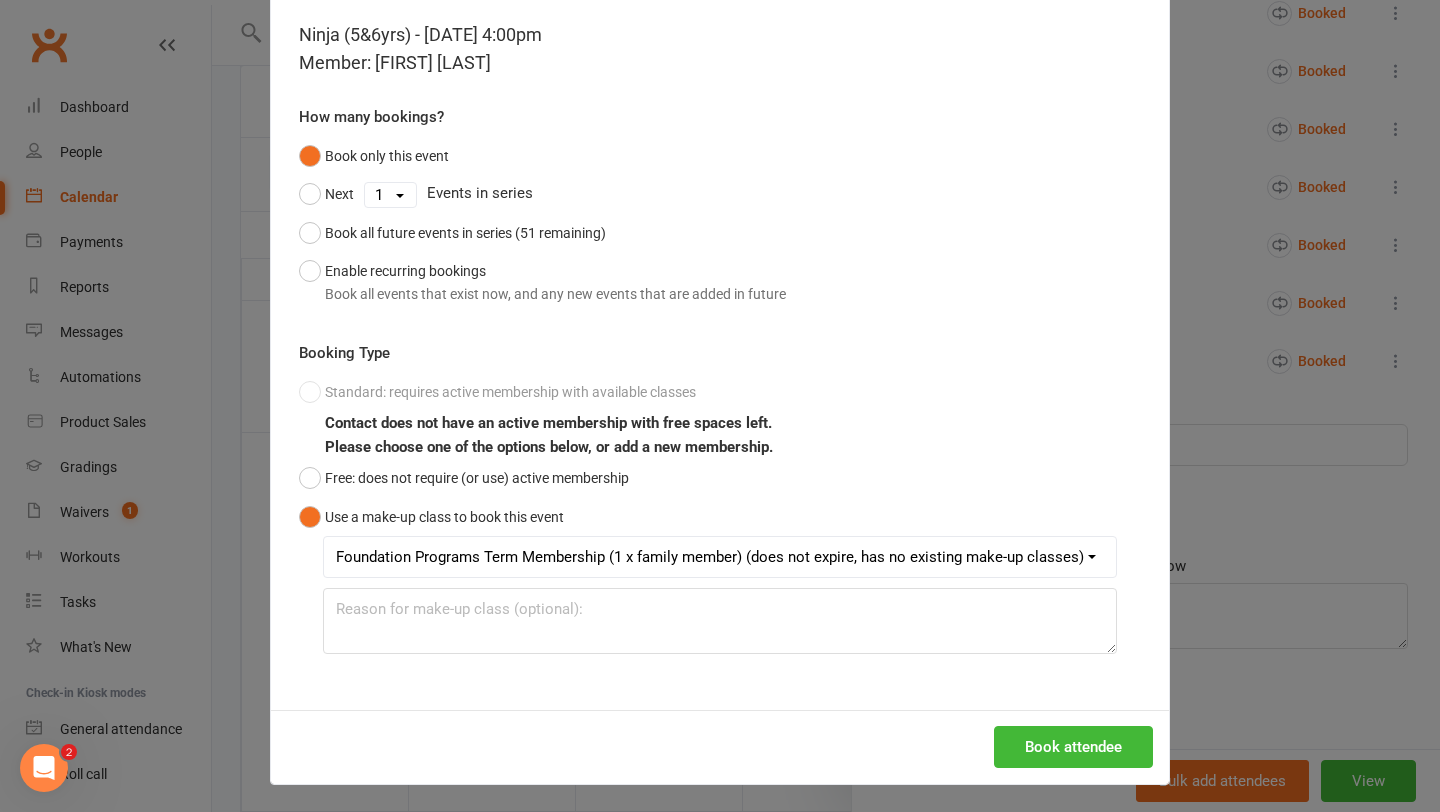 scroll, scrollTop: 89, scrollLeft: 0, axis: vertical 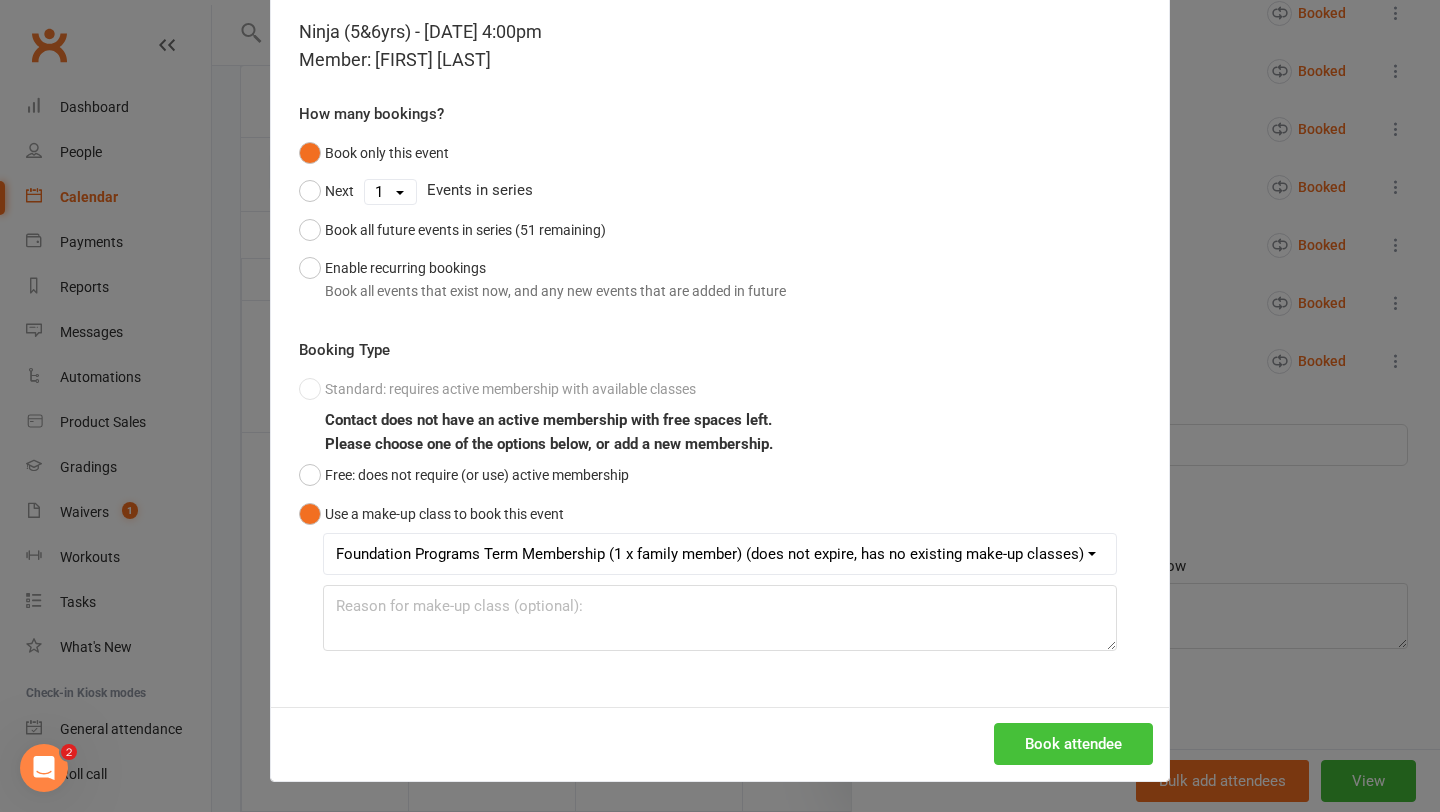 click on "Book attendee" at bounding box center (1073, 744) 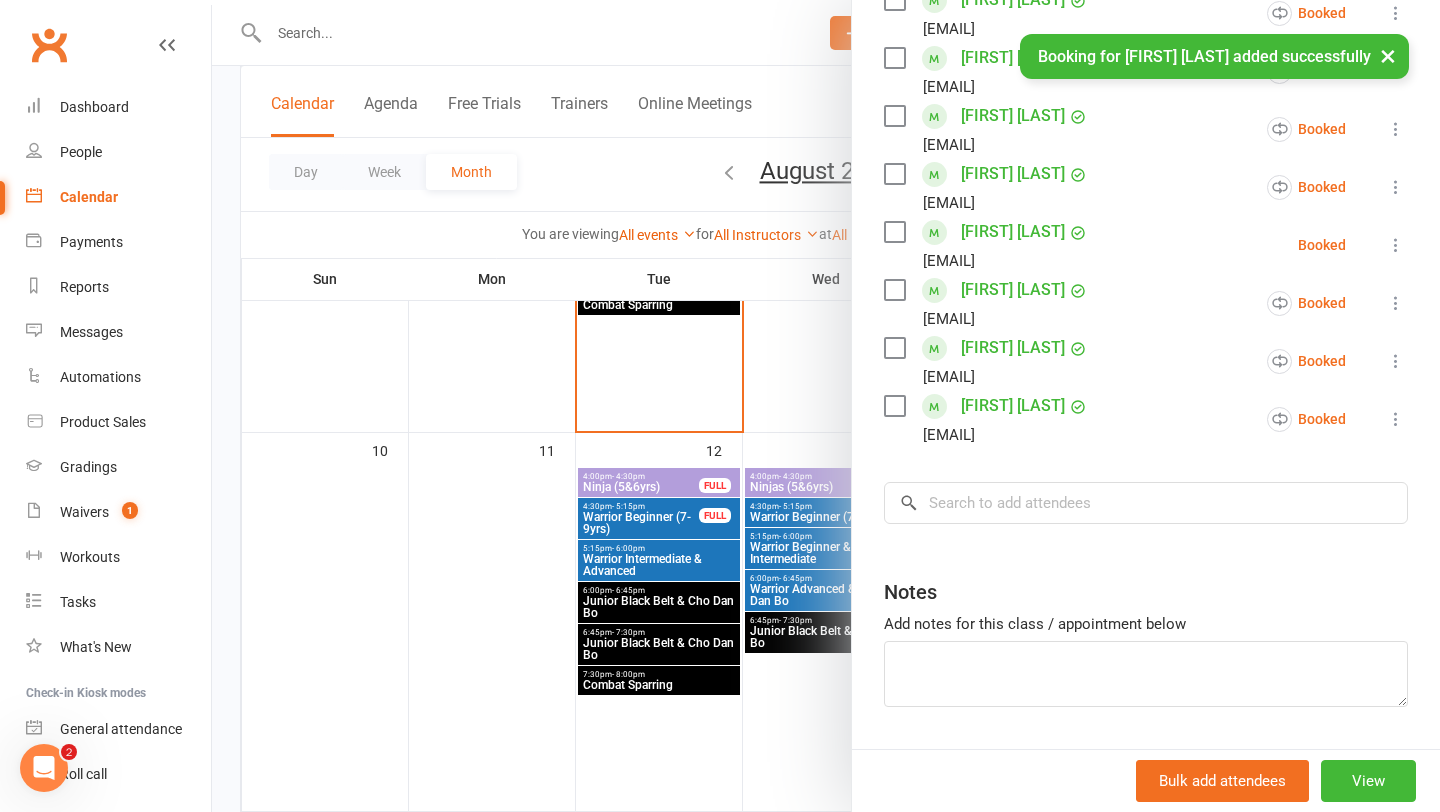 click at bounding box center [826, 406] 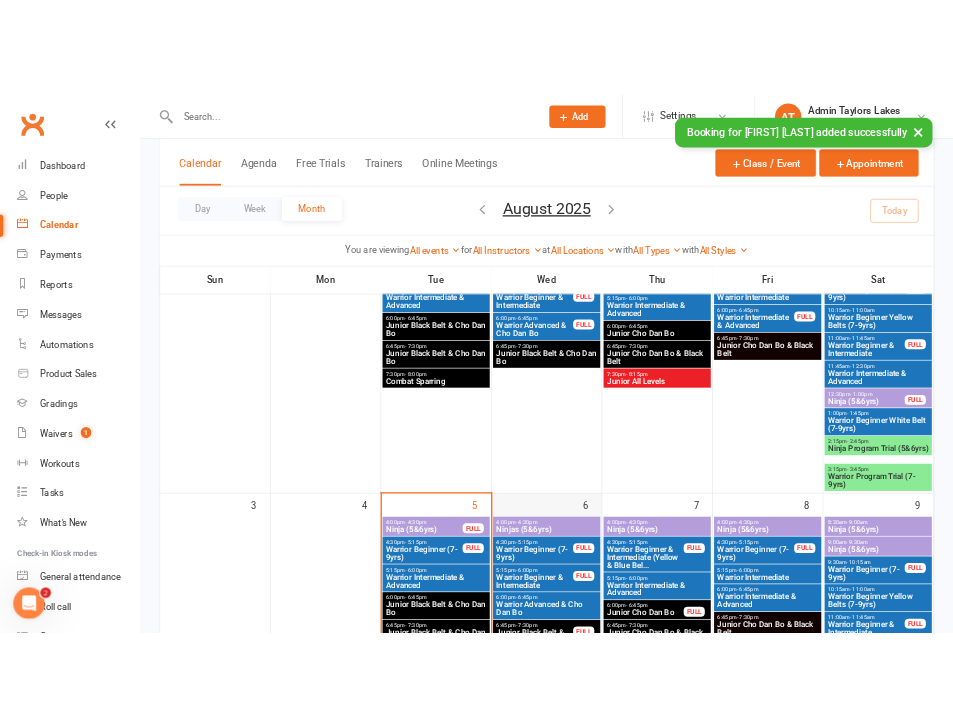 scroll, scrollTop: 209, scrollLeft: 0, axis: vertical 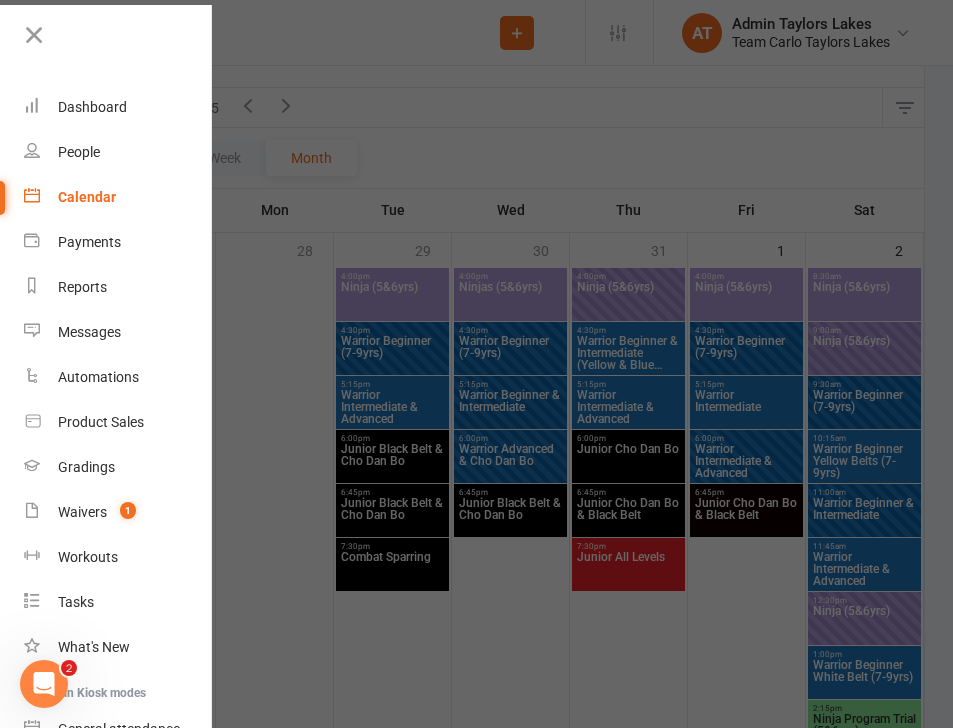 click on "Calendar" at bounding box center [87, 197] 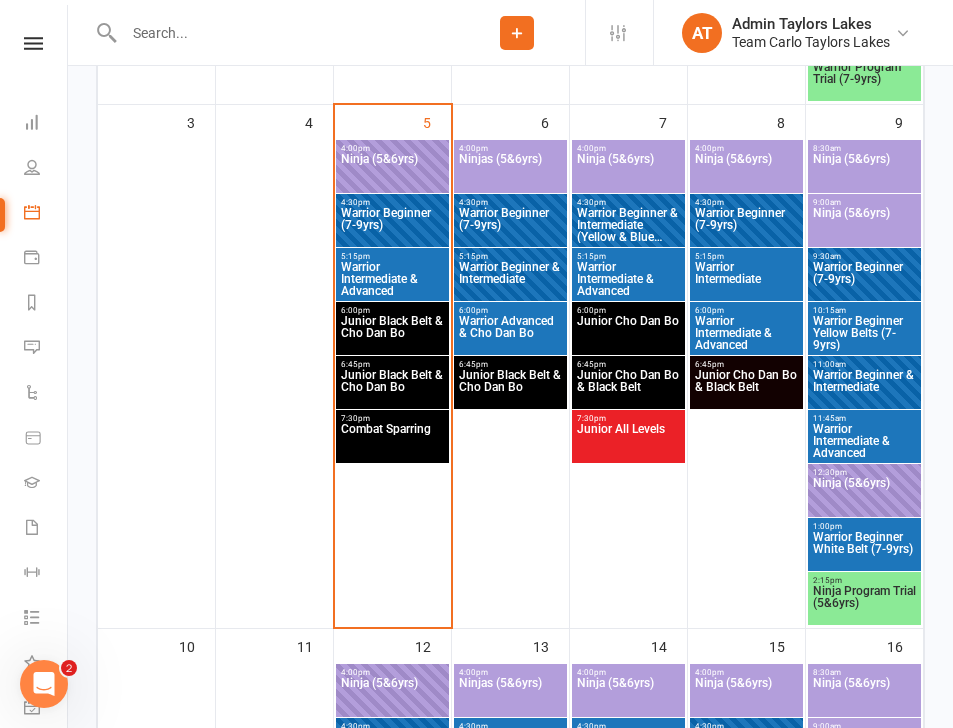 scroll, scrollTop: 853, scrollLeft: 0, axis: vertical 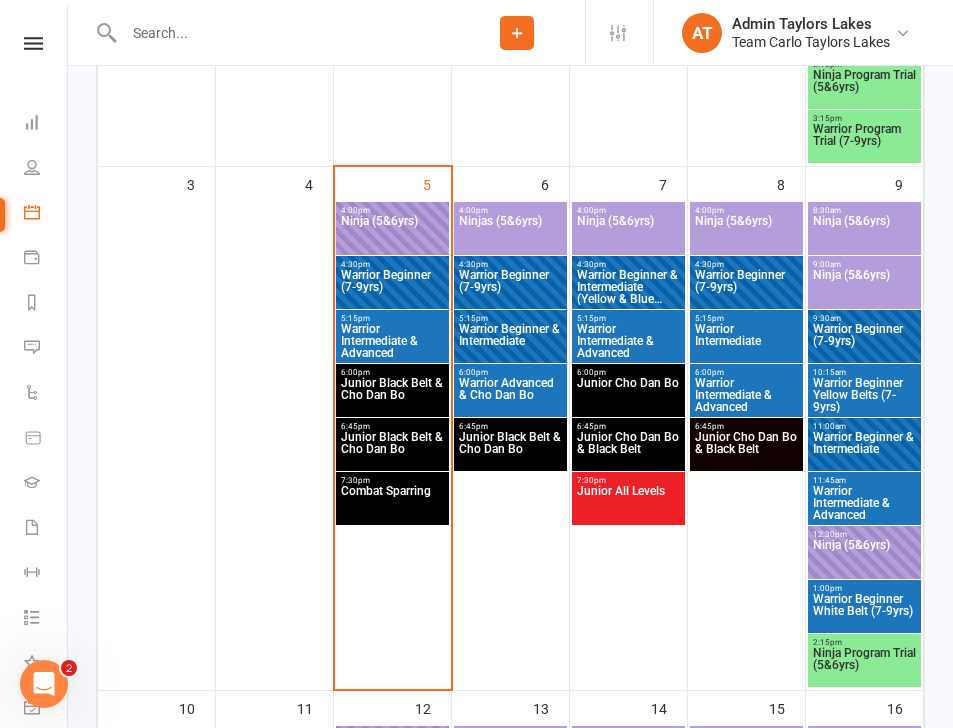 click on "Warrior Beginner White Belt (7-9yrs)" at bounding box center (864, 611) 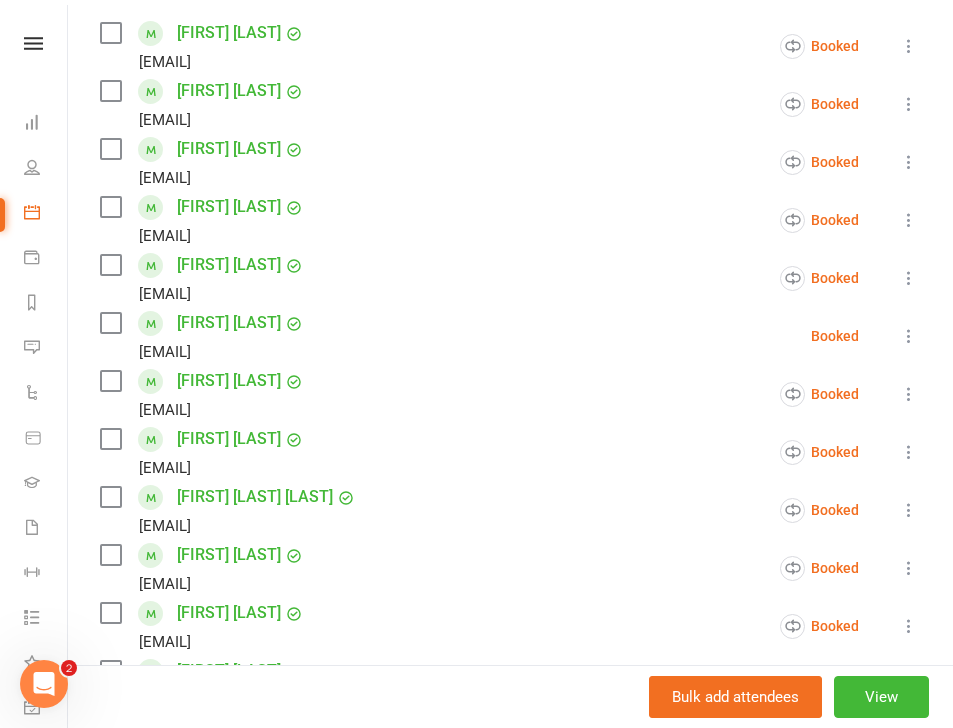 scroll, scrollTop: 850, scrollLeft: 0, axis: vertical 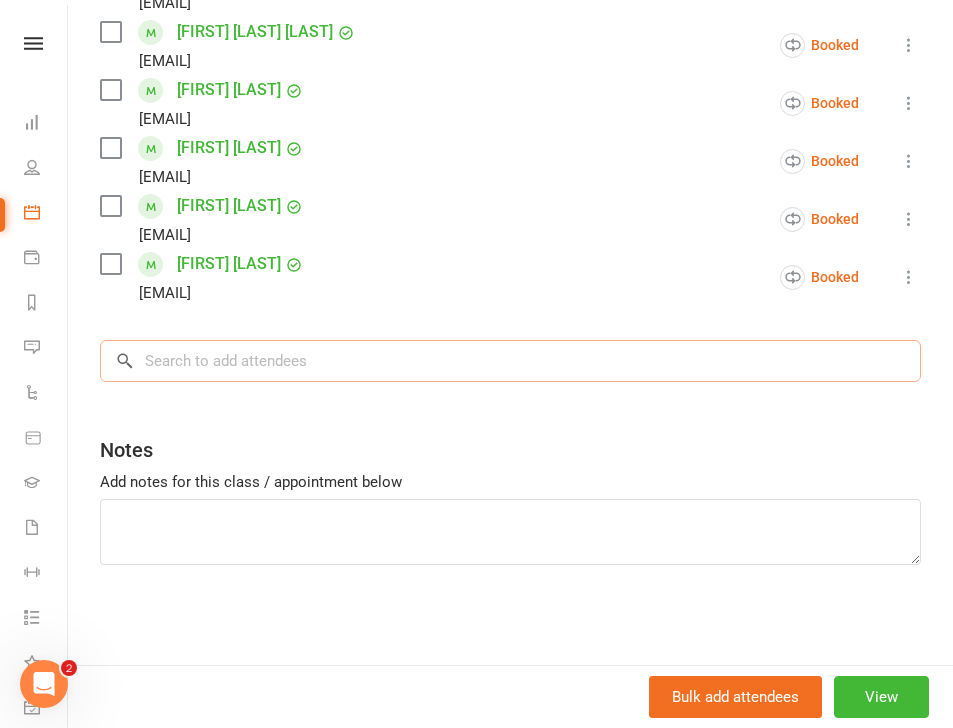 click at bounding box center (510, 361) 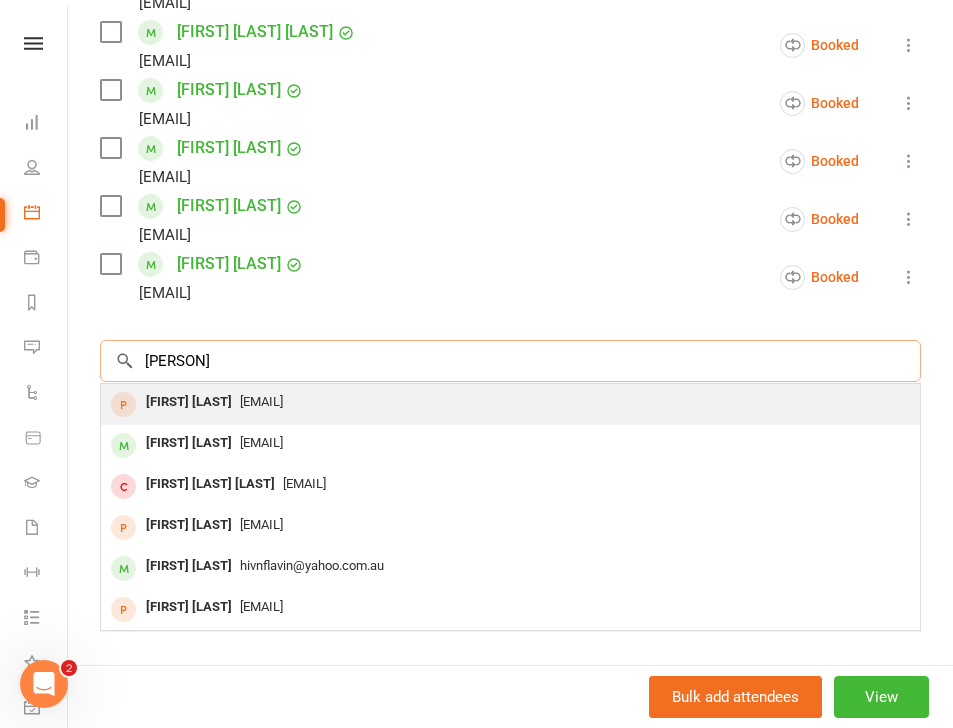 type on "[PERSON]" 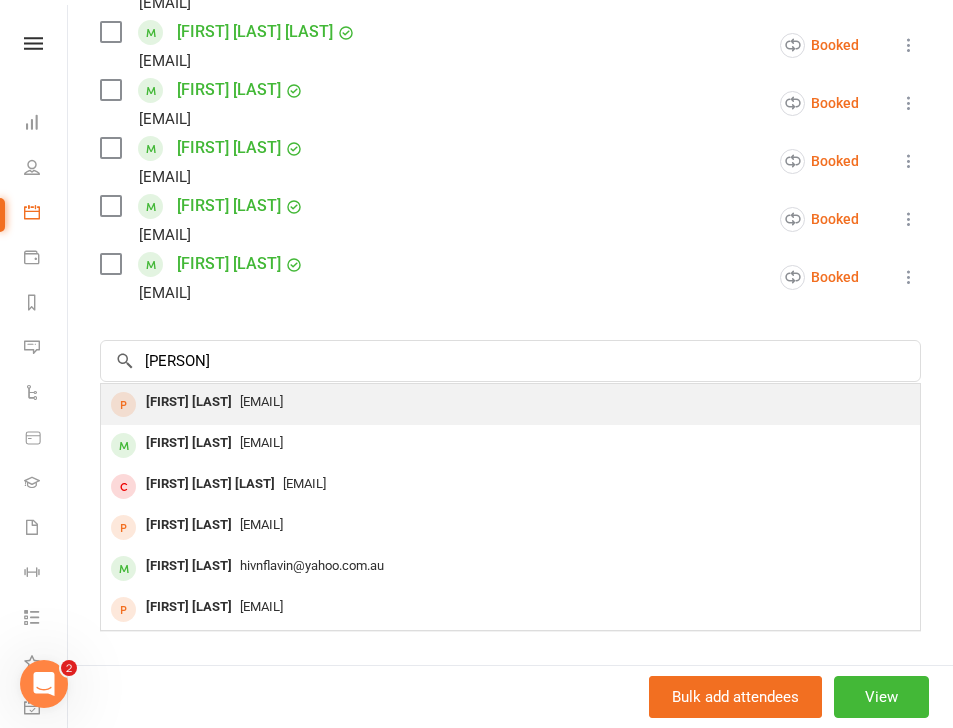 click on "[FIRST] [LAST]" at bounding box center [189, 402] 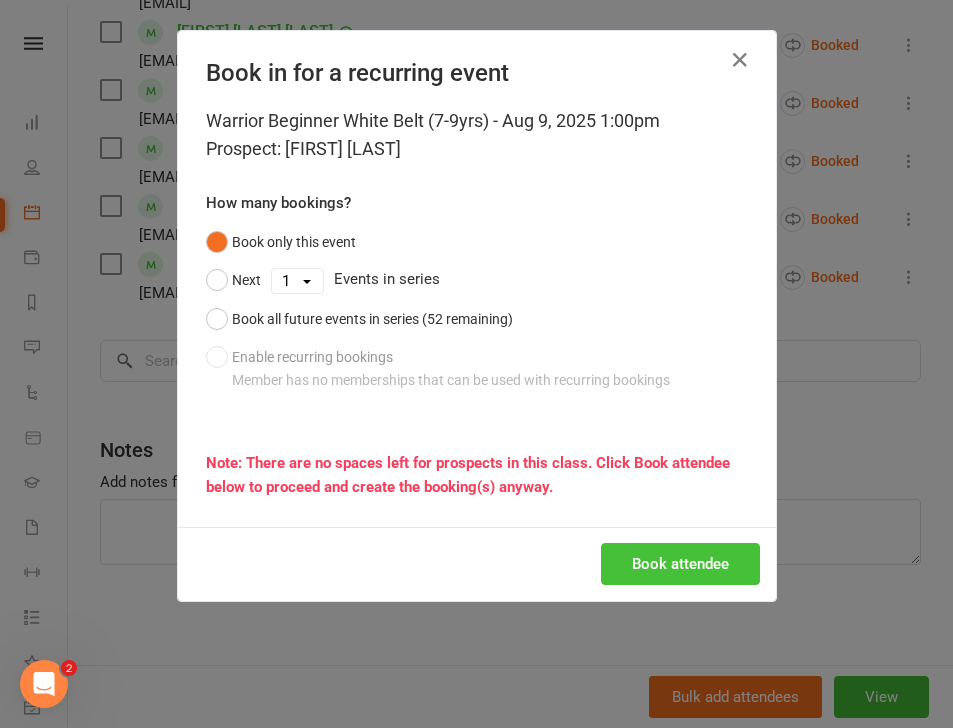 click on "Book attendee" at bounding box center [680, 564] 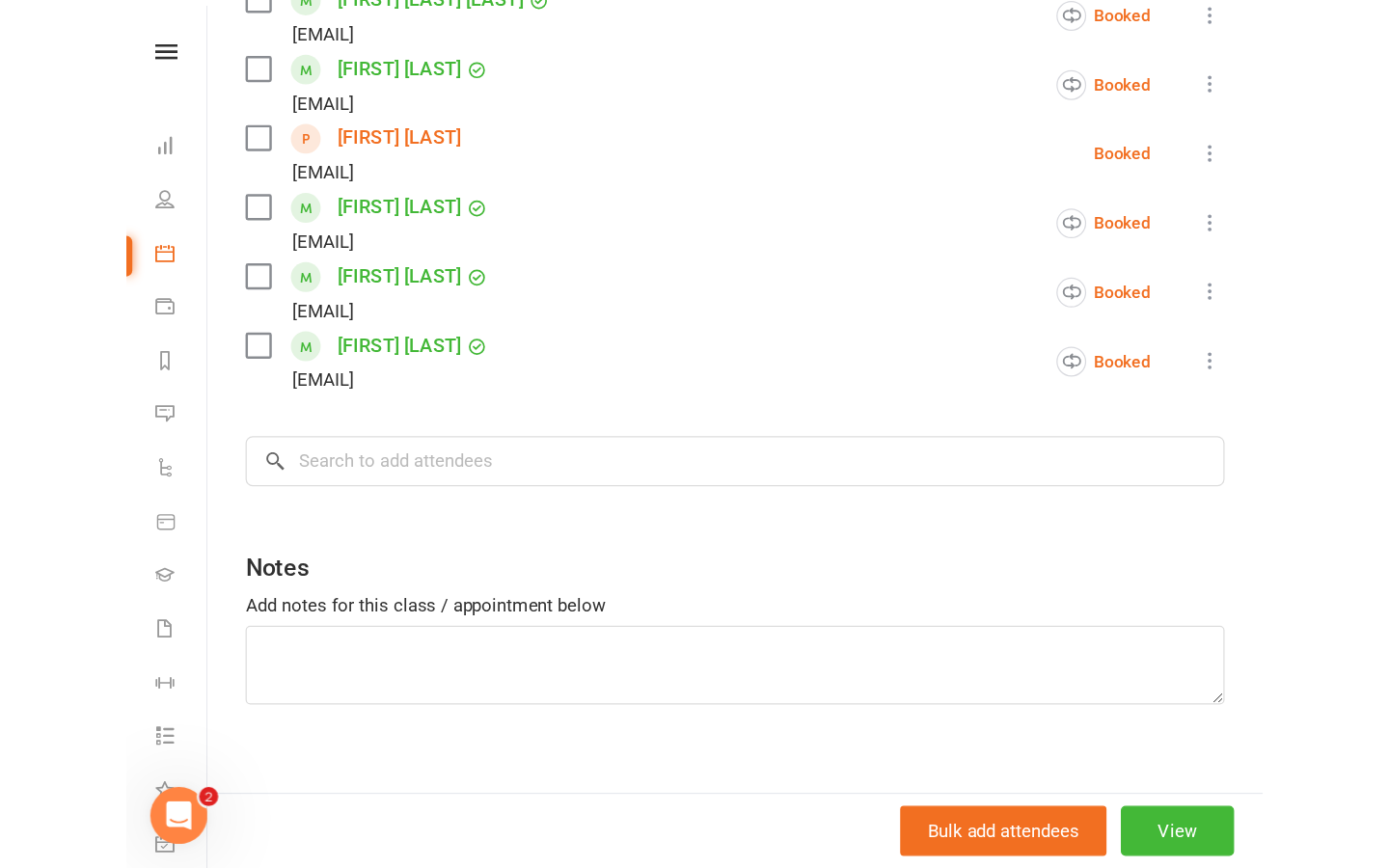 scroll, scrollTop: 806, scrollLeft: 0, axis: vertical 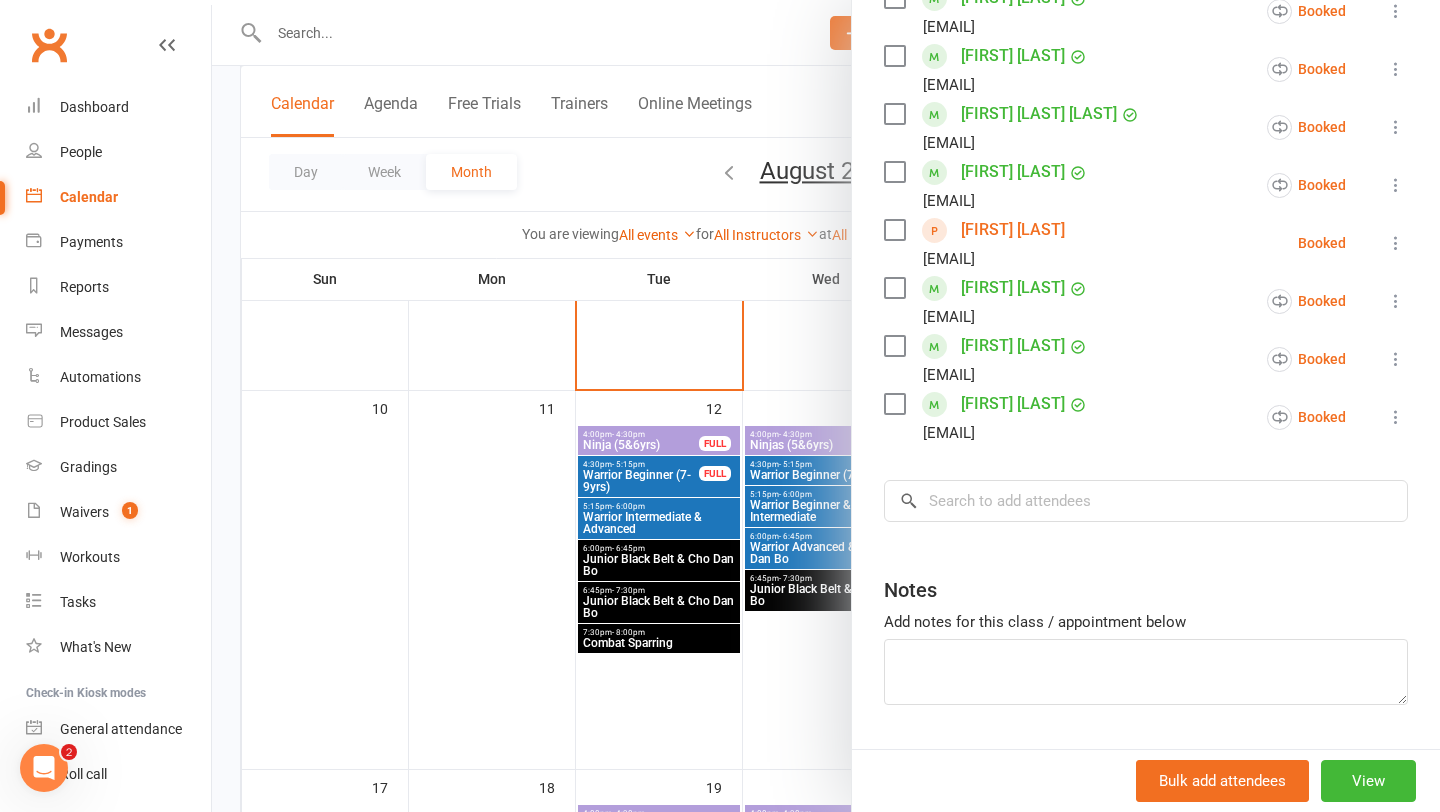 click at bounding box center [826, 406] 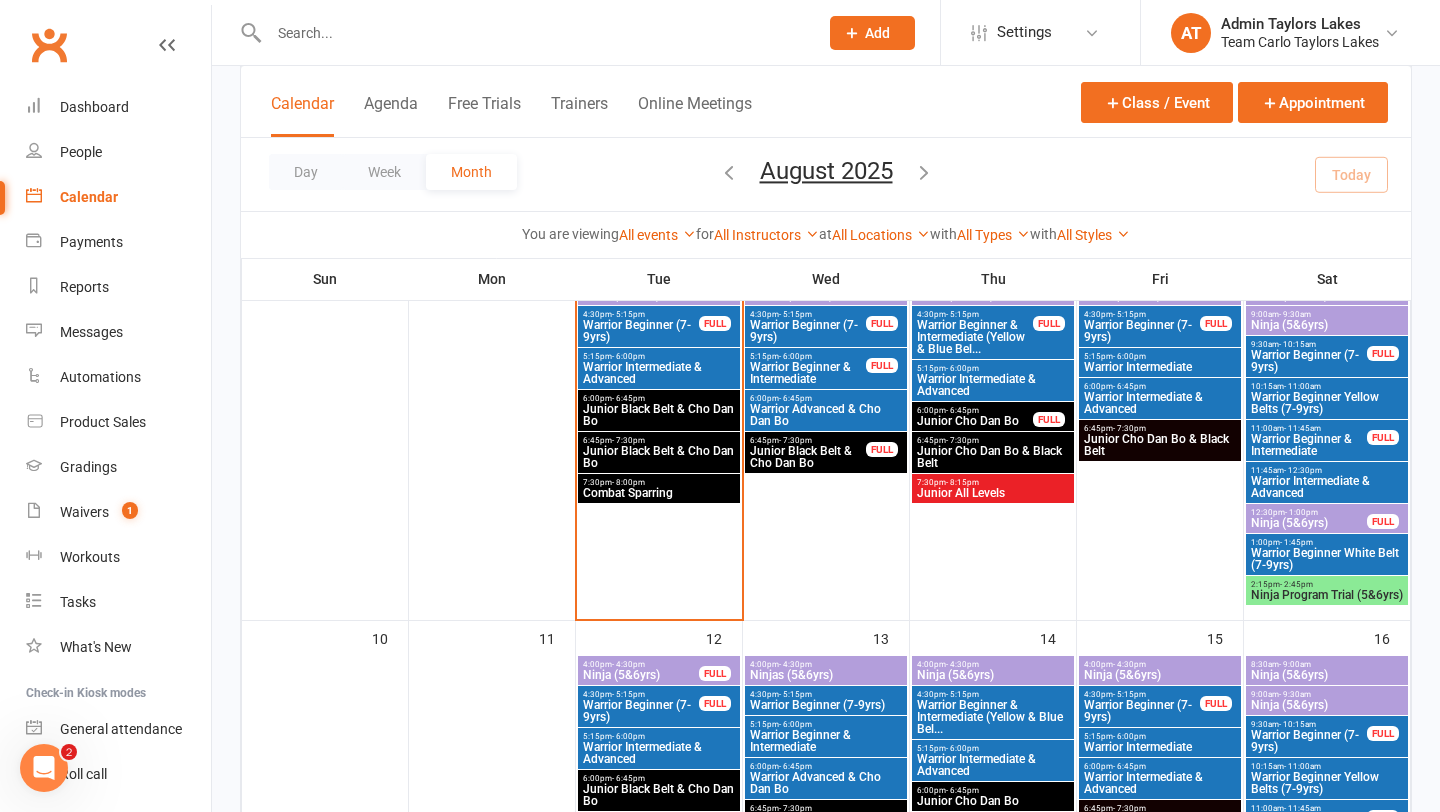 click at bounding box center (924, 172) 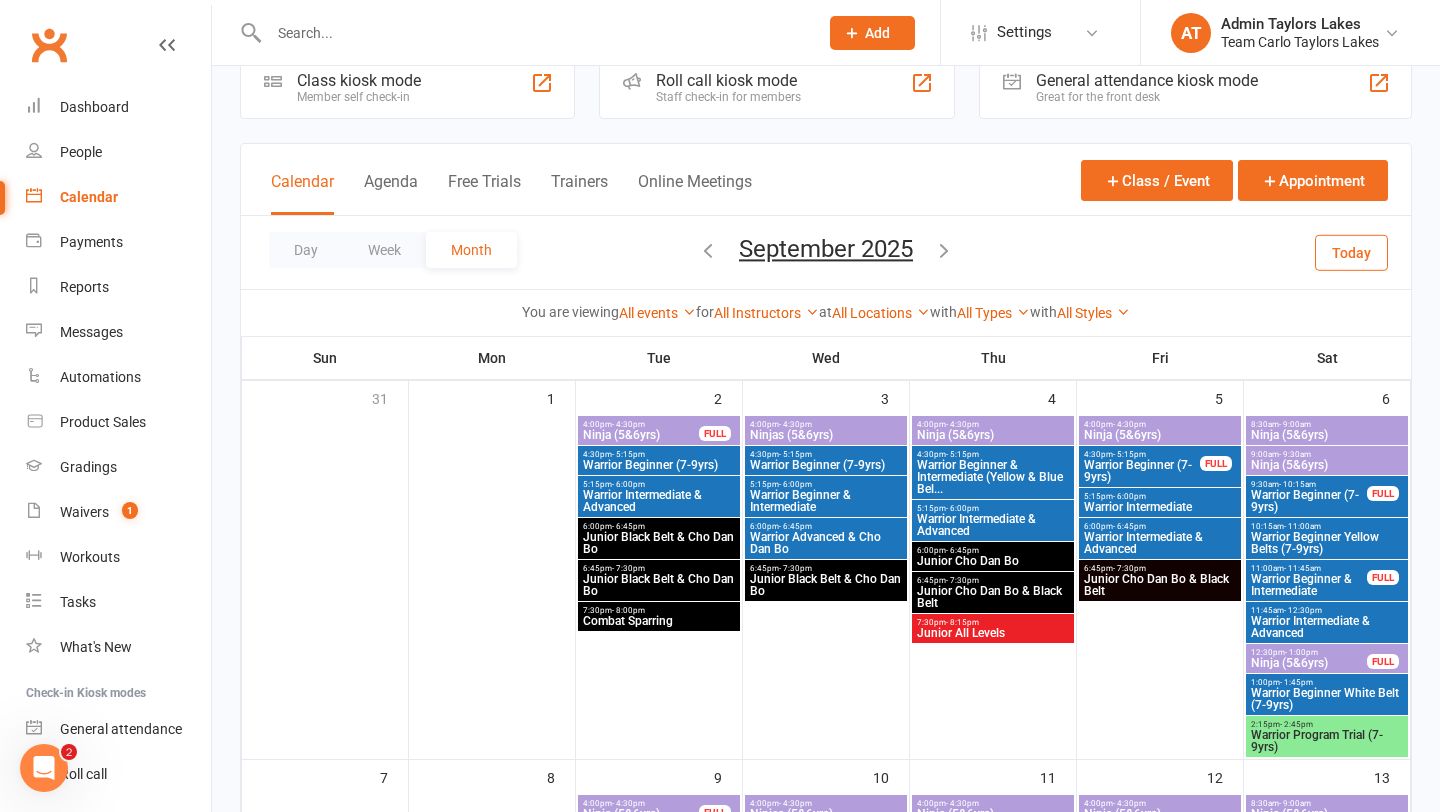 scroll, scrollTop: 0, scrollLeft: 0, axis: both 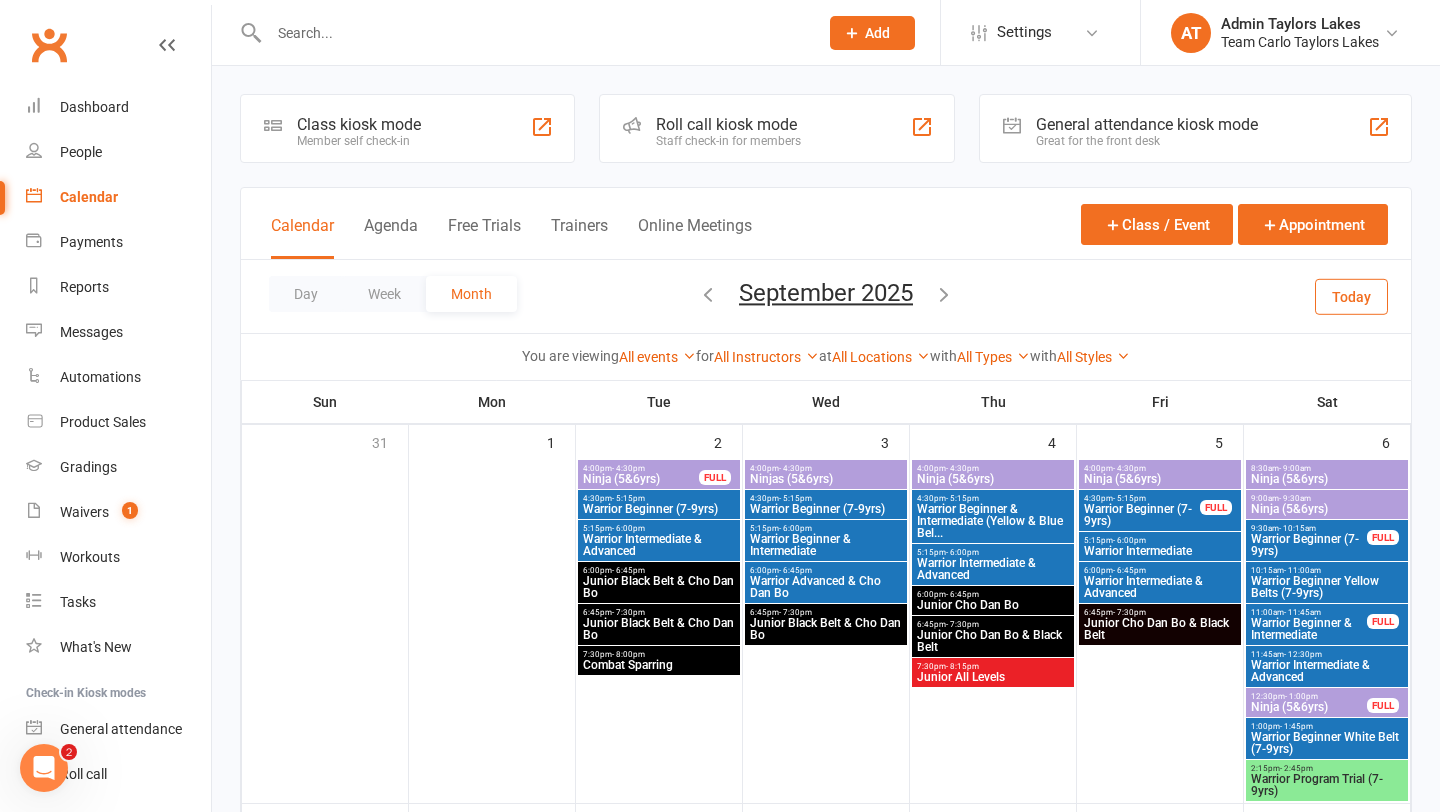 click at bounding box center [708, 294] 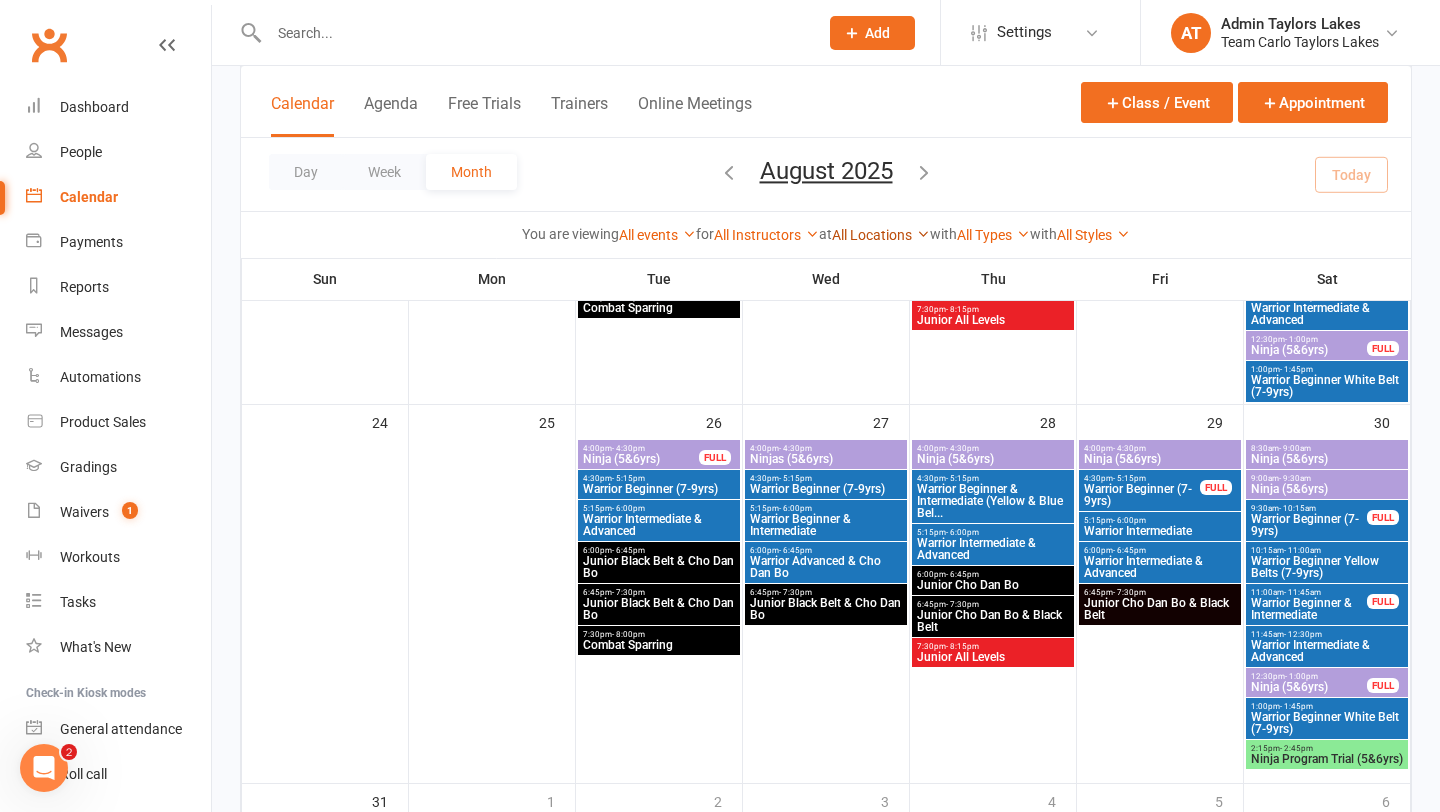 scroll, scrollTop: 1543, scrollLeft: 0, axis: vertical 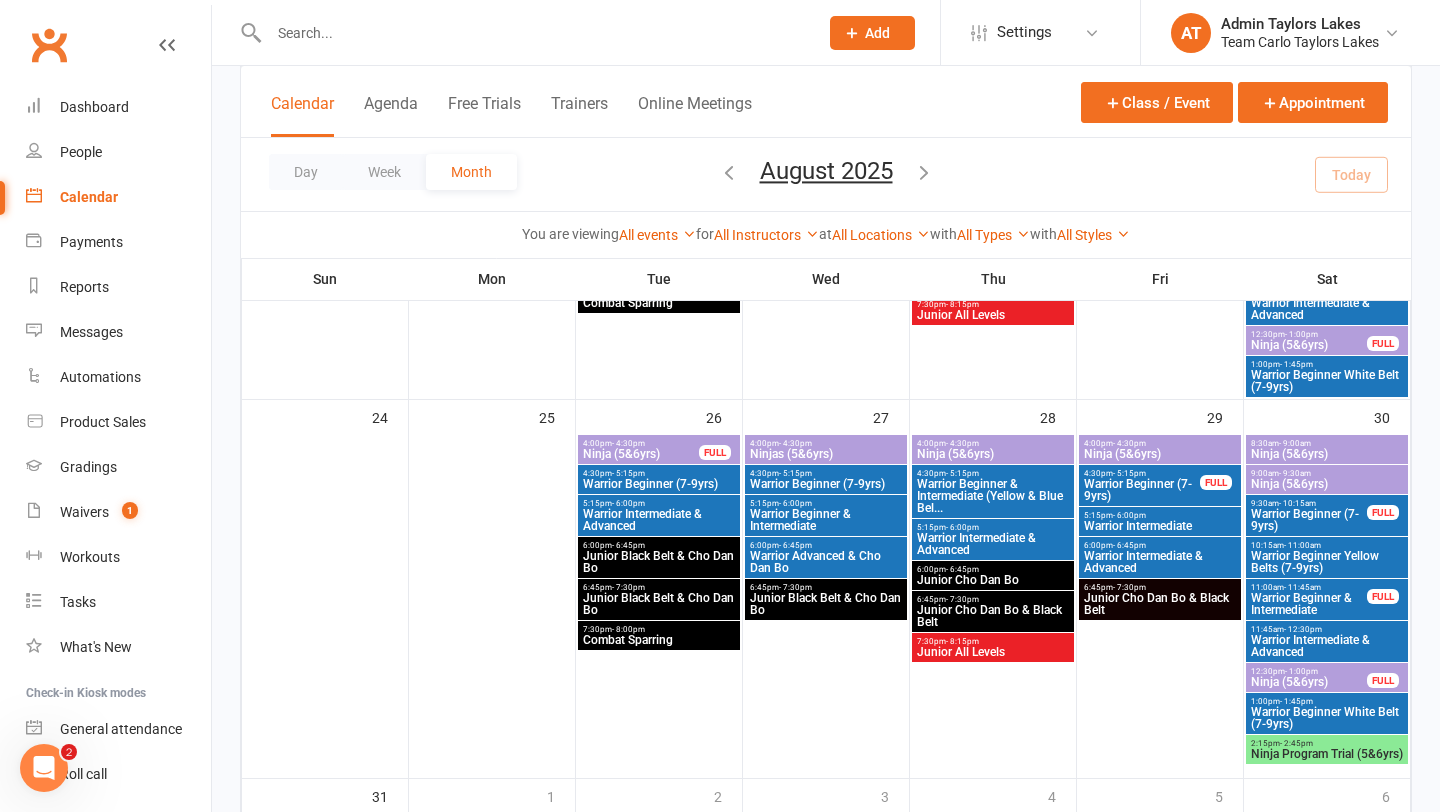 click at bounding box center (924, 172) 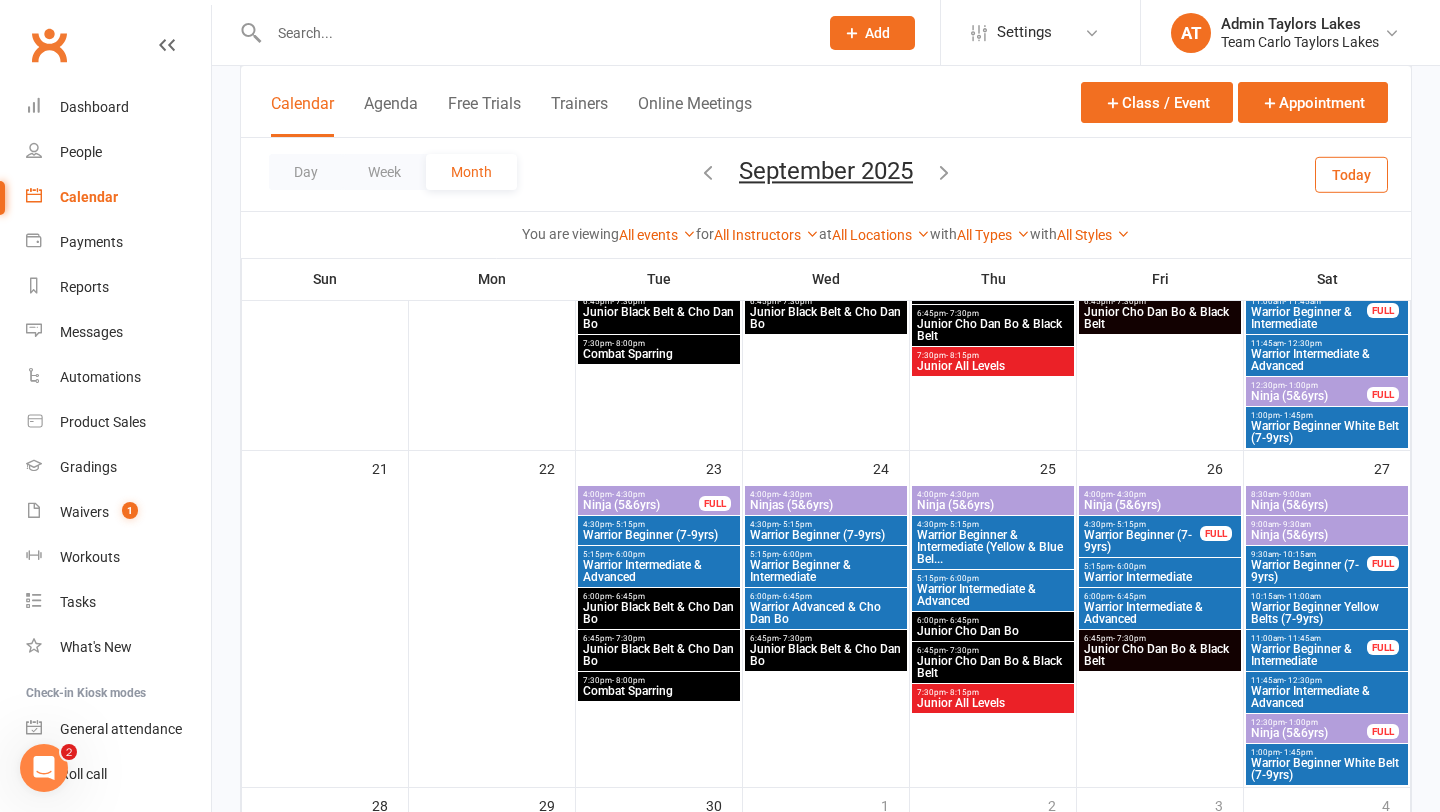 scroll, scrollTop: 1072, scrollLeft: 0, axis: vertical 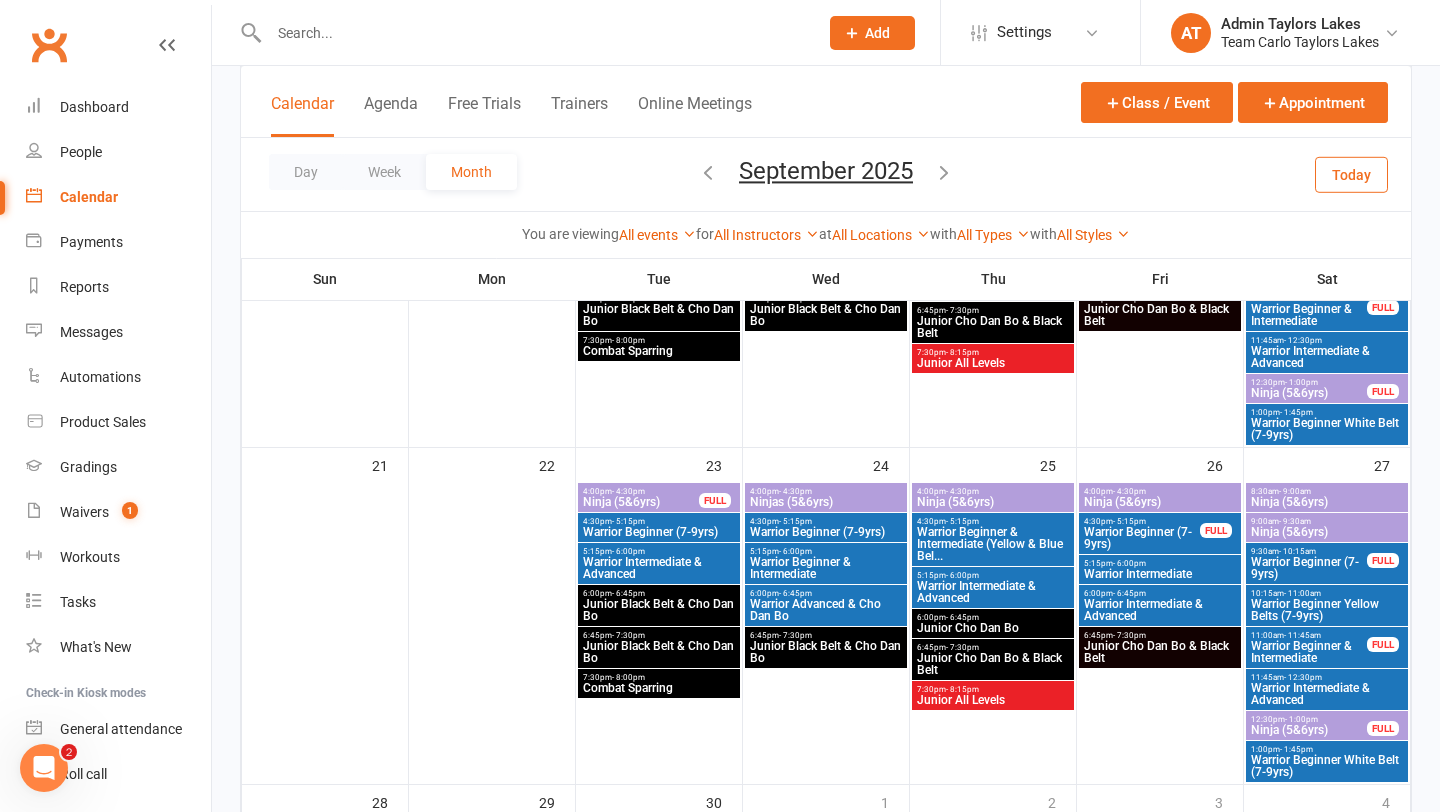click at bounding box center [522, 32] 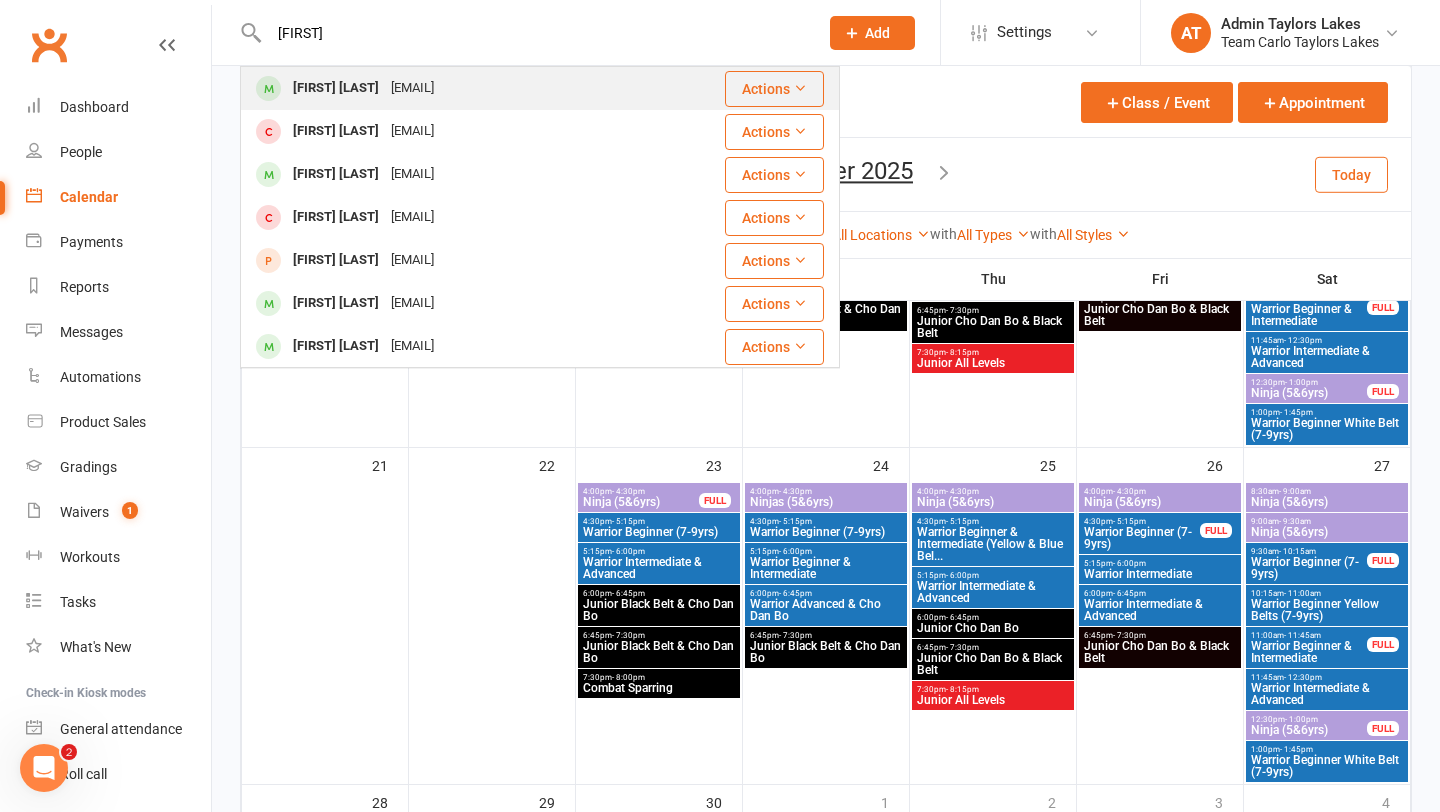type on "[FIRST]" 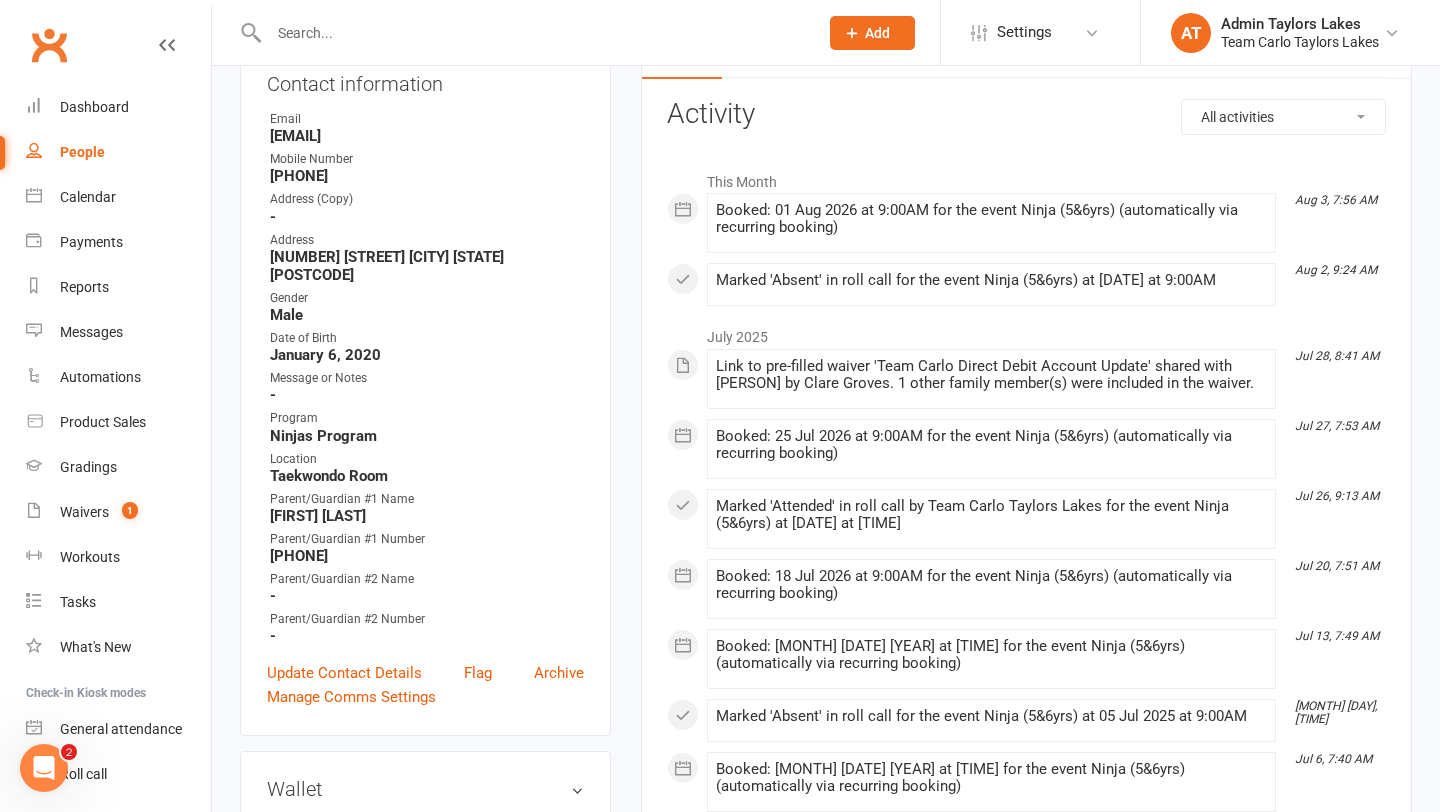 scroll, scrollTop: 347, scrollLeft: 0, axis: vertical 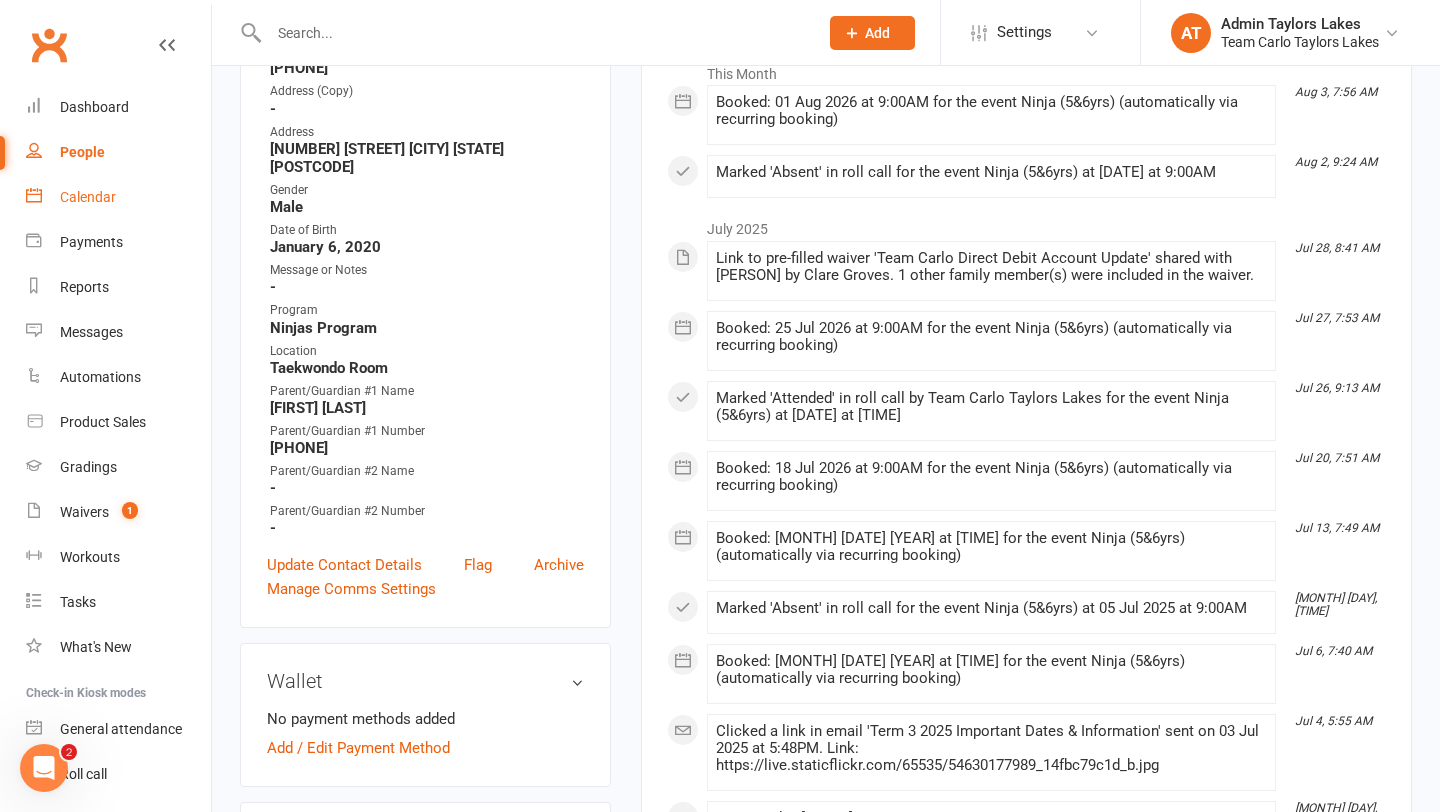 click on "Calendar" at bounding box center (88, 197) 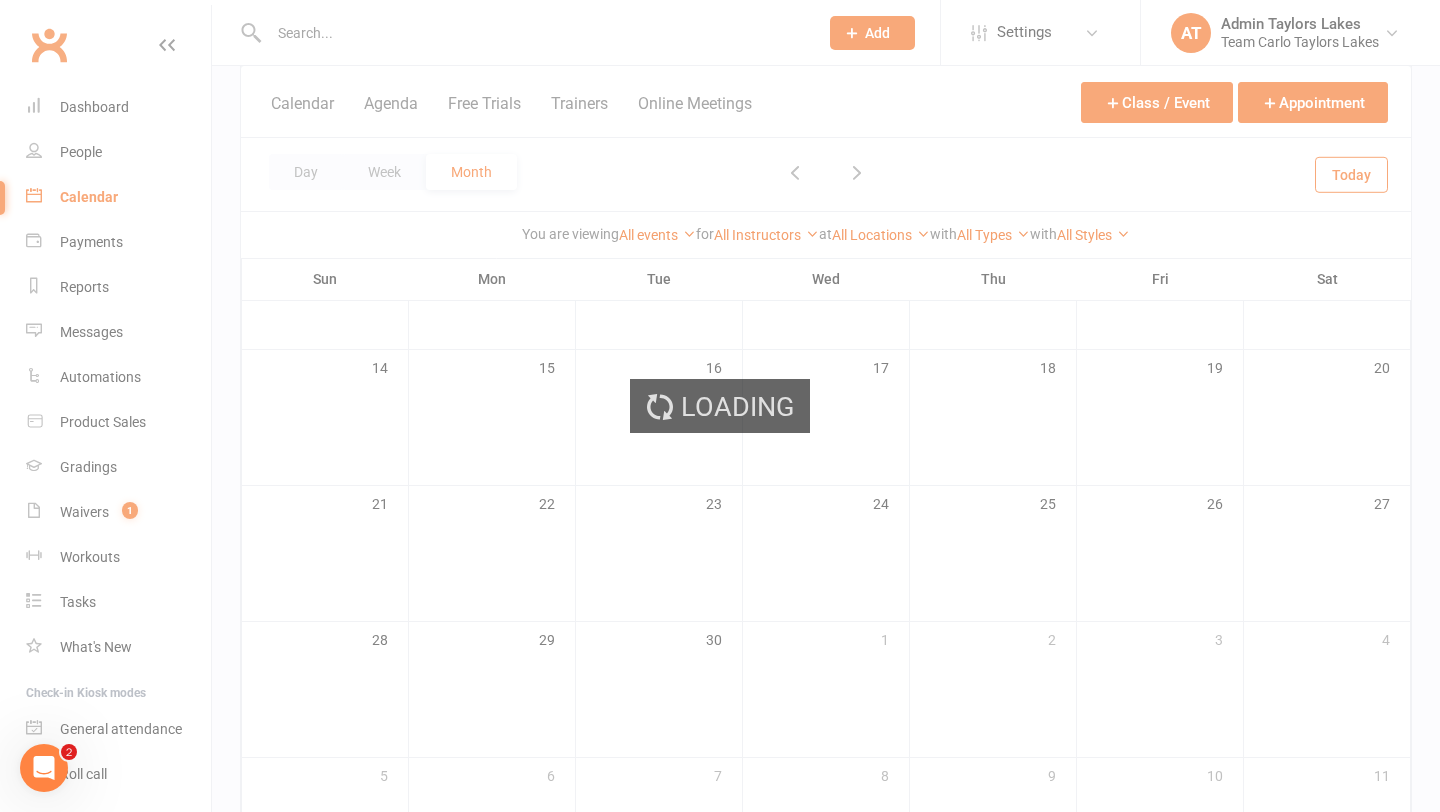 scroll, scrollTop: 0, scrollLeft: 0, axis: both 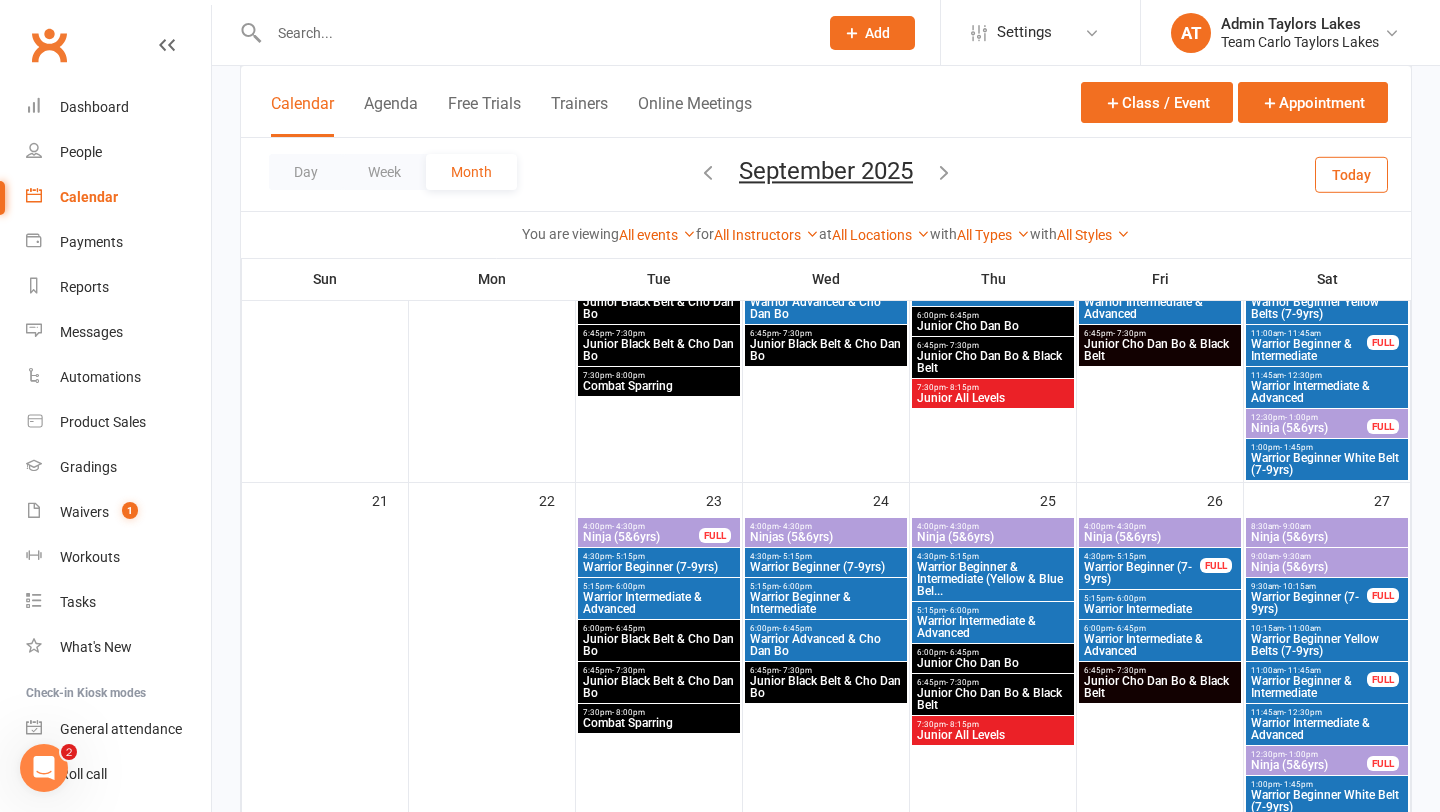 click at bounding box center [708, 172] 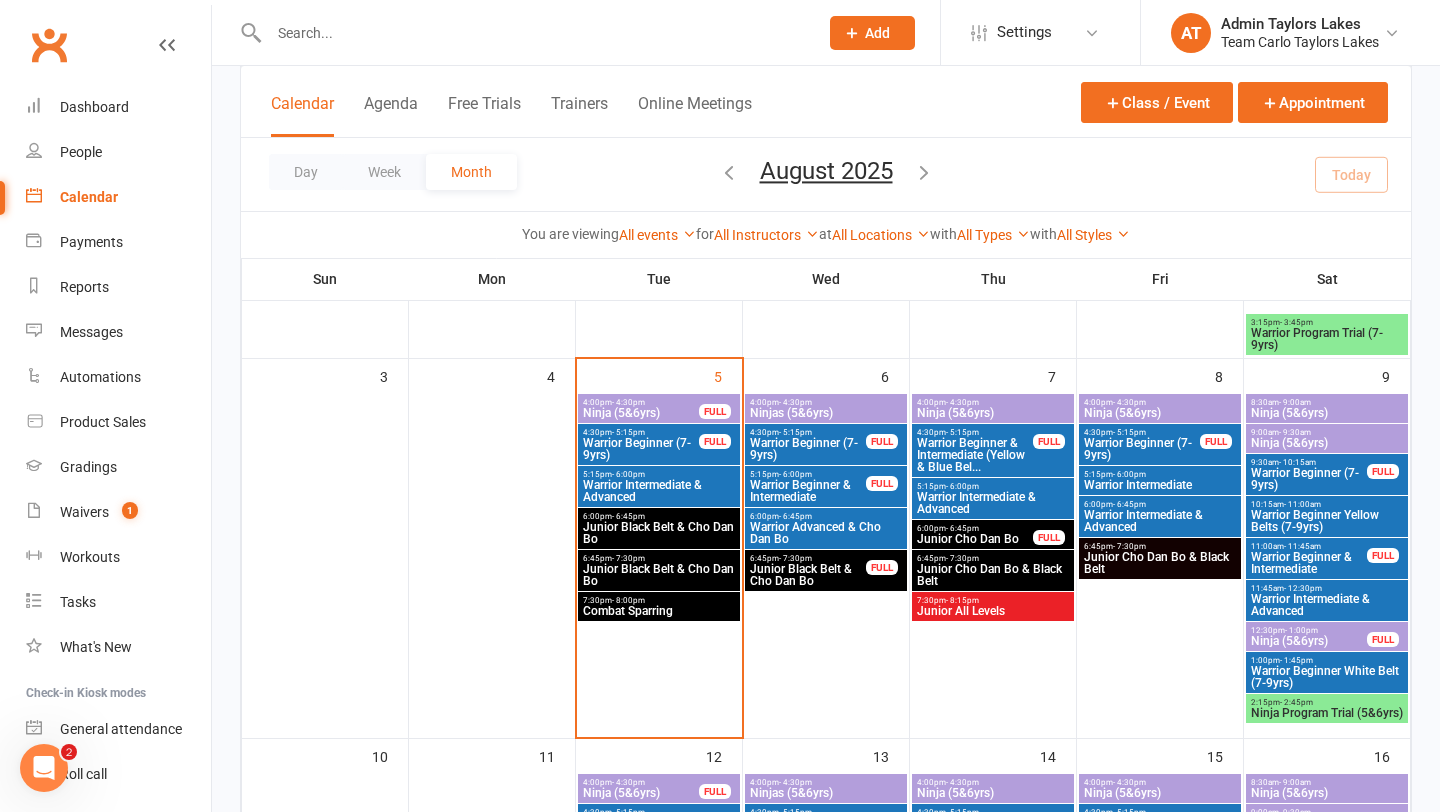click on "- 4:30pm" at bounding box center (795, 402) 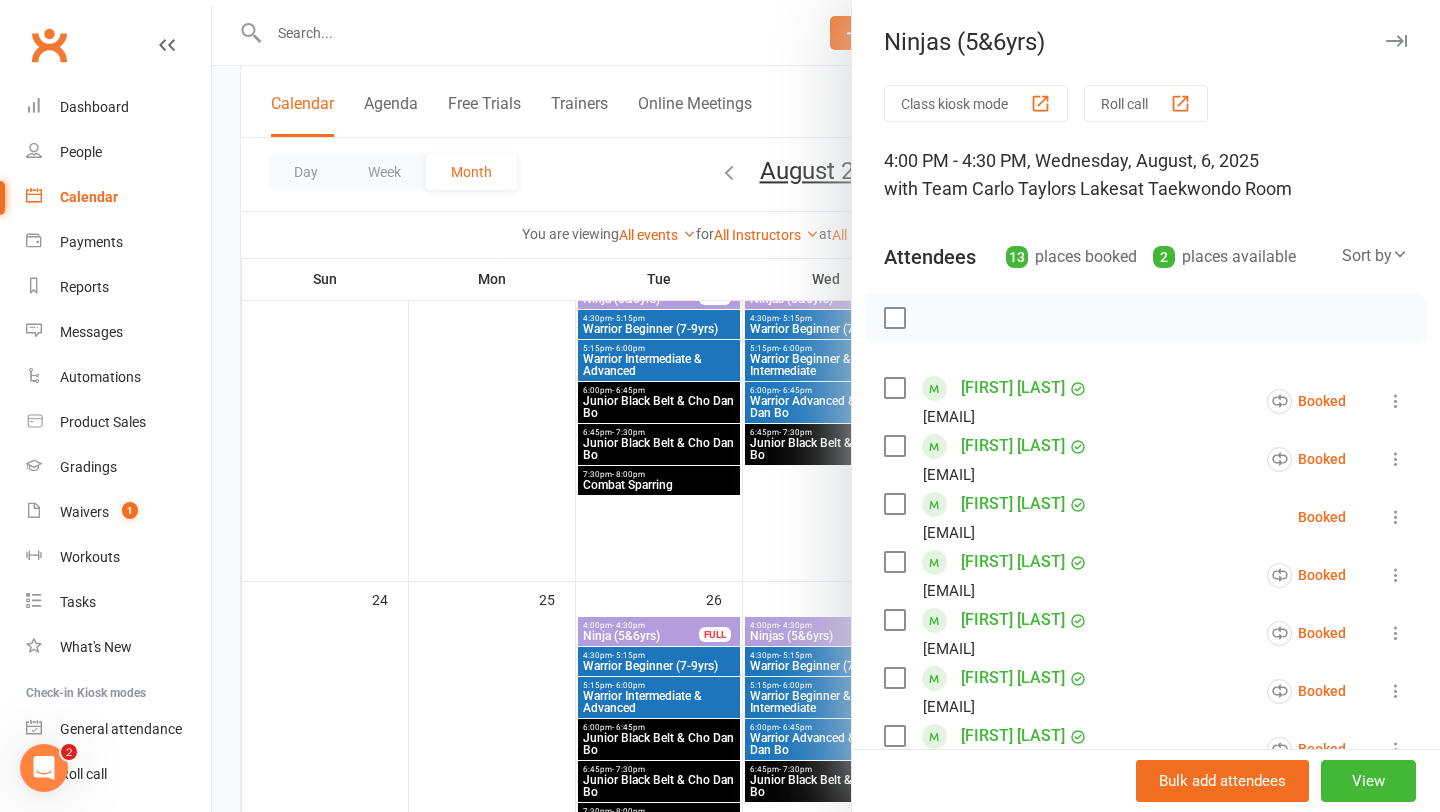 scroll, scrollTop: 1729, scrollLeft: 0, axis: vertical 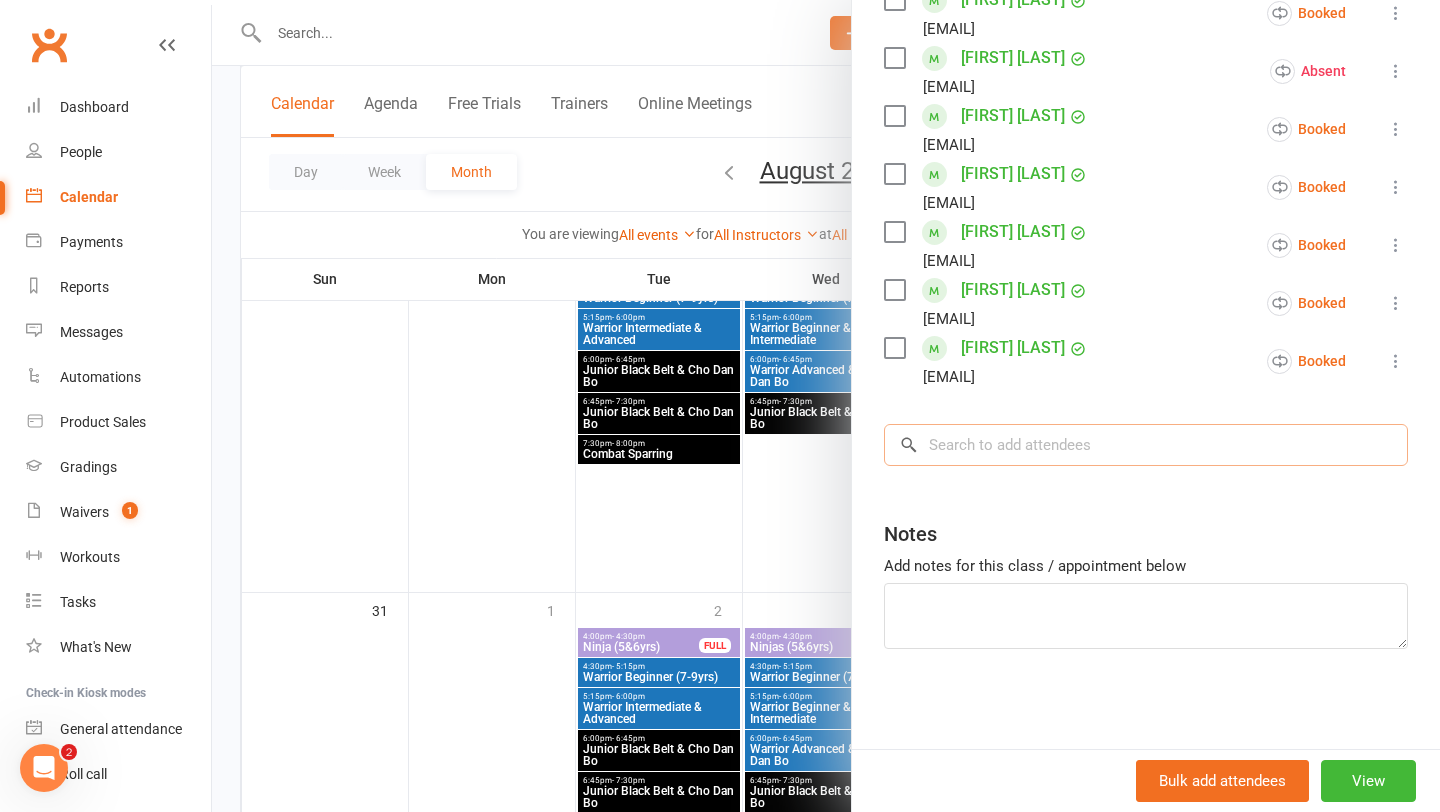 click at bounding box center (1146, 445) 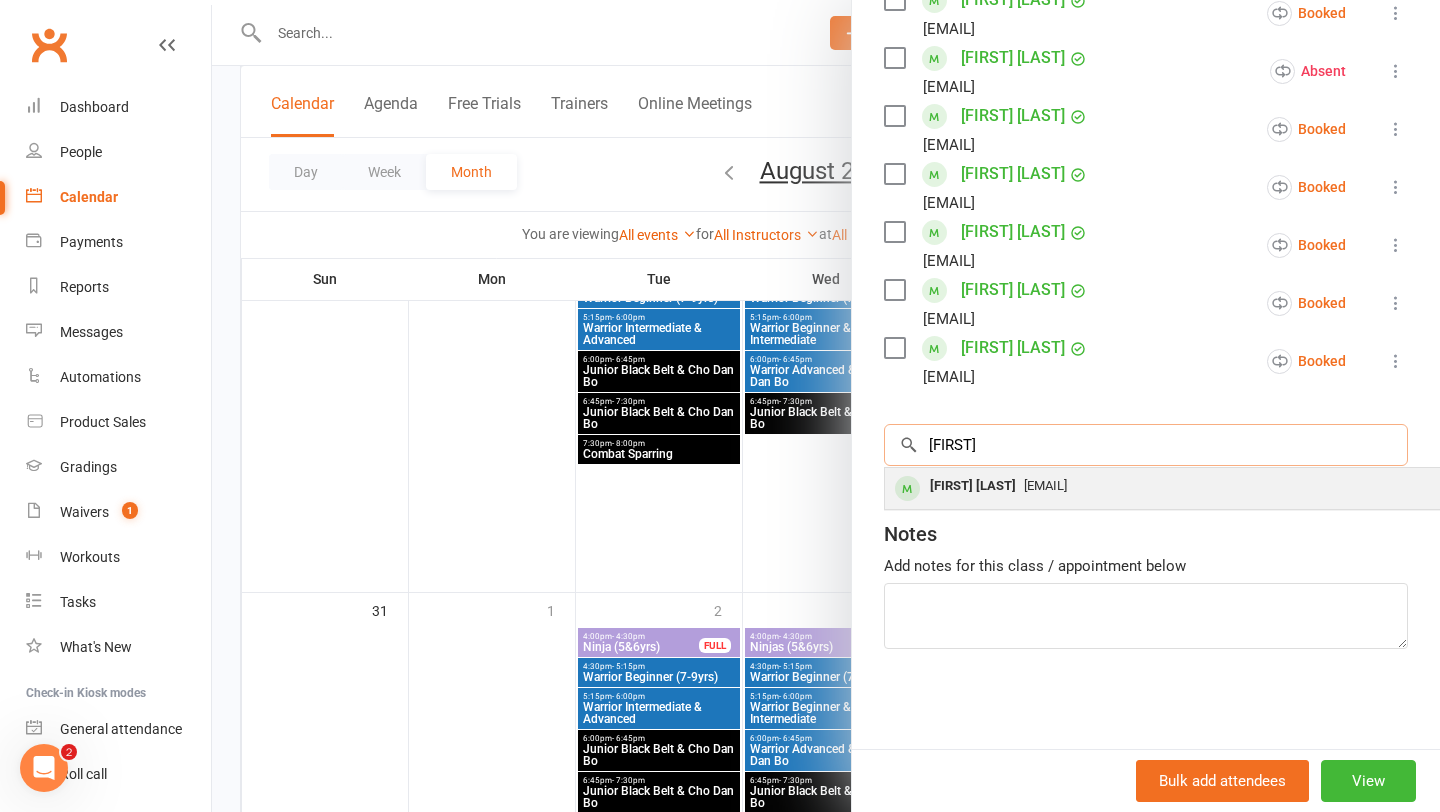 type on "[FIRST]" 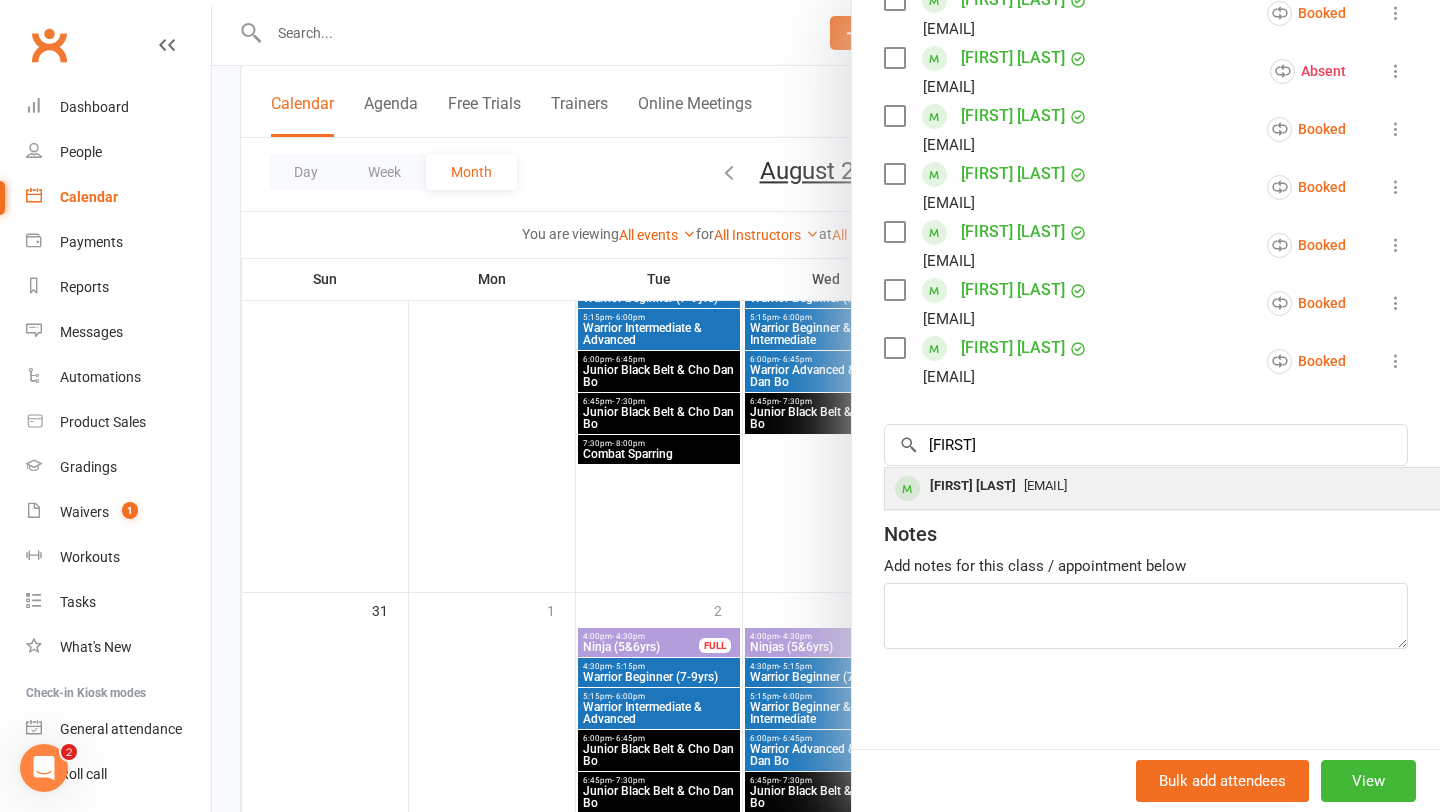 click on "[EMAIL]" at bounding box center (1045, 485) 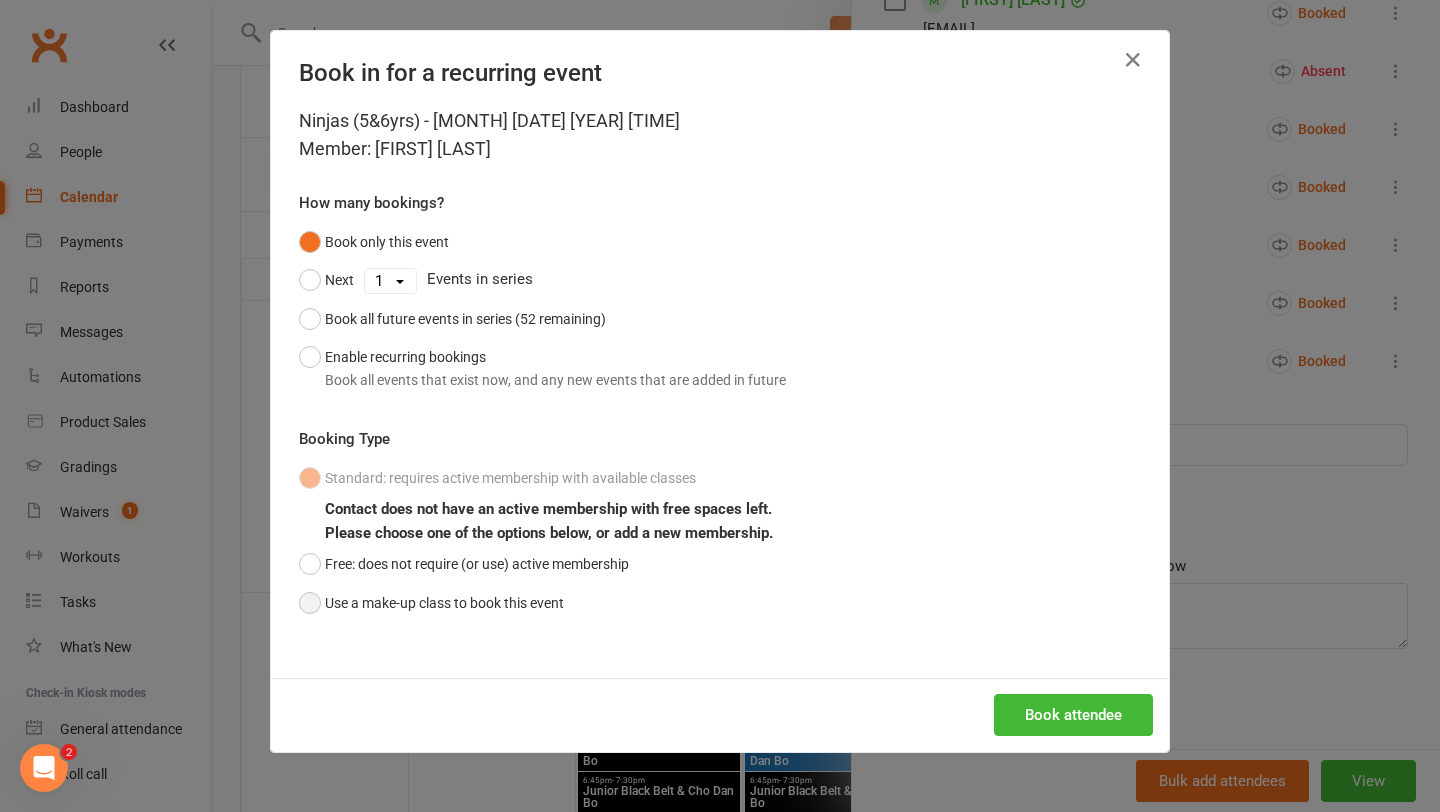 click on "Use a make-up class to book this event" at bounding box center (431, 603) 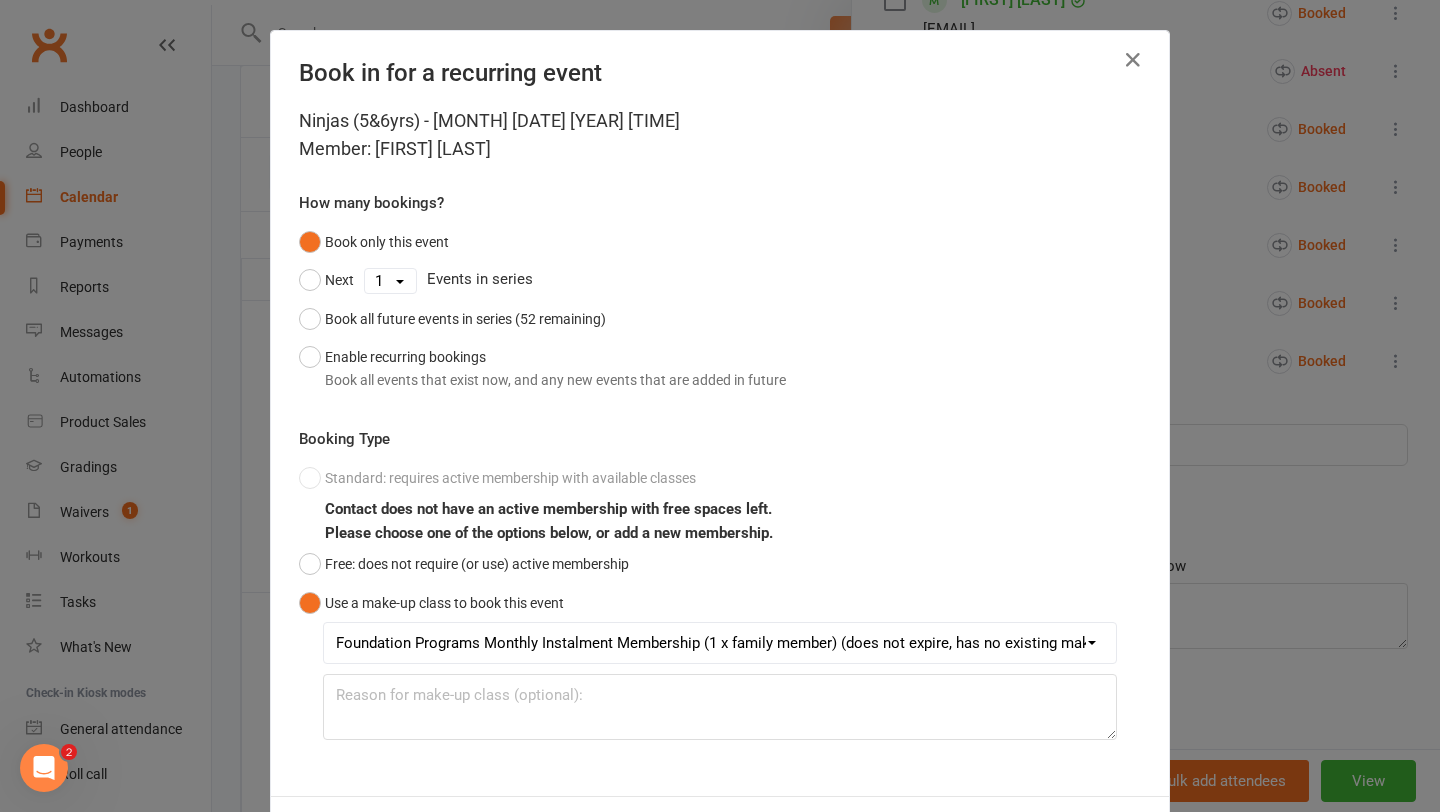 scroll, scrollTop: 89, scrollLeft: 0, axis: vertical 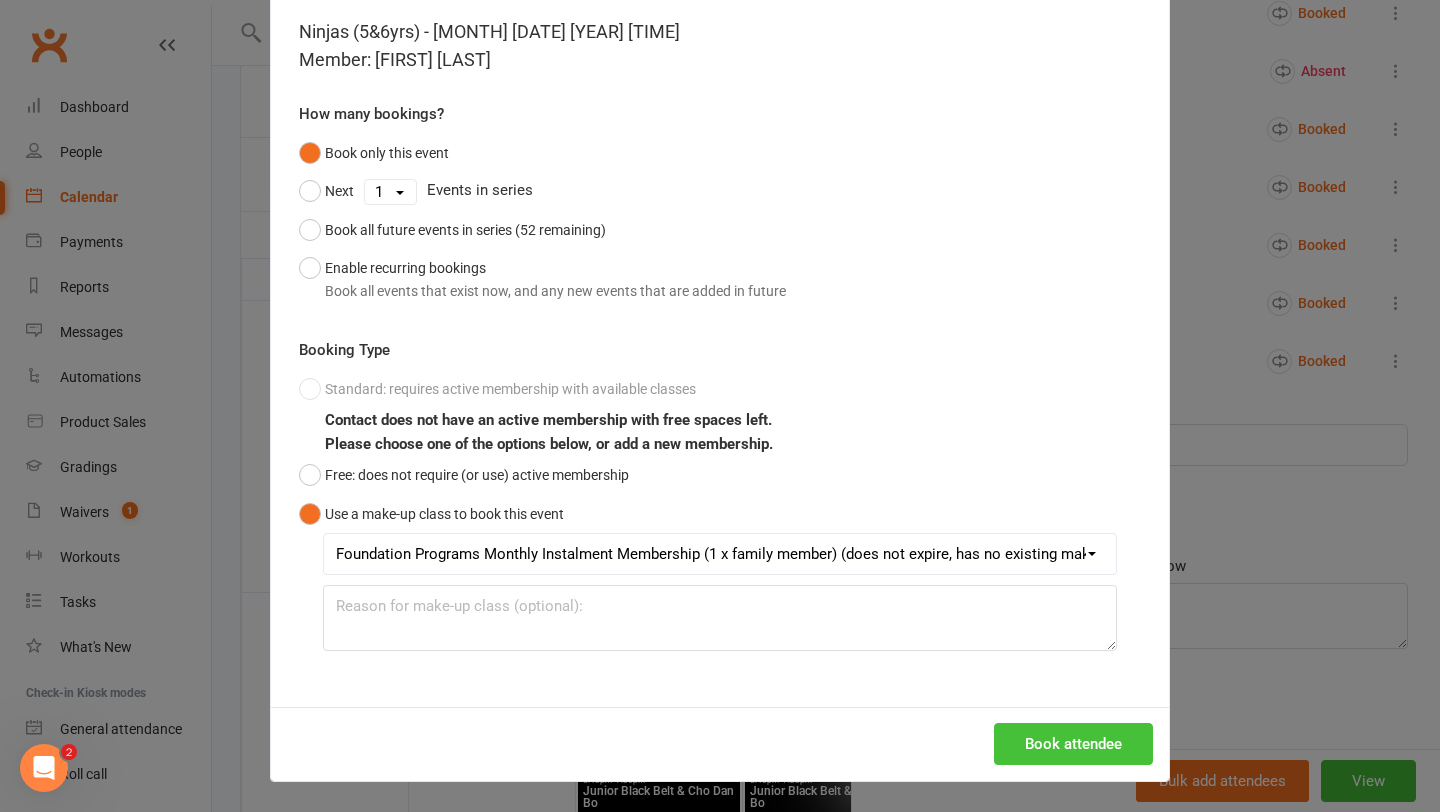 click on "Book attendee" at bounding box center [1073, 744] 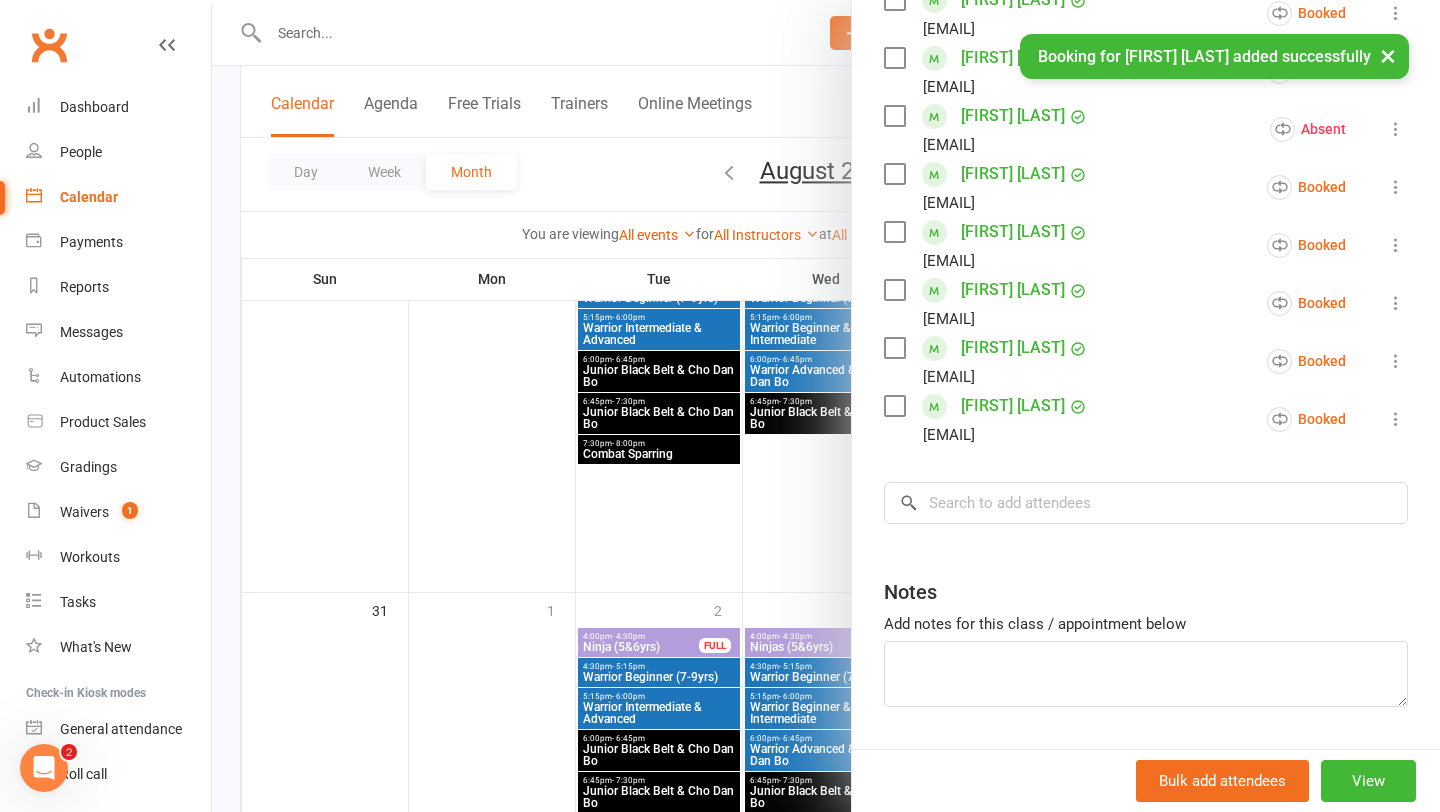 scroll, scrollTop: 794, scrollLeft: 0, axis: vertical 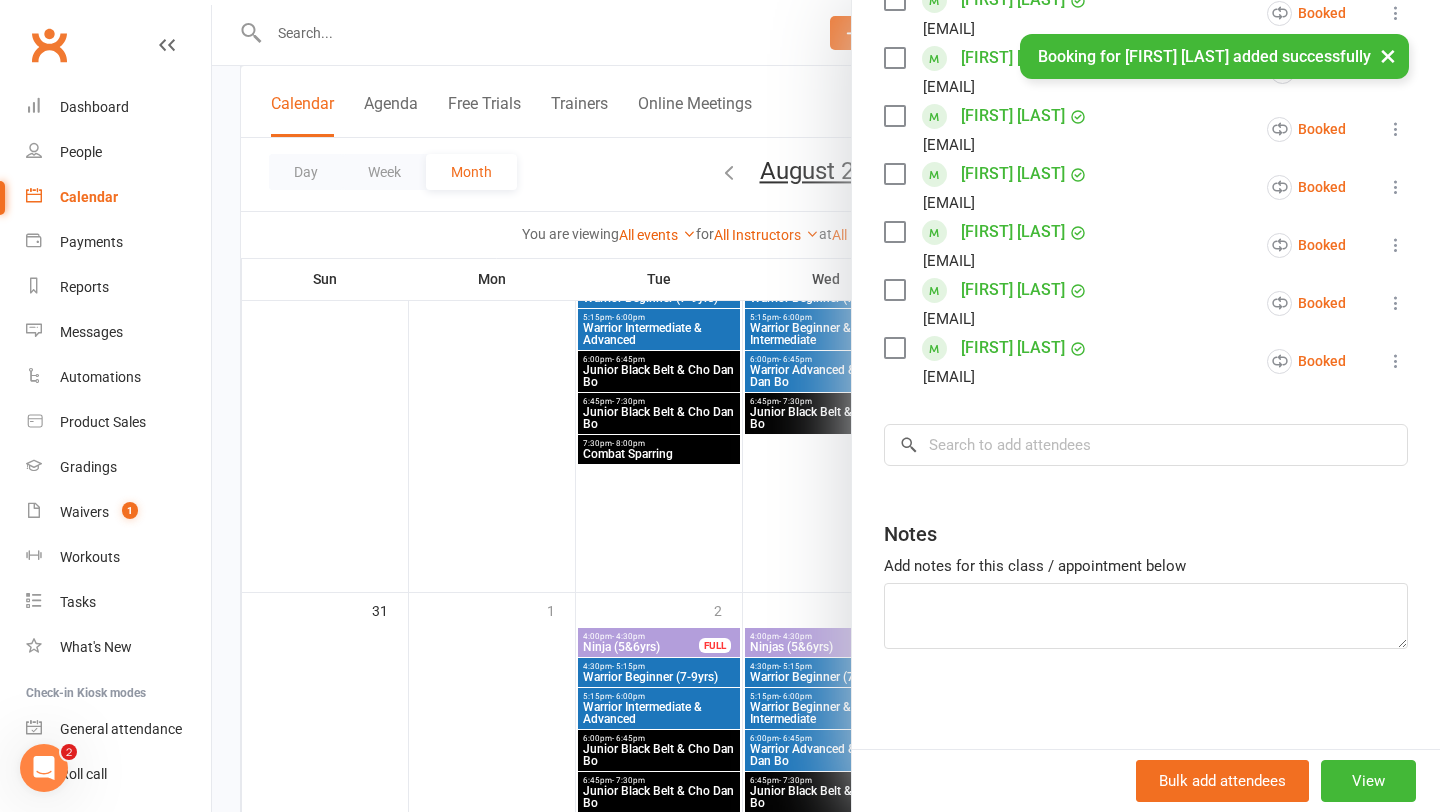 click at bounding box center [826, 406] 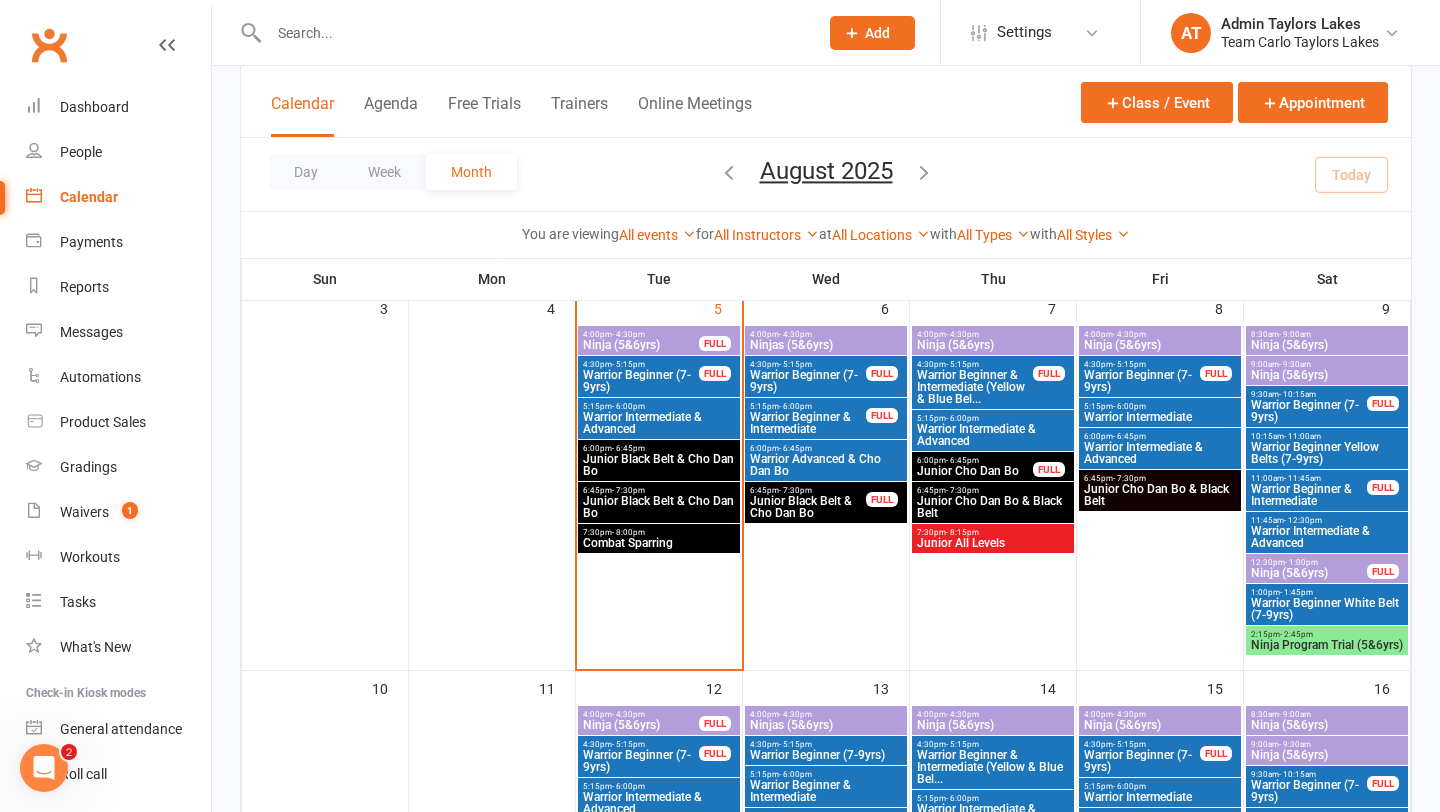 scroll, scrollTop: 553, scrollLeft: 0, axis: vertical 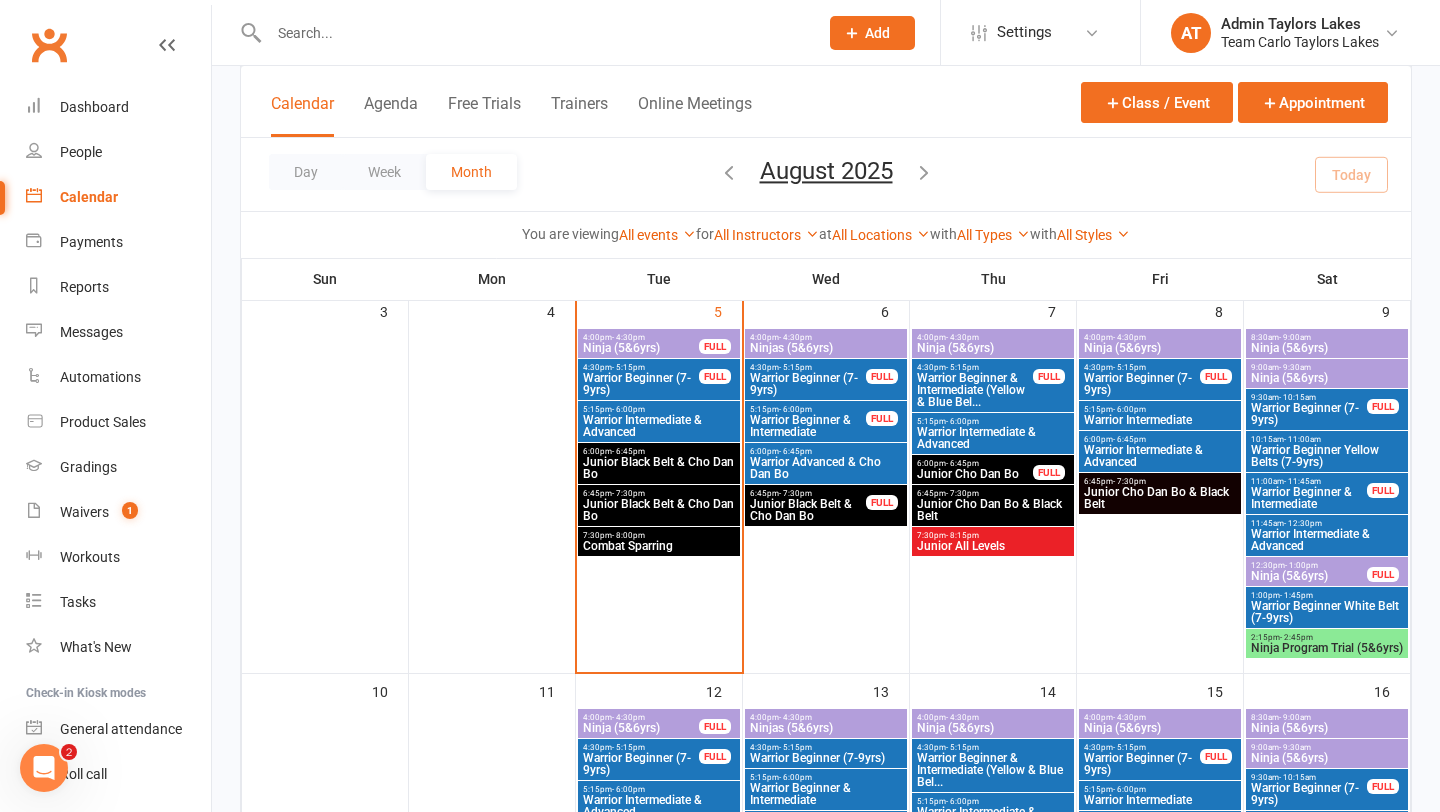 click on "Warrior Beginner (7-9yrs)" at bounding box center [1142, 384] 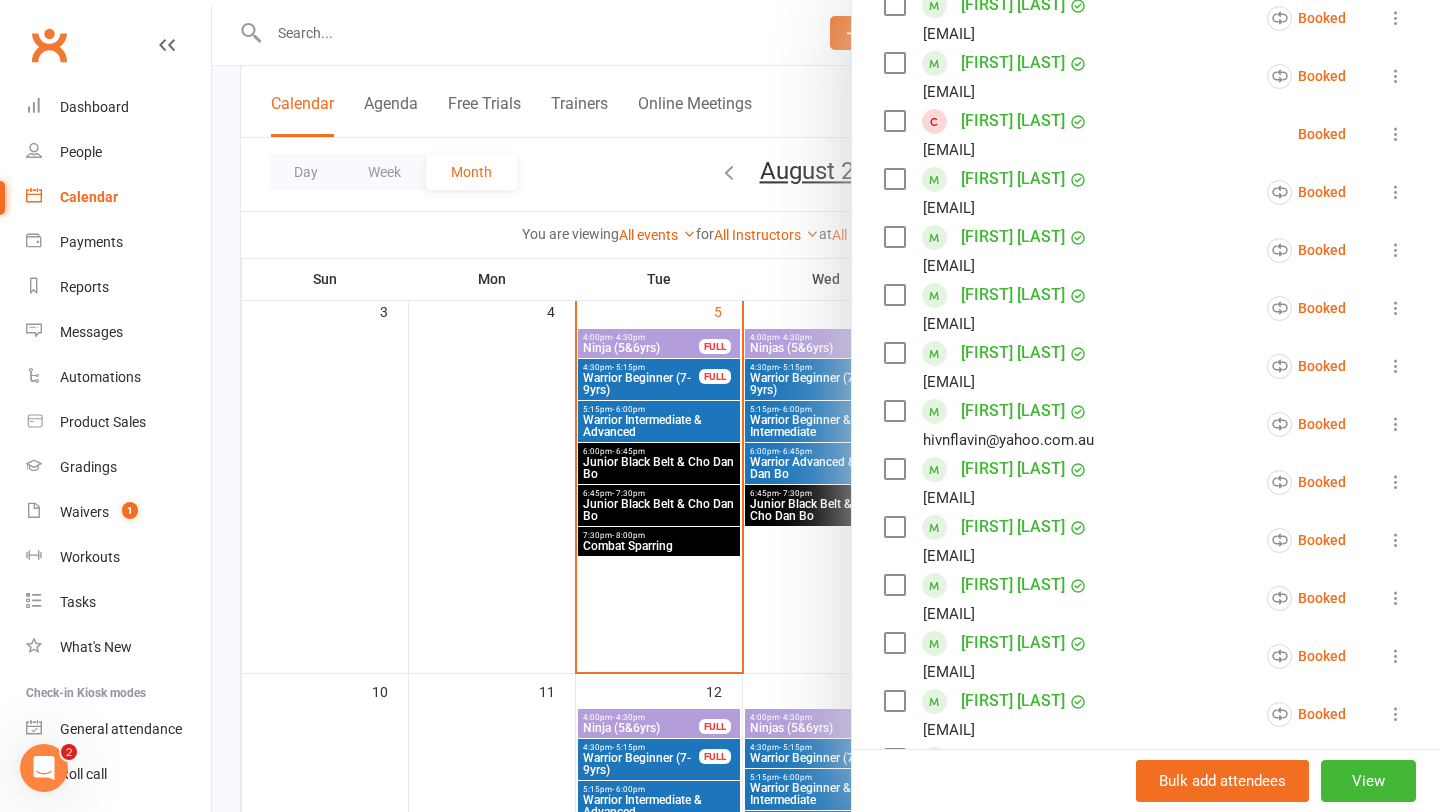 scroll, scrollTop: 443, scrollLeft: 0, axis: vertical 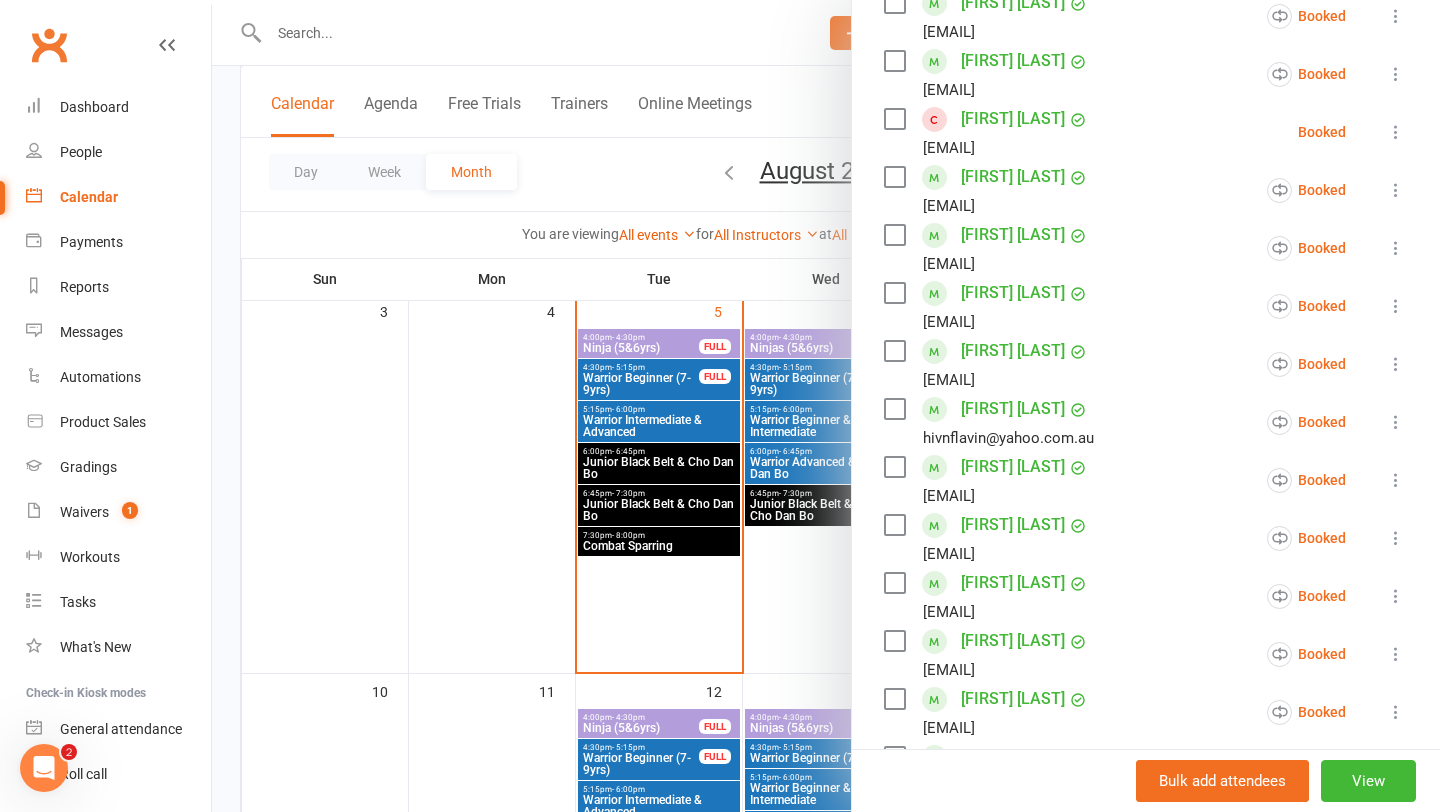 click on "[FIRST] [LAST]" at bounding box center (1013, 467) 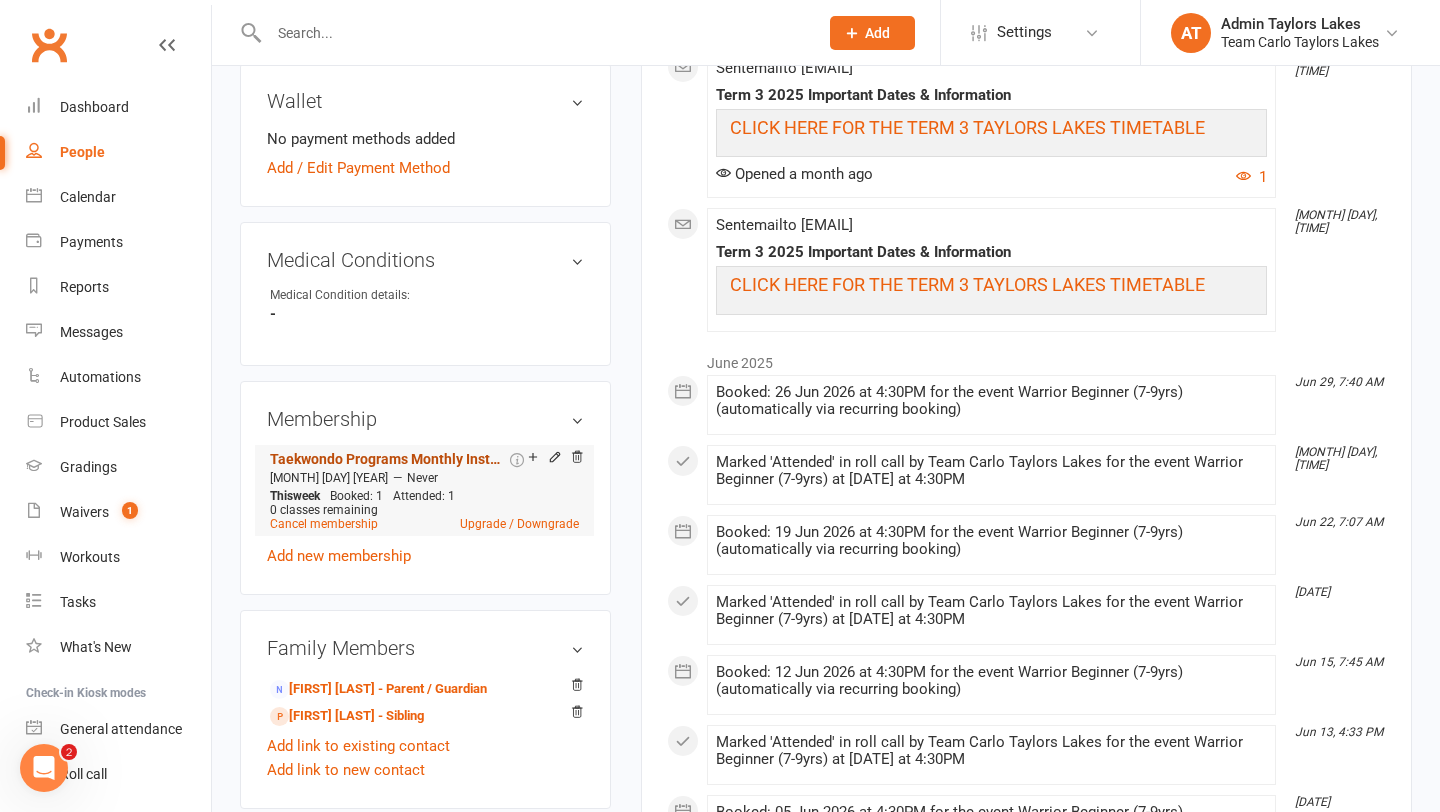 scroll, scrollTop: 976, scrollLeft: 0, axis: vertical 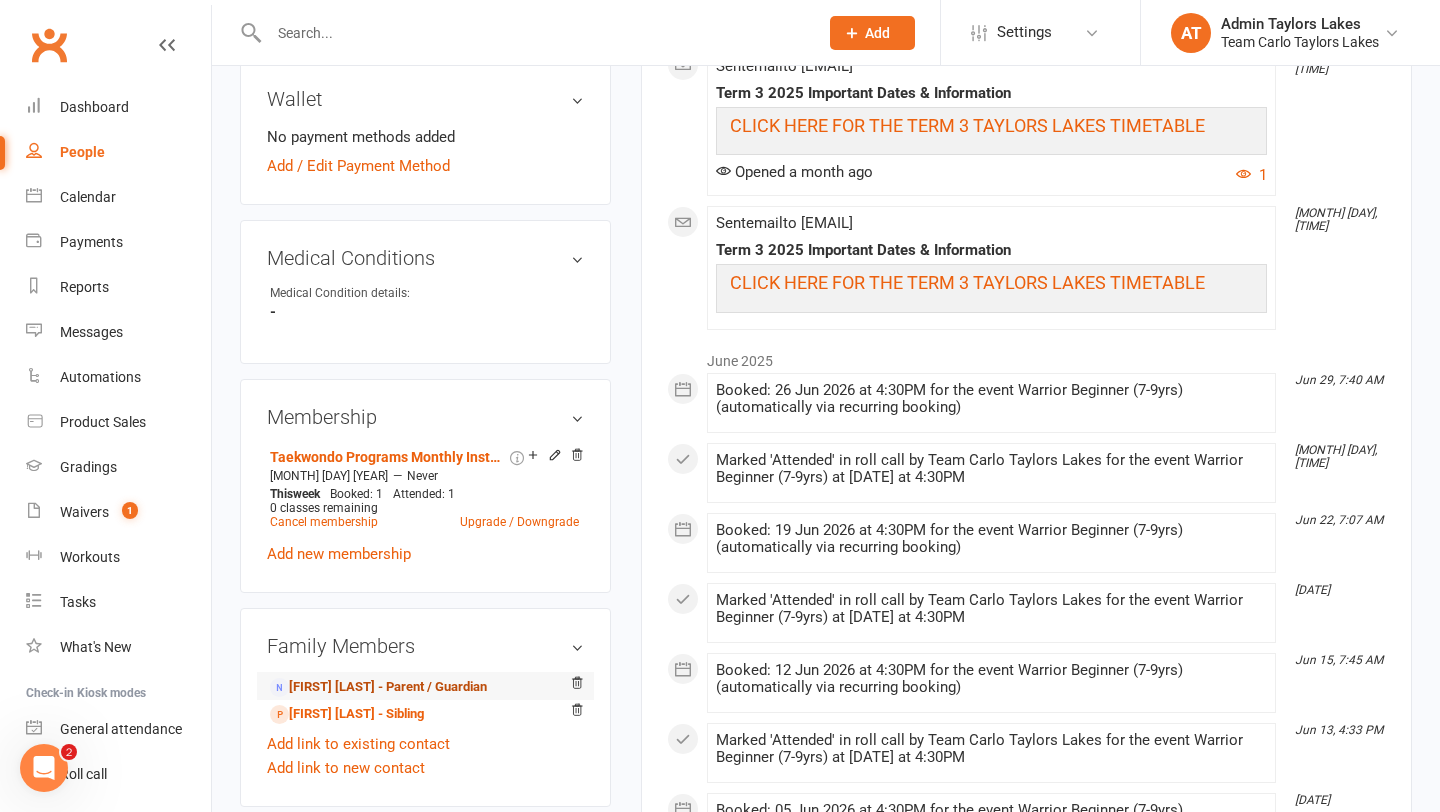 click on "[FIRST] [LAST] - Parent / Guardian" at bounding box center [378, 687] 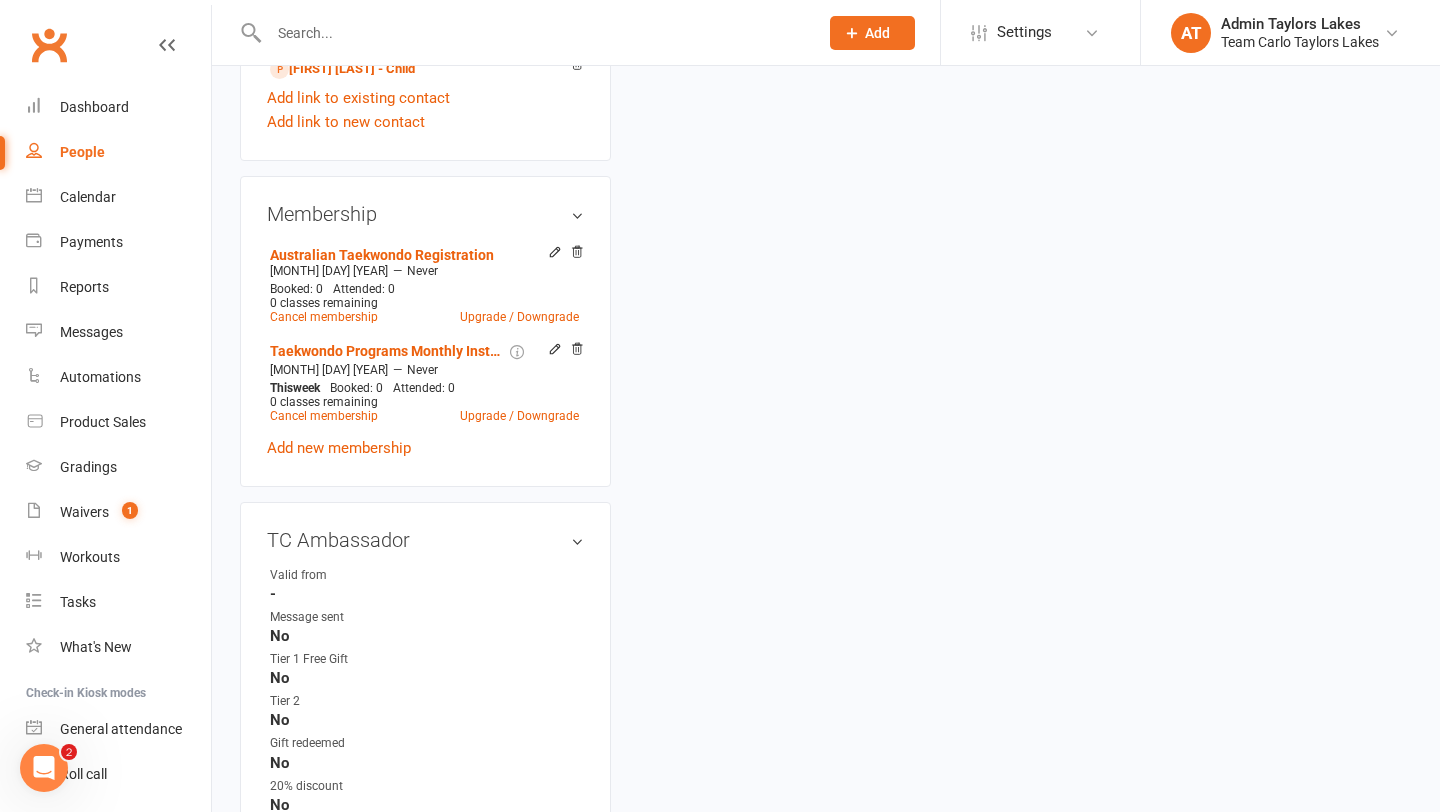 scroll, scrollTop: 0, scrollLeft: 0, axis: both 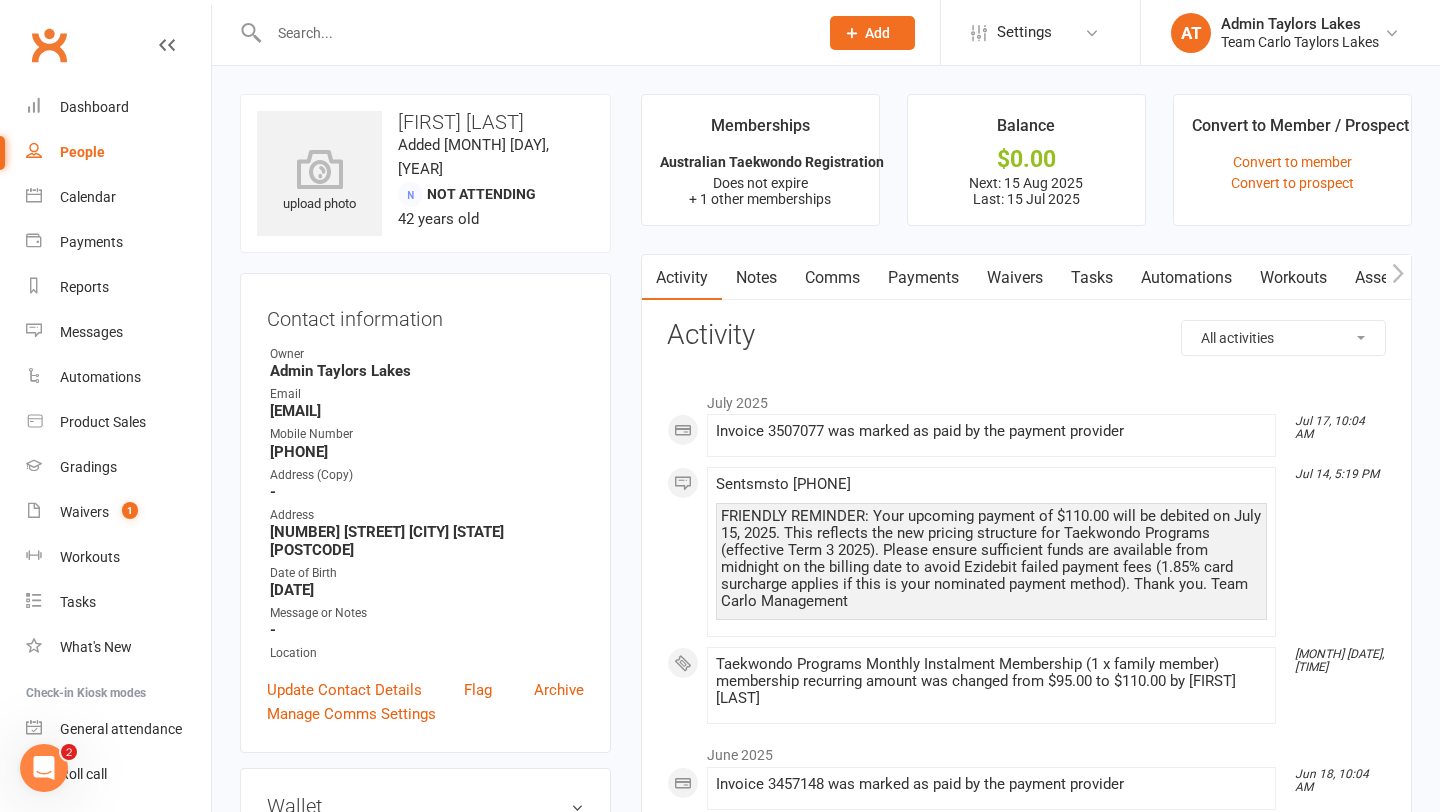 click on "Comms" at bounding box center [832, 278] 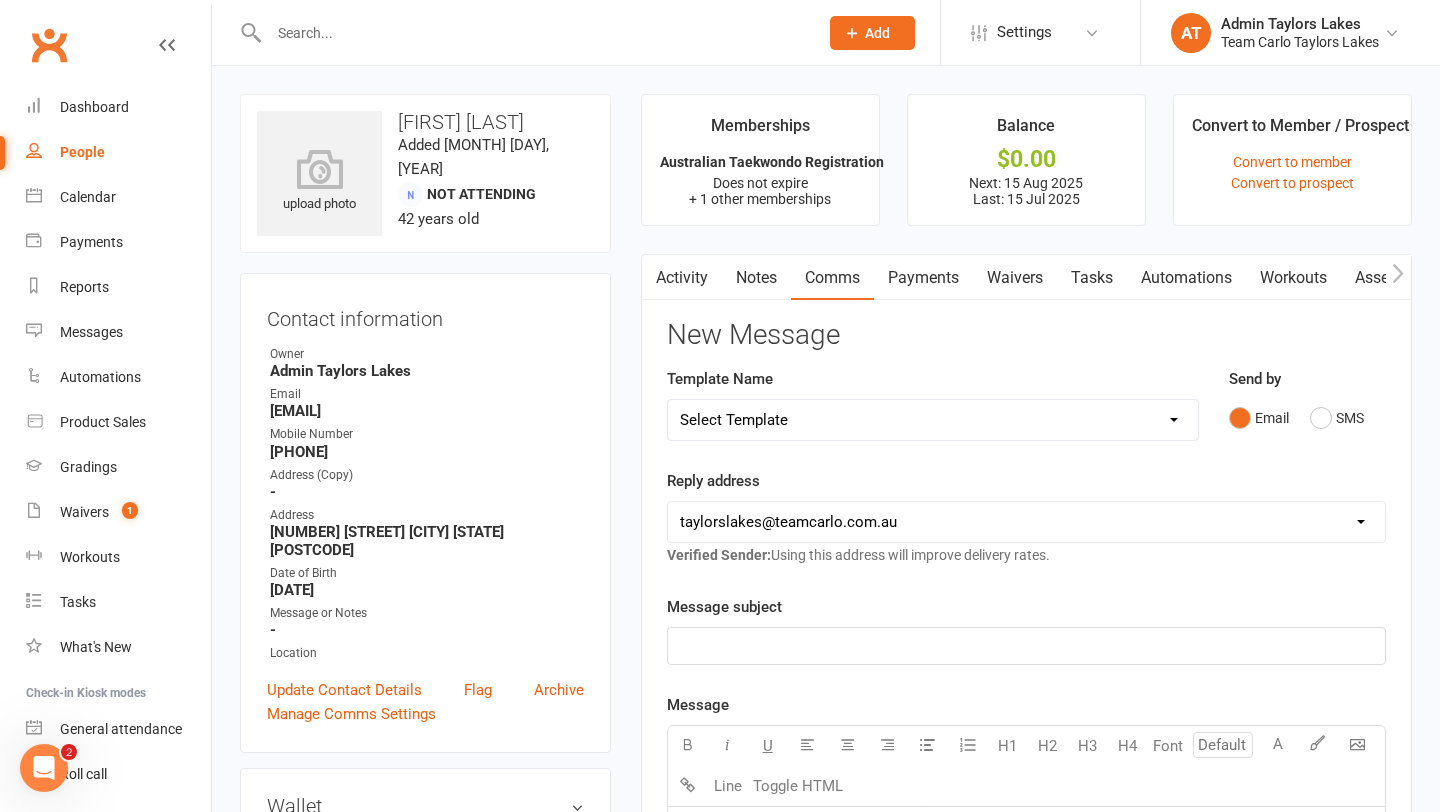 click on "Select Template [SMS] Delivery - Class change advice [SMS] Direct Debit - AT Payment Reminder SMS [SMS] Direct Debit - December Instalment Payment Reminder [SMS] Direct Debit - January Instalment Reminder [SMS] Direct Debit - January Term Payment Reminder [SMS] Event - Holiday Make-Up Class Reminder [SMS] Events - Event Booking Link (members & buddies) [SMS] Events - Event Booking Reminder [SMS] Events - Holiday Program Booking Reminder [SMS] Events - Parent Week Reminder (White Belt Ninja & Warrior Families) [SMS] Events - Parent Week Reminder (White Belt Taekinda Families) [SMS] Finance - Direct Debit update confirmation [SMS] Member - Referral Gift Notification [SMS] Member - Referral/Testimonial Link [SMS] Member Request - Link Cancellation [SMS] Member Request - Link Change of Class [SMS] Member Request - Link Suspension [SMS] Member Request - Link Upgrade/Downgrade [Email] Member Request - Processed Cancellation [Email] Member Request - Processed Downgrade [Email] Member Request - Processed Suspension" at bounding box center (933, 420) 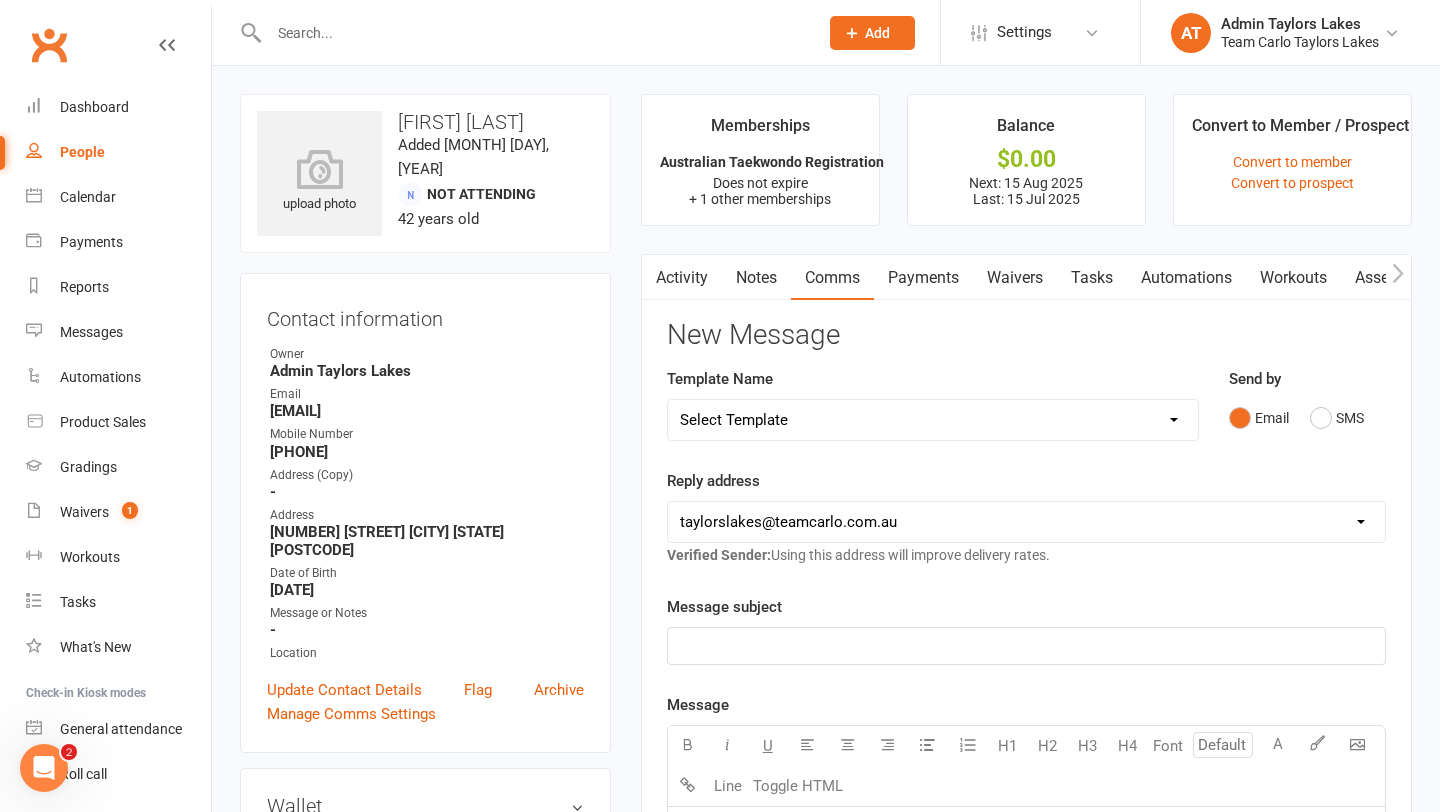 select on "16" 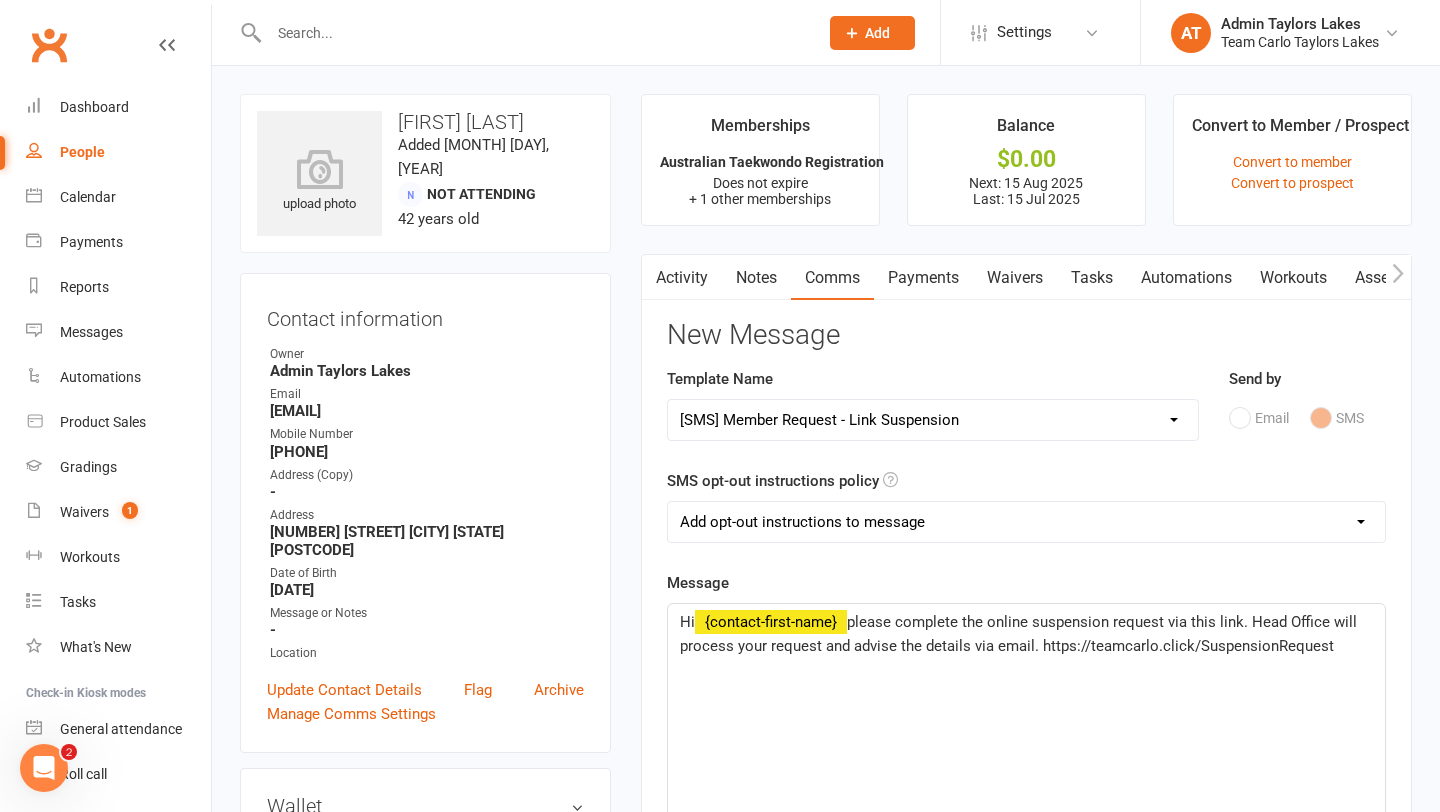 click on "please complete the online suspension request via this link. Head Office will process your request and advise the details via email. https://teamcarlo.click/SuspensionRequest" 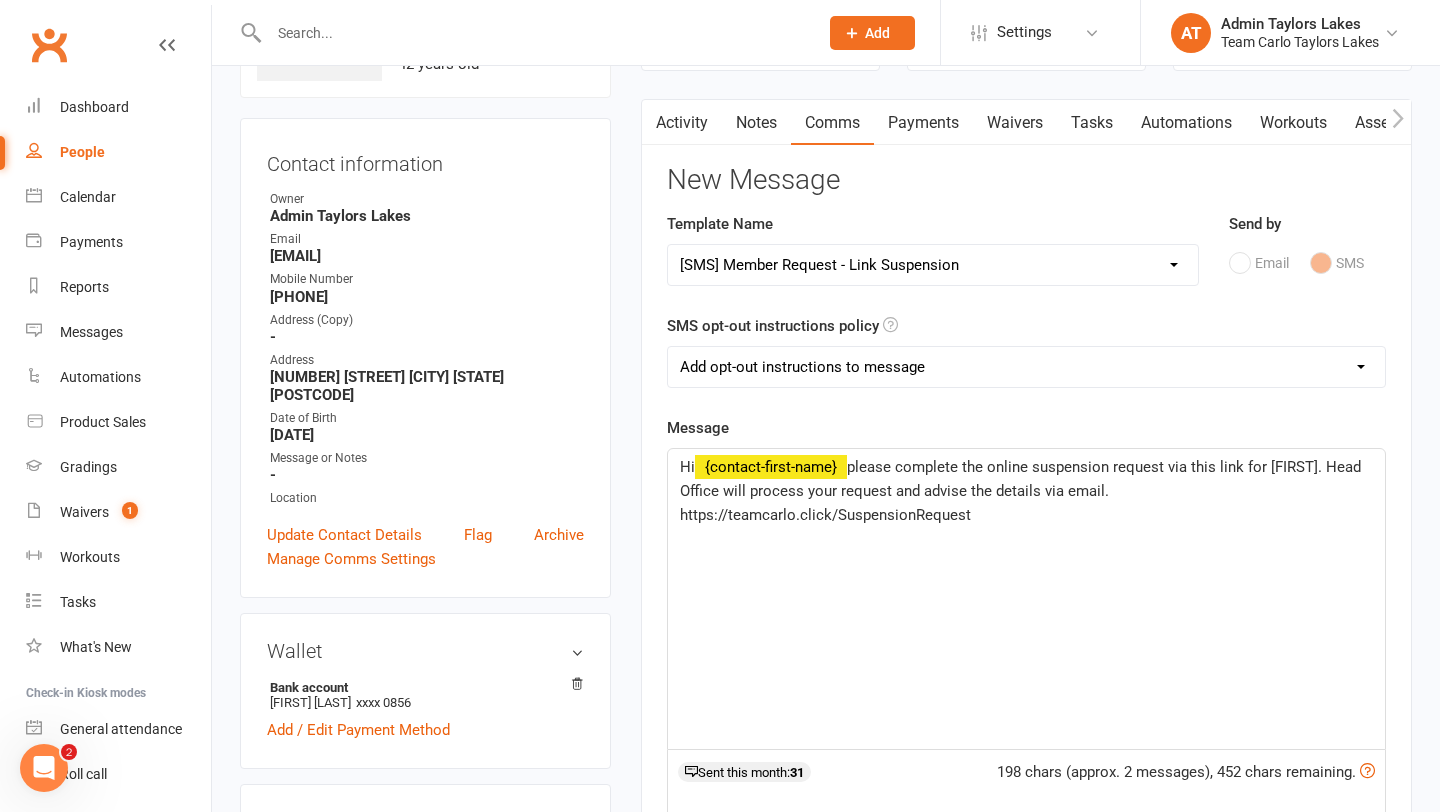 scroll, scrollTop: 238, scrollLeft: 0, axis: vertical 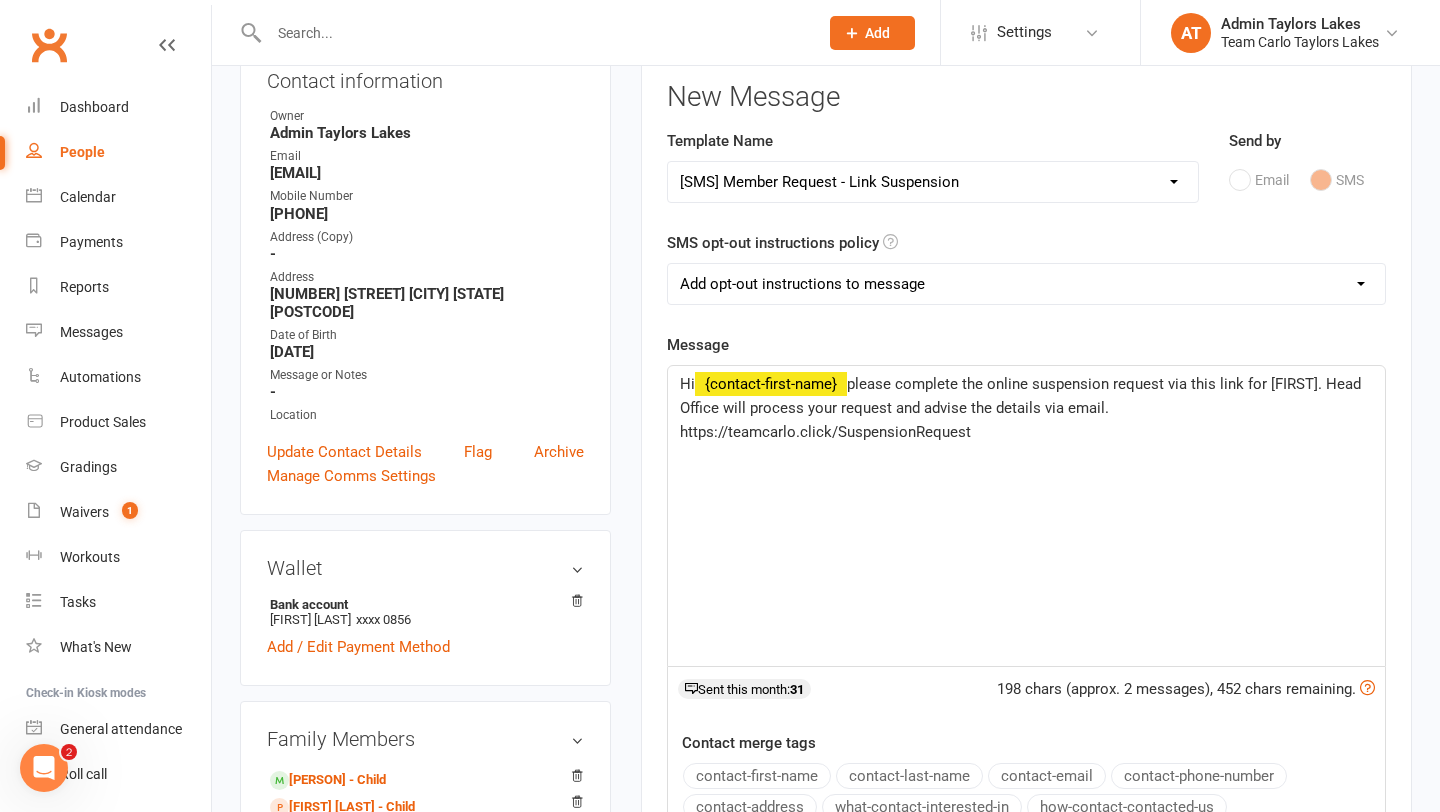 click on "Hi  ﻿ [CONTACT-FIRST-NAME]  please complete the online suspension request via this link for [PERSON]. Head Office will process your request and advise the details via email. https://teamcarlo.click/SuspensionRequest" 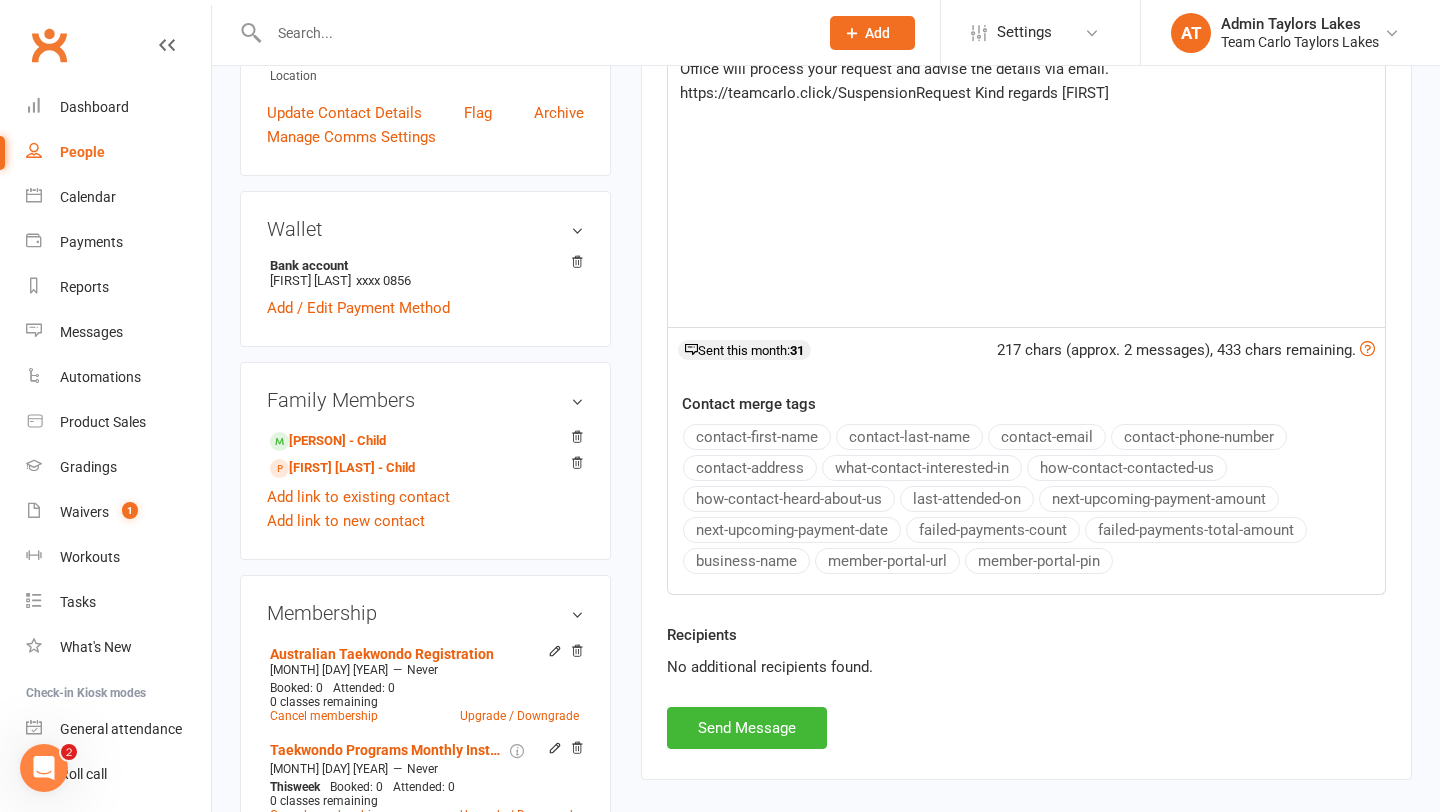 scroll, scrollTop: 832, scrollLeft: 0, axis: vertical 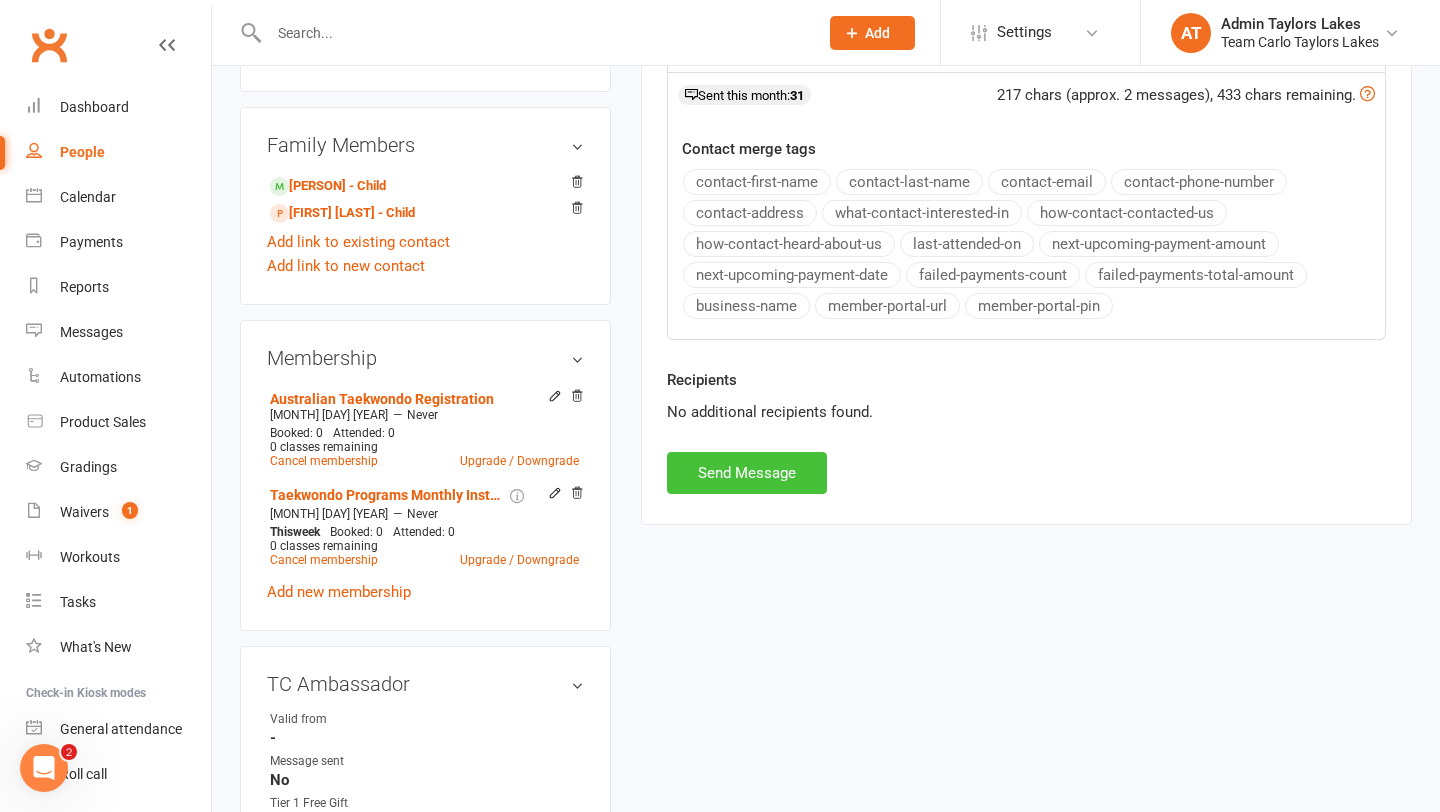 click on "Send Message" at bounding box center [747, 473] 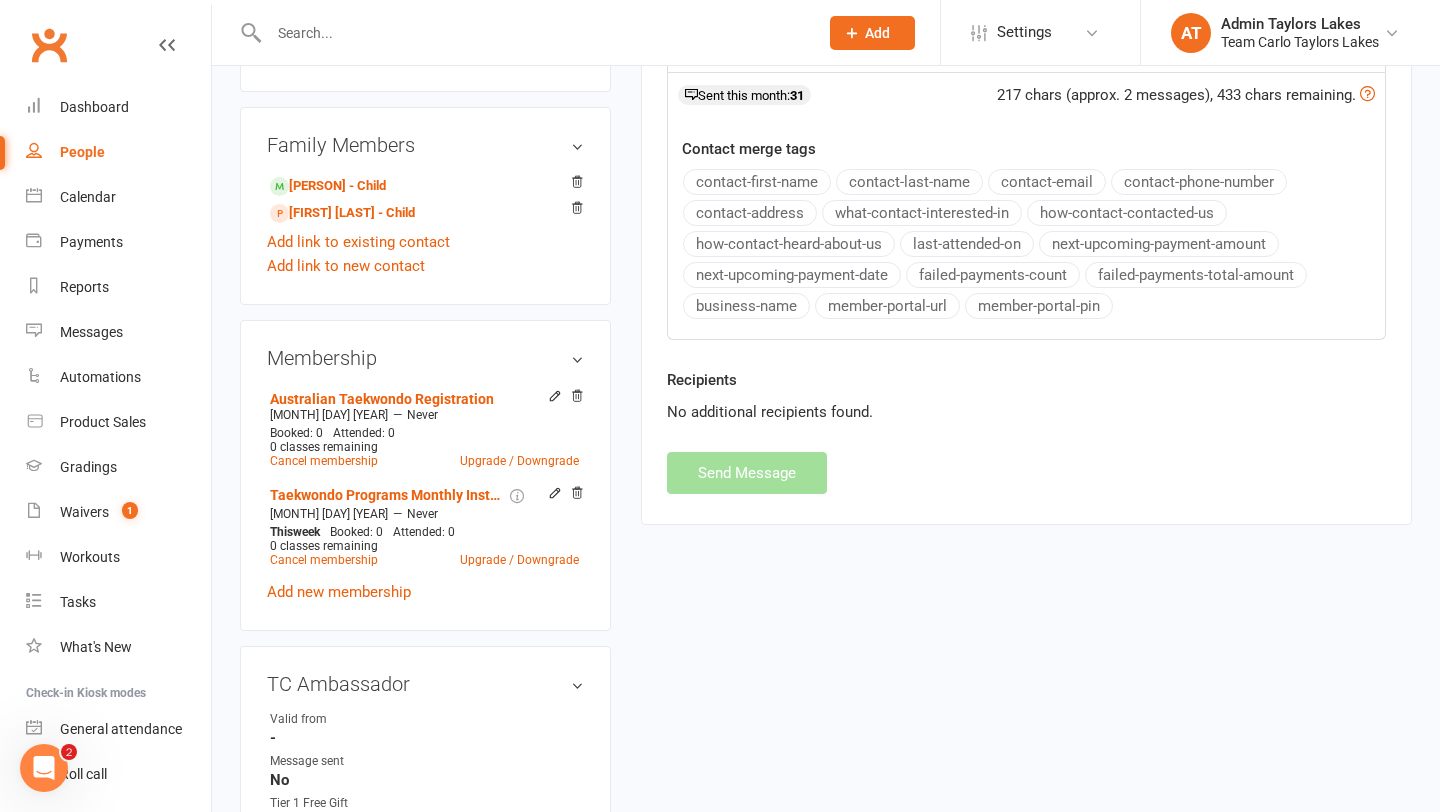 select 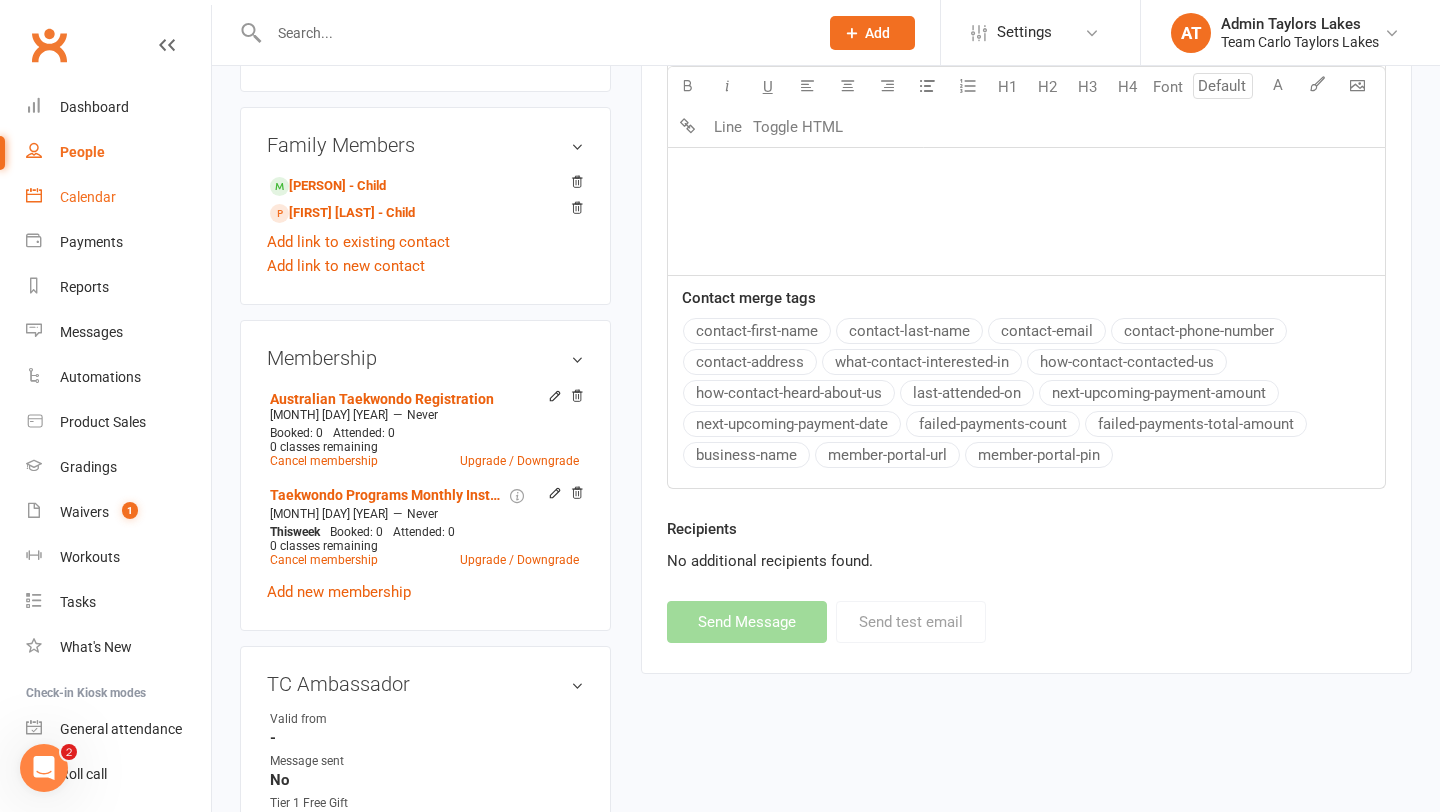 click on "Calendar" at bounding box center [88, 197] 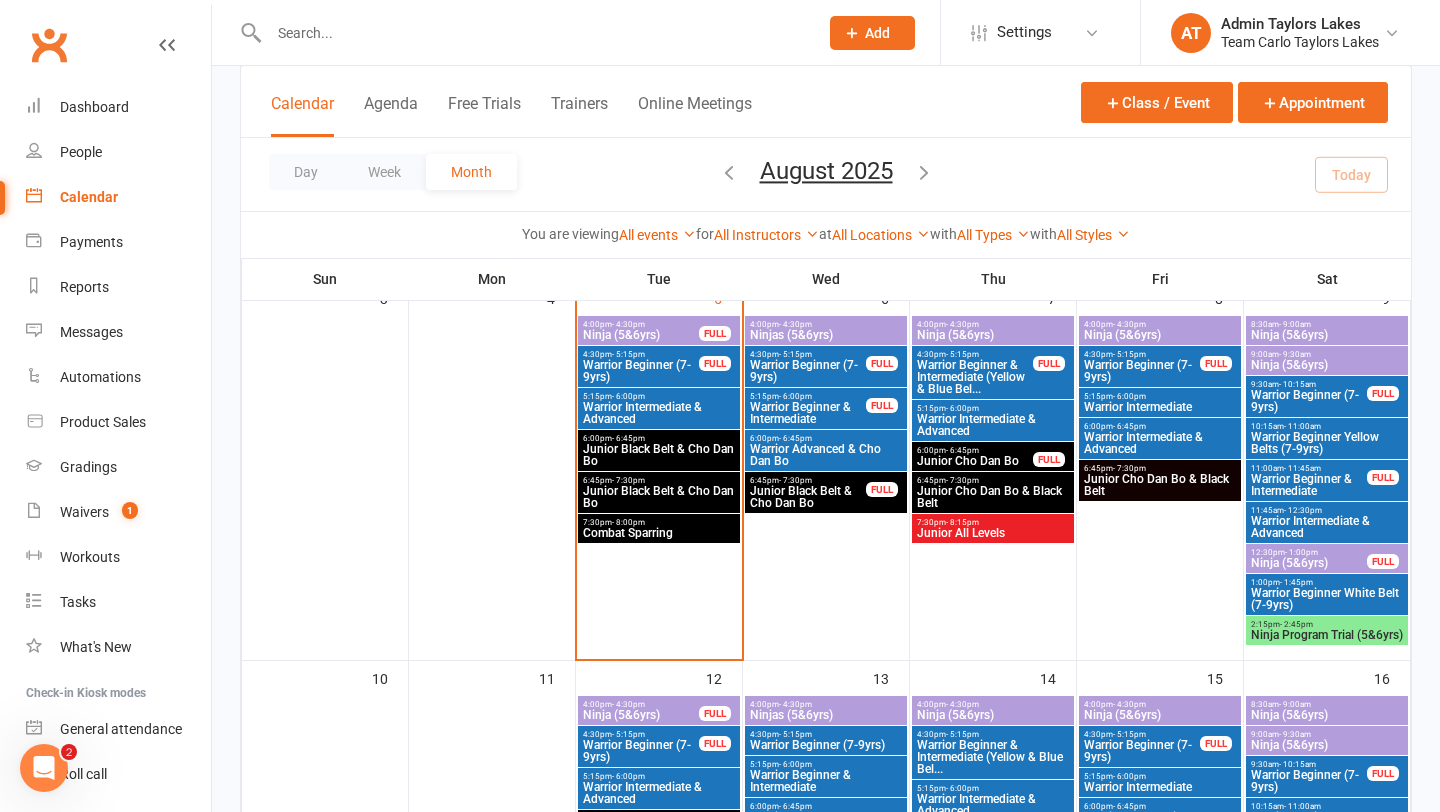 scroll, scrollTop: 572, scrollLeft: 0, axis: vertical 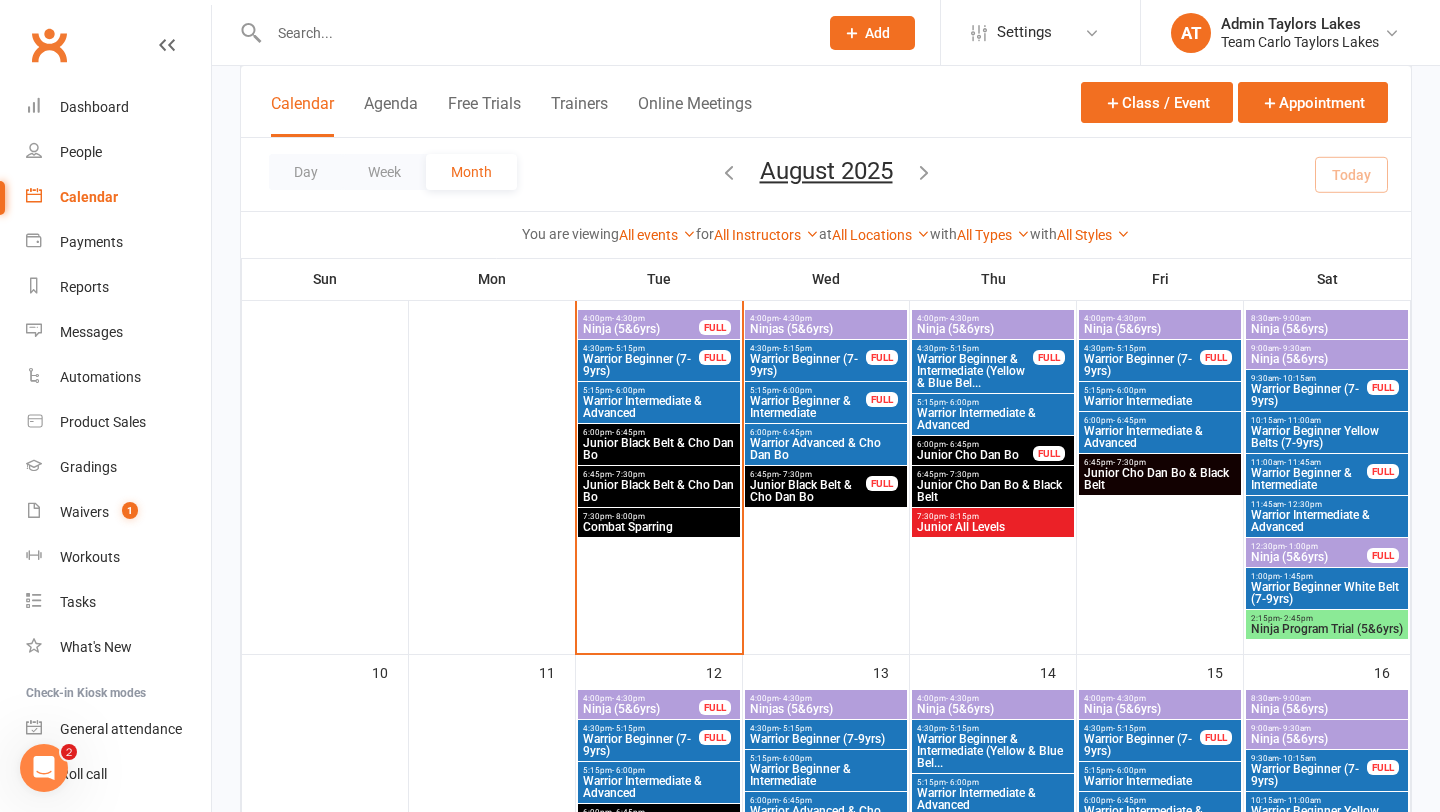 click on "Warrior Beginner & Intermediate" at bounding box center (808, 407) 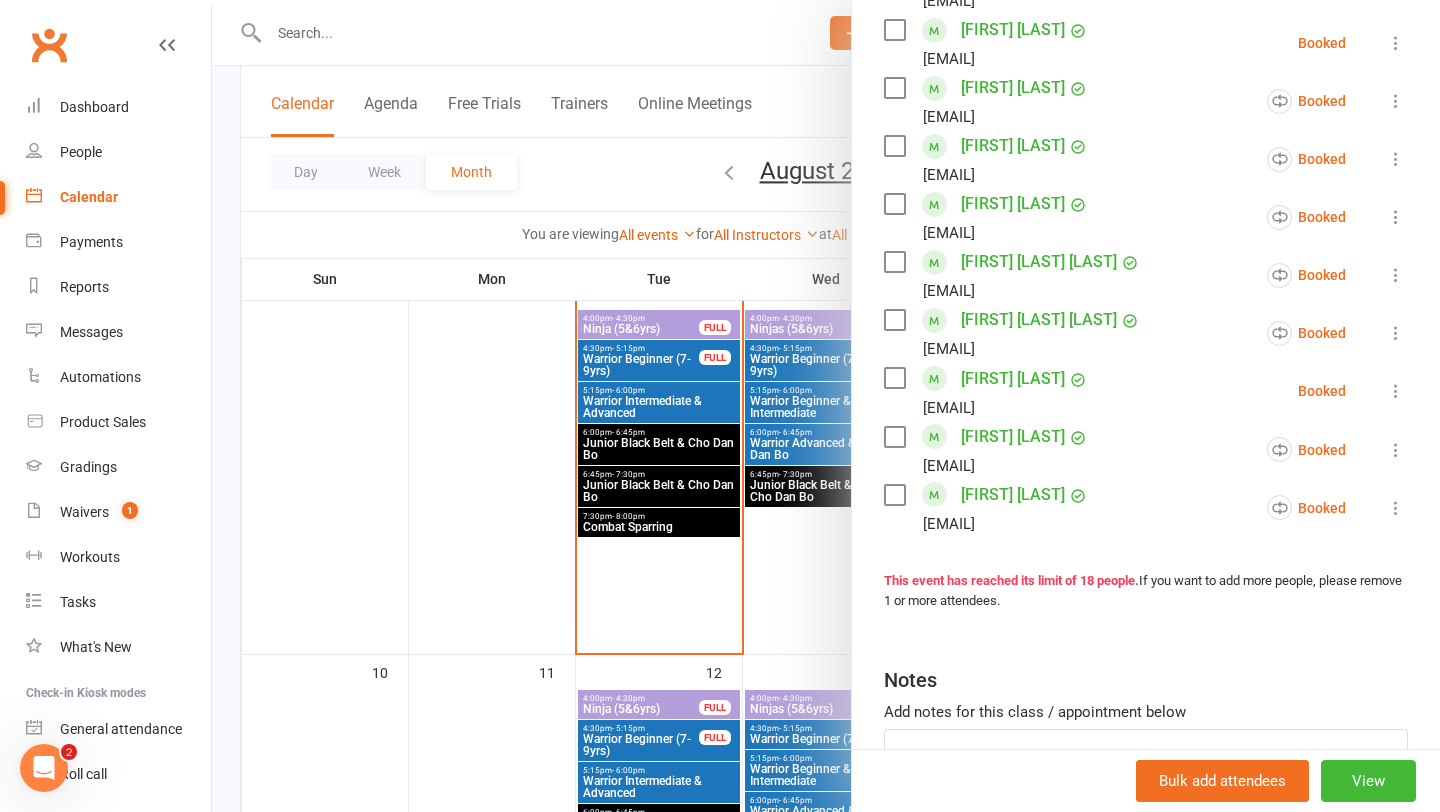 scroll, scrollTop: 894, scrollLeft: 0, axis: vertical 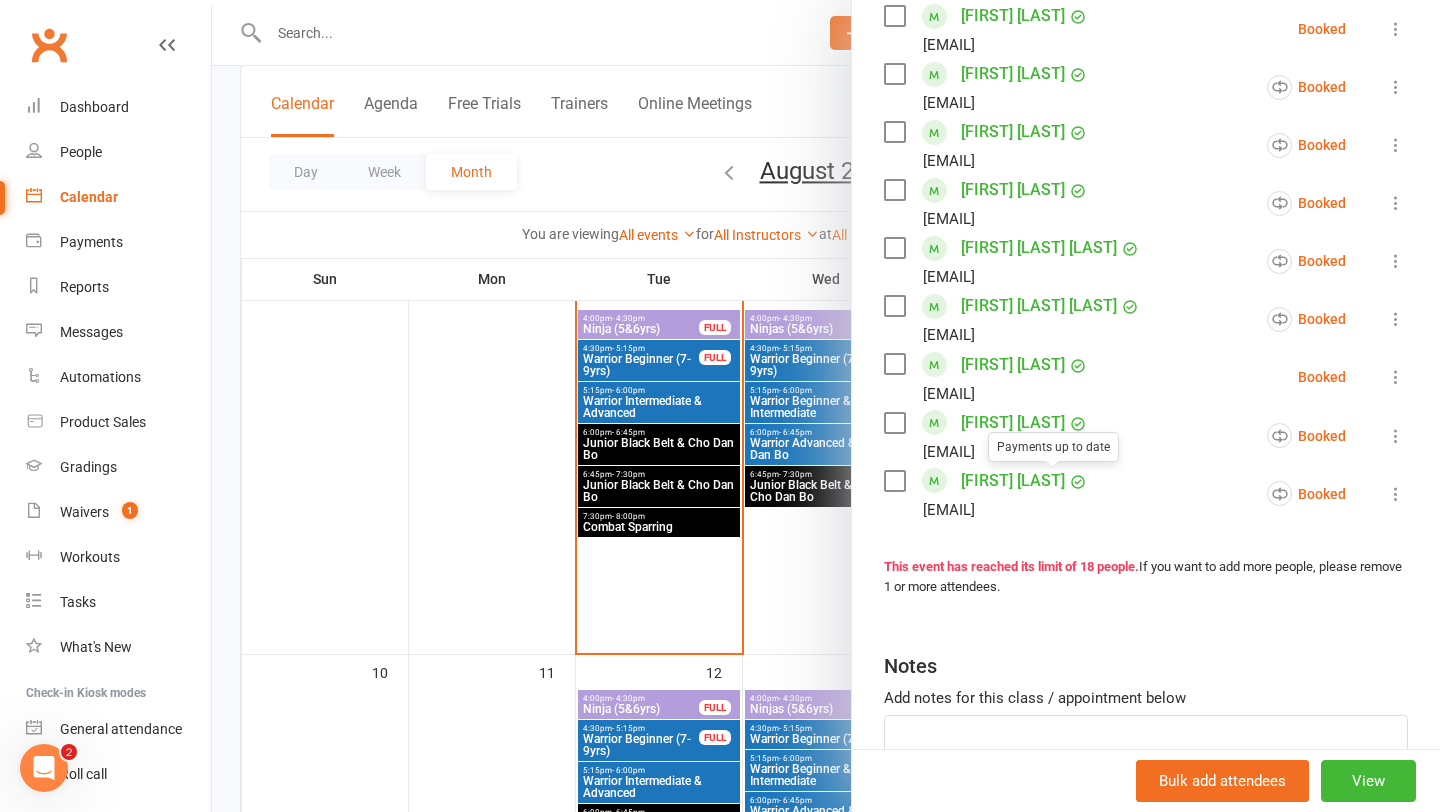 click at bounding box center [826, 406] 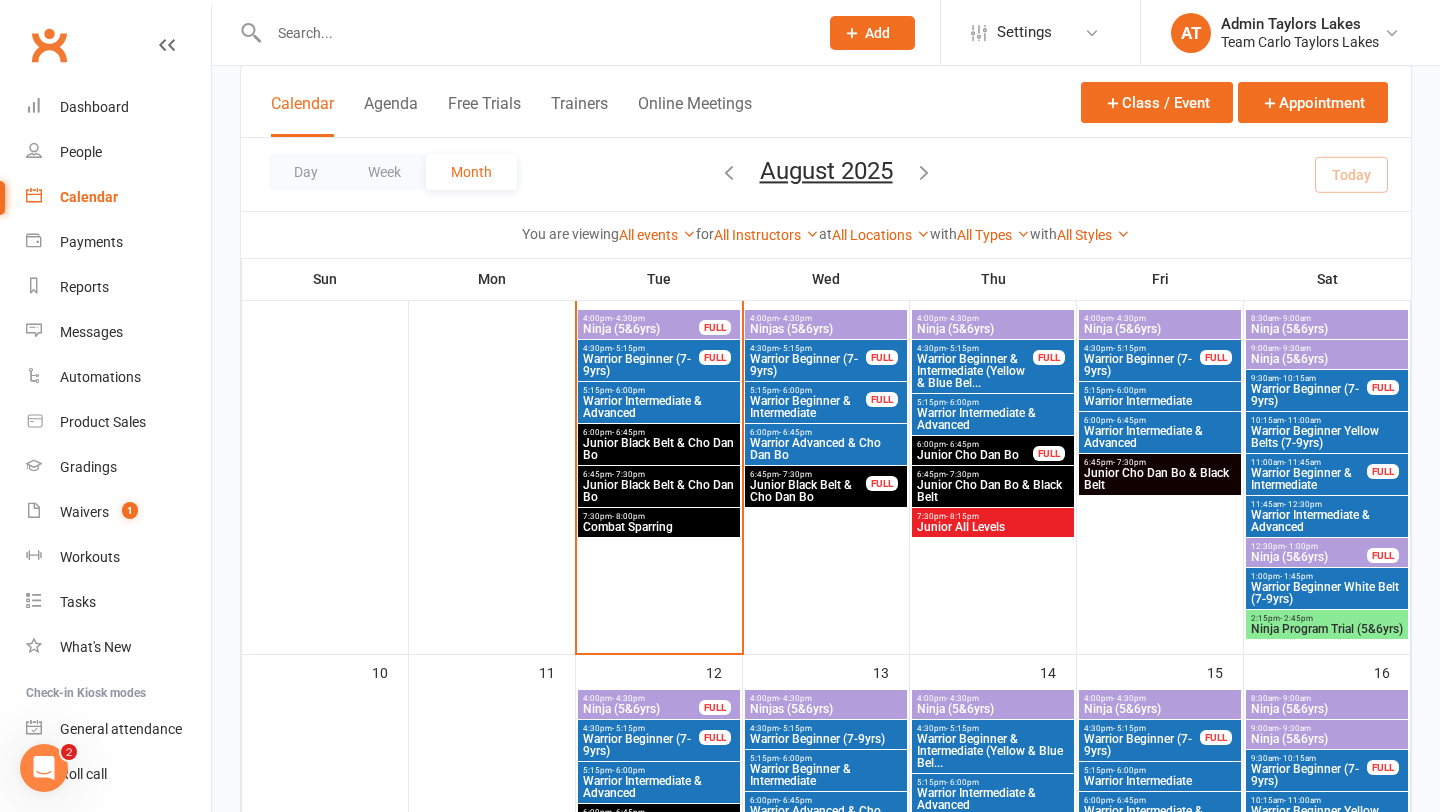 click on "Warrior Intermediate & Advanced" at bounding box center [1160, 437] 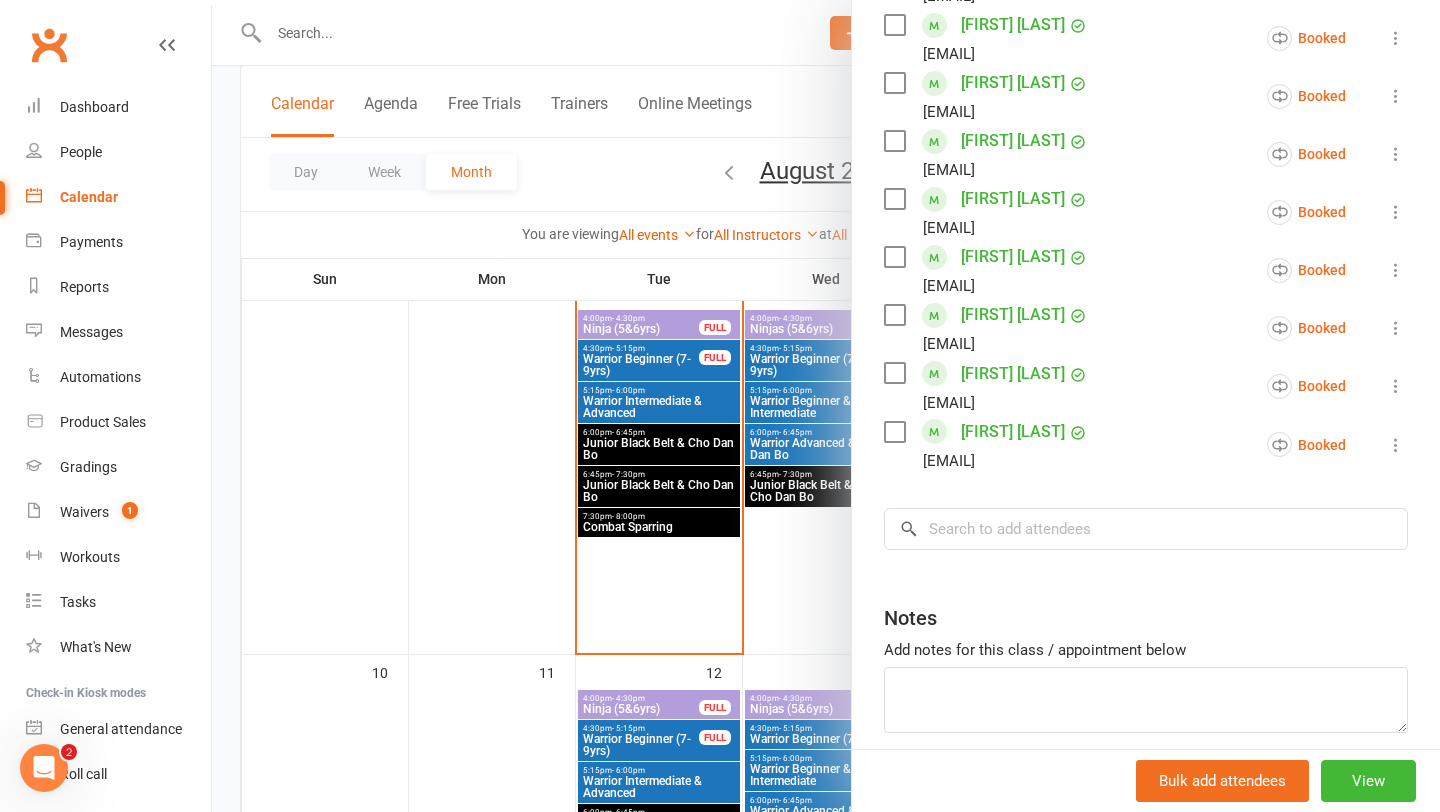scroll, scrollTop: 956, scrollLeft: 0, axis: vertical 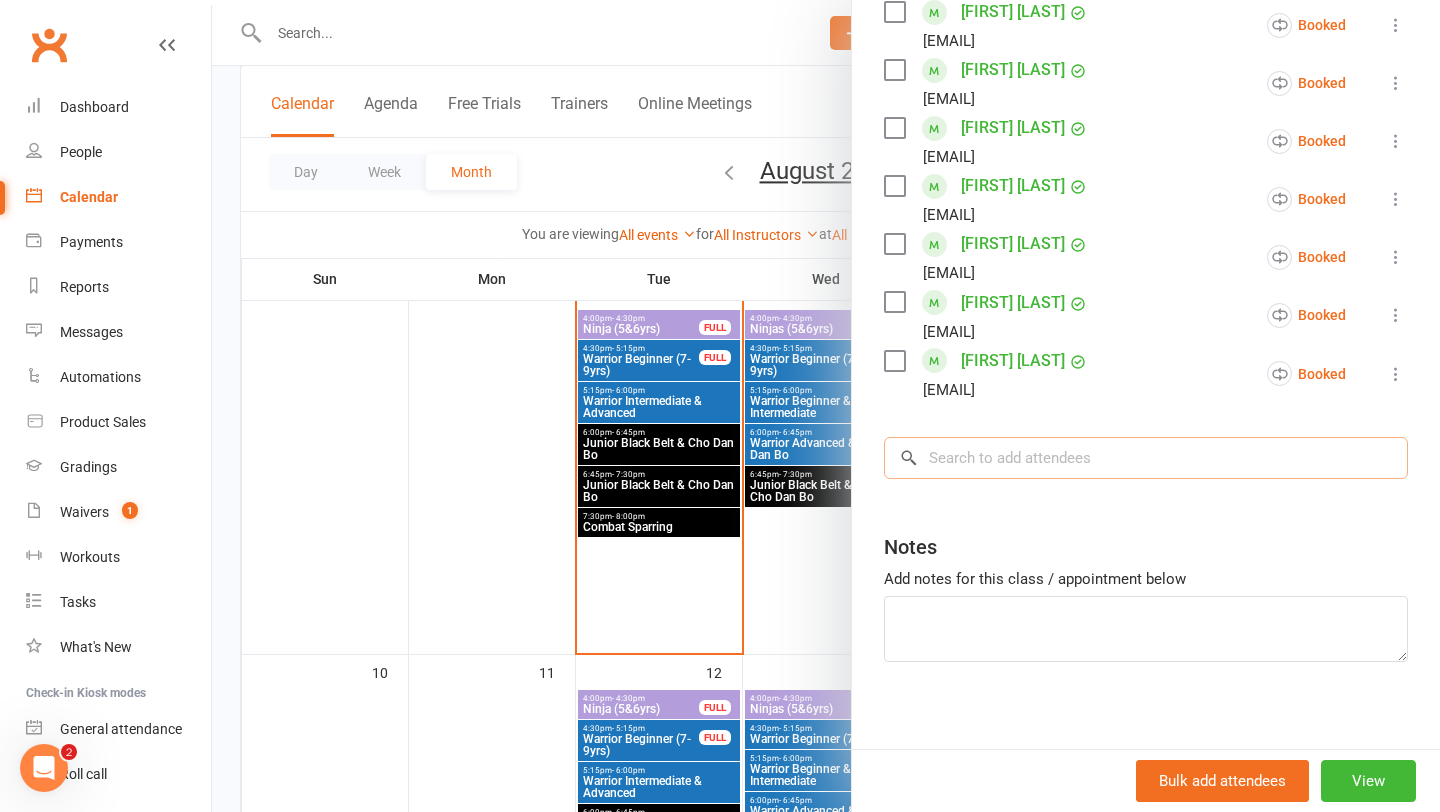 click at bounding box center [1146, 458] 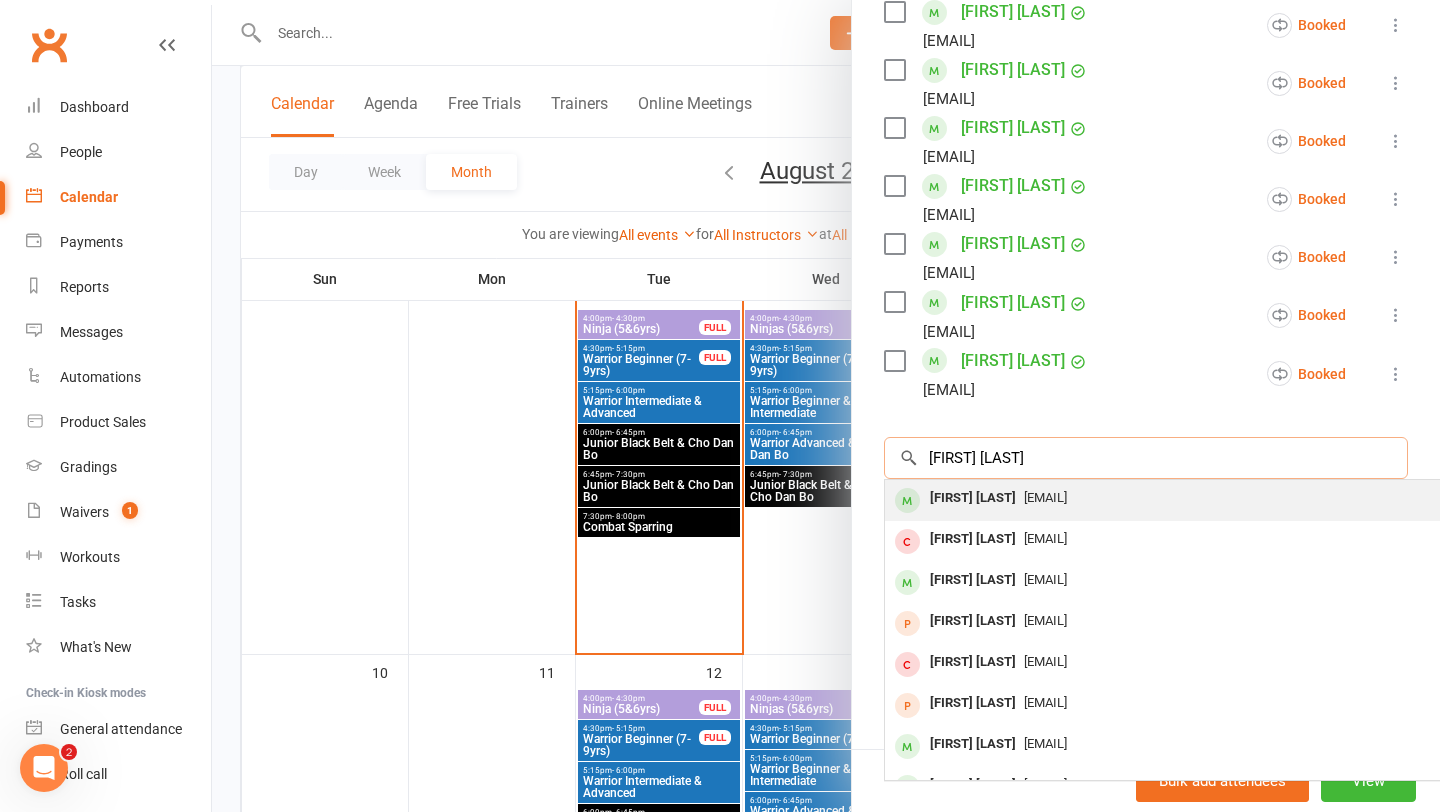 type on "[FIRST] [LAST]" 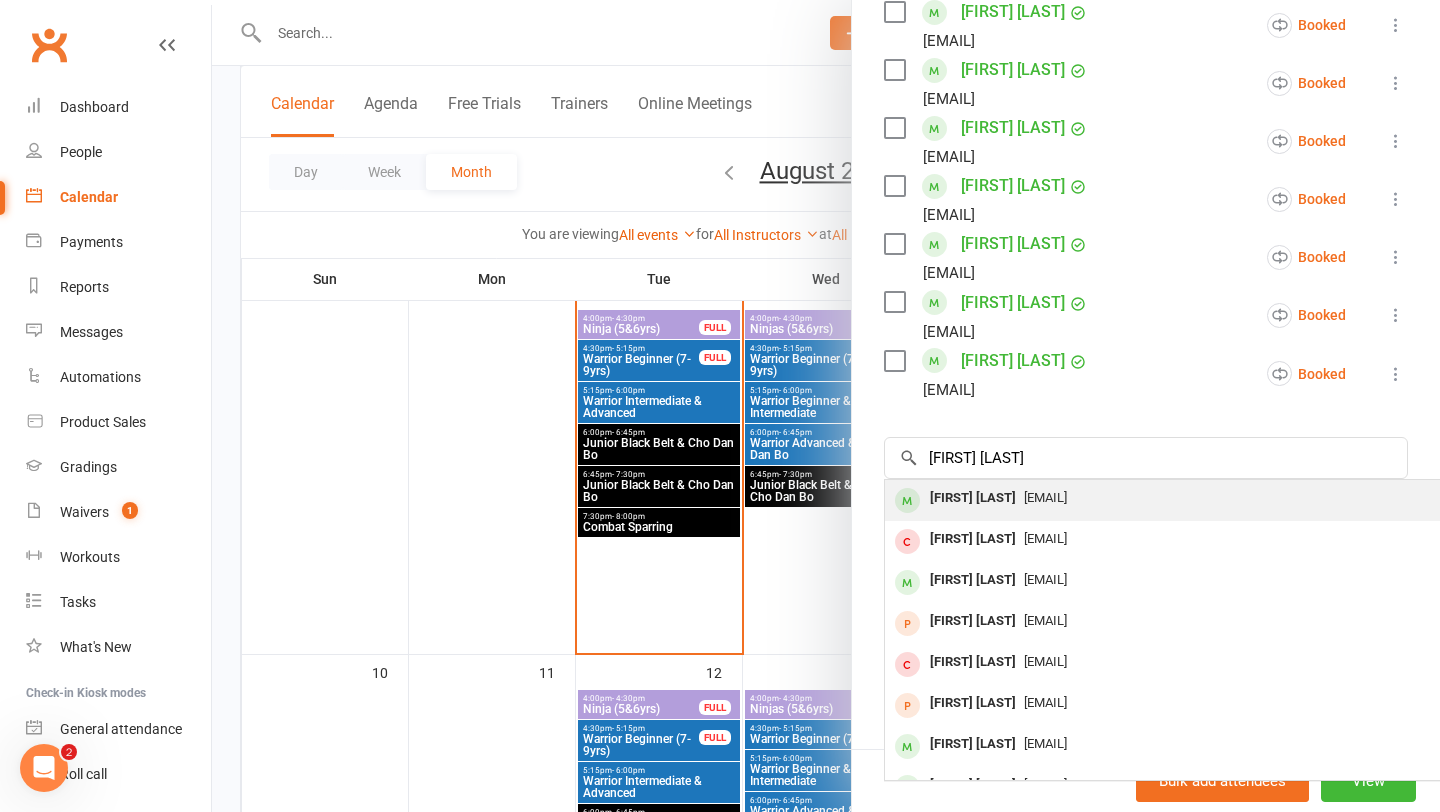 click on "[FIRST] [LAST]" at bounding box center (973, 498) 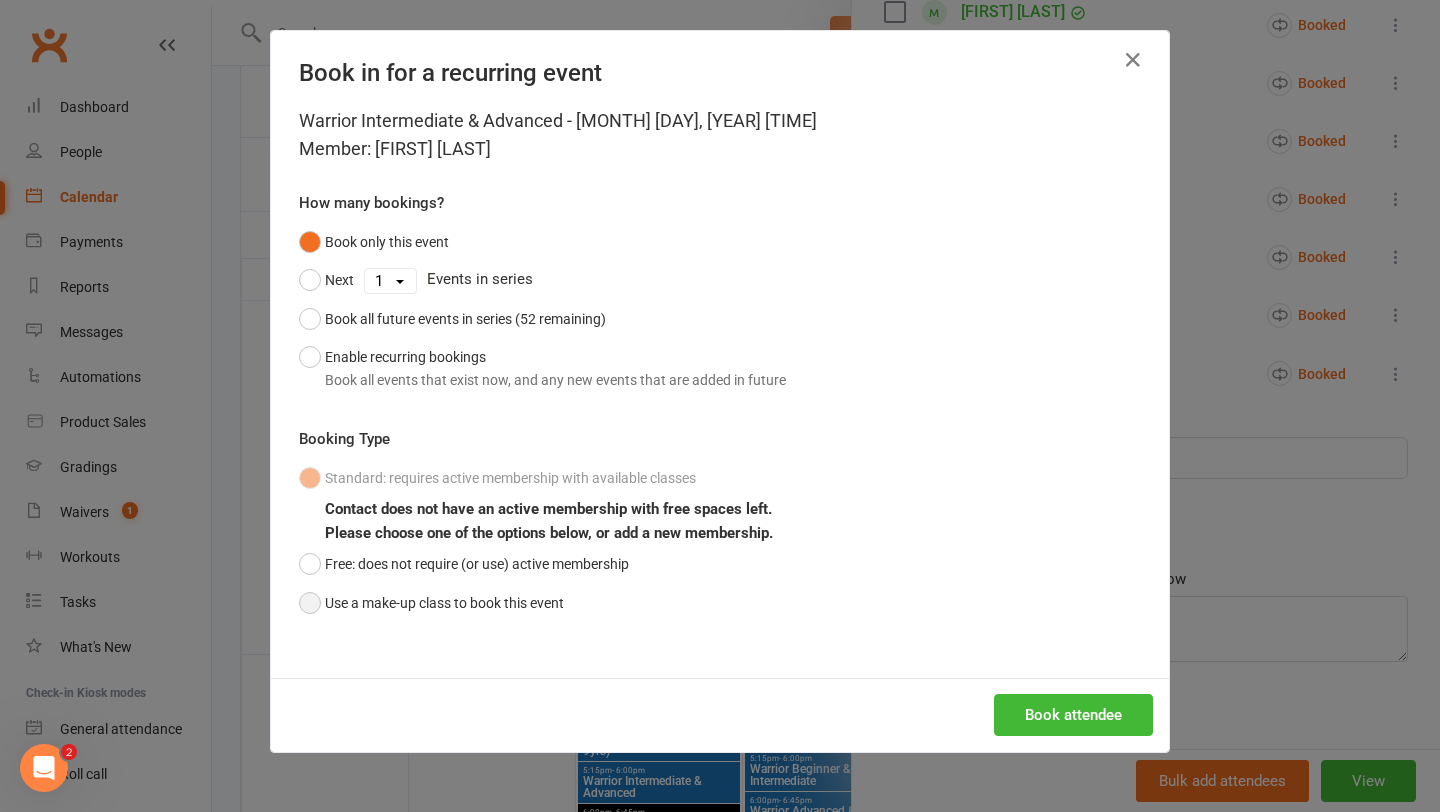 click on "Use a make-up class to book this event" at bounding box center (431, 603) 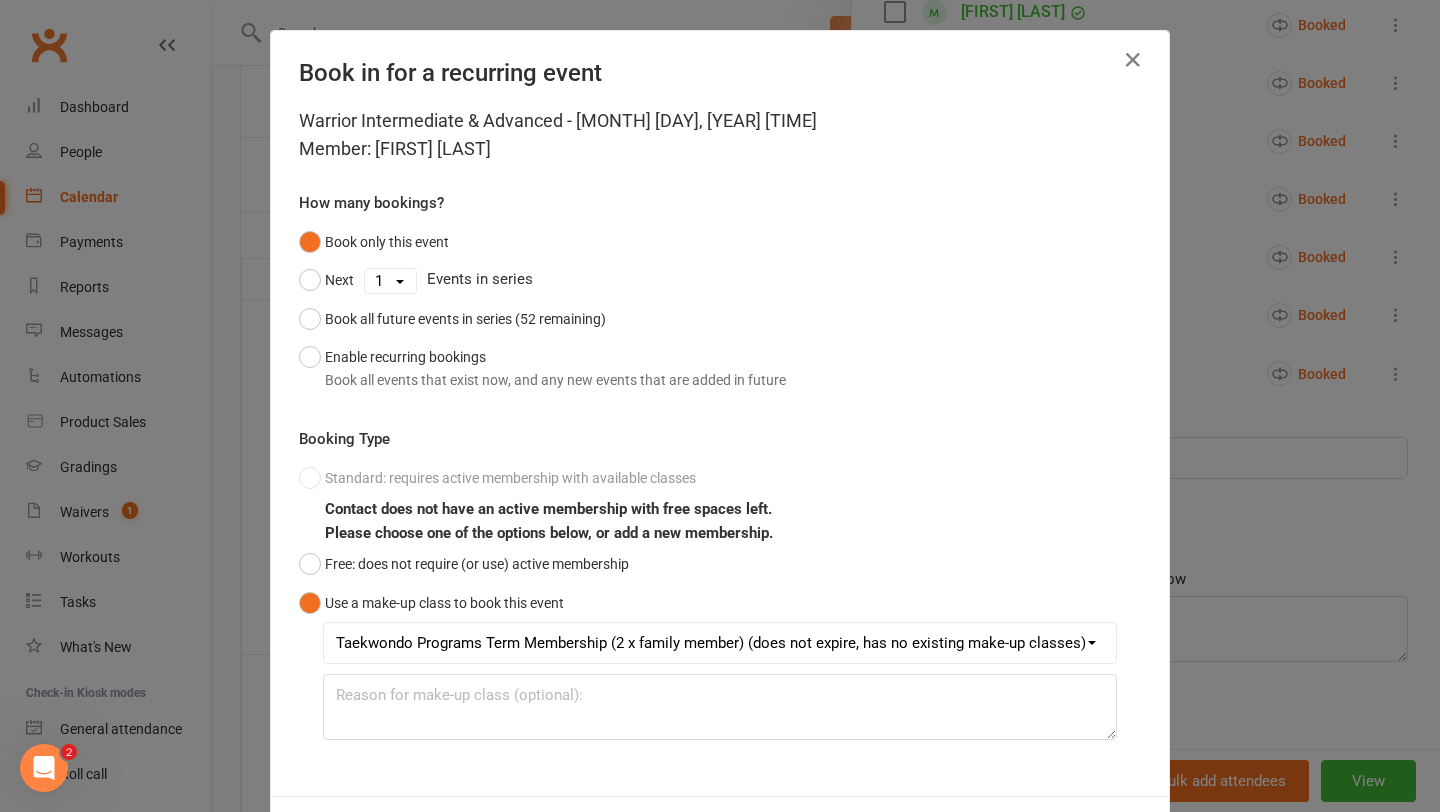 scroll, scrollTop: 89, scrollLeft: 0, axis: vertical 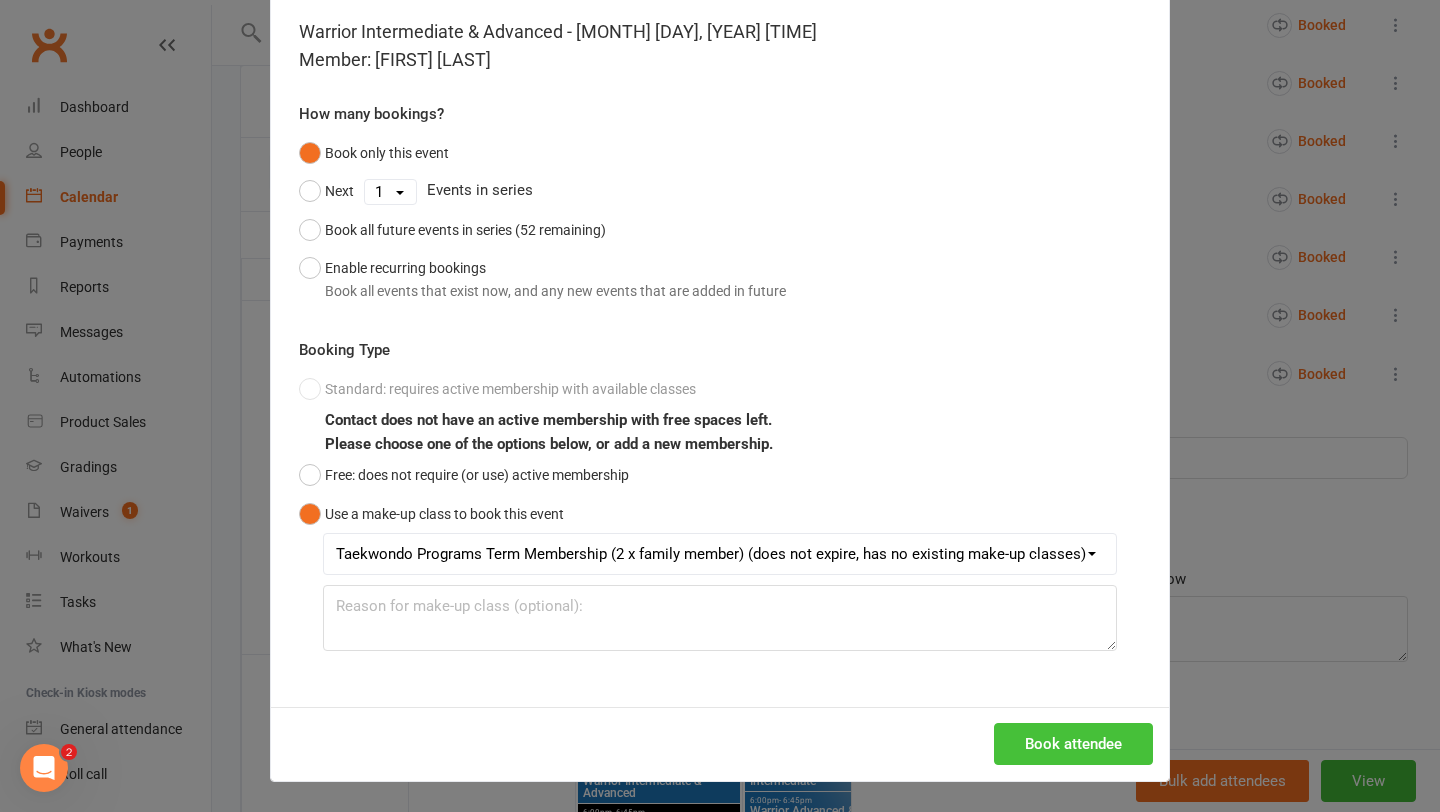 click on "Book attendee" at bounding box center (1073, 744) 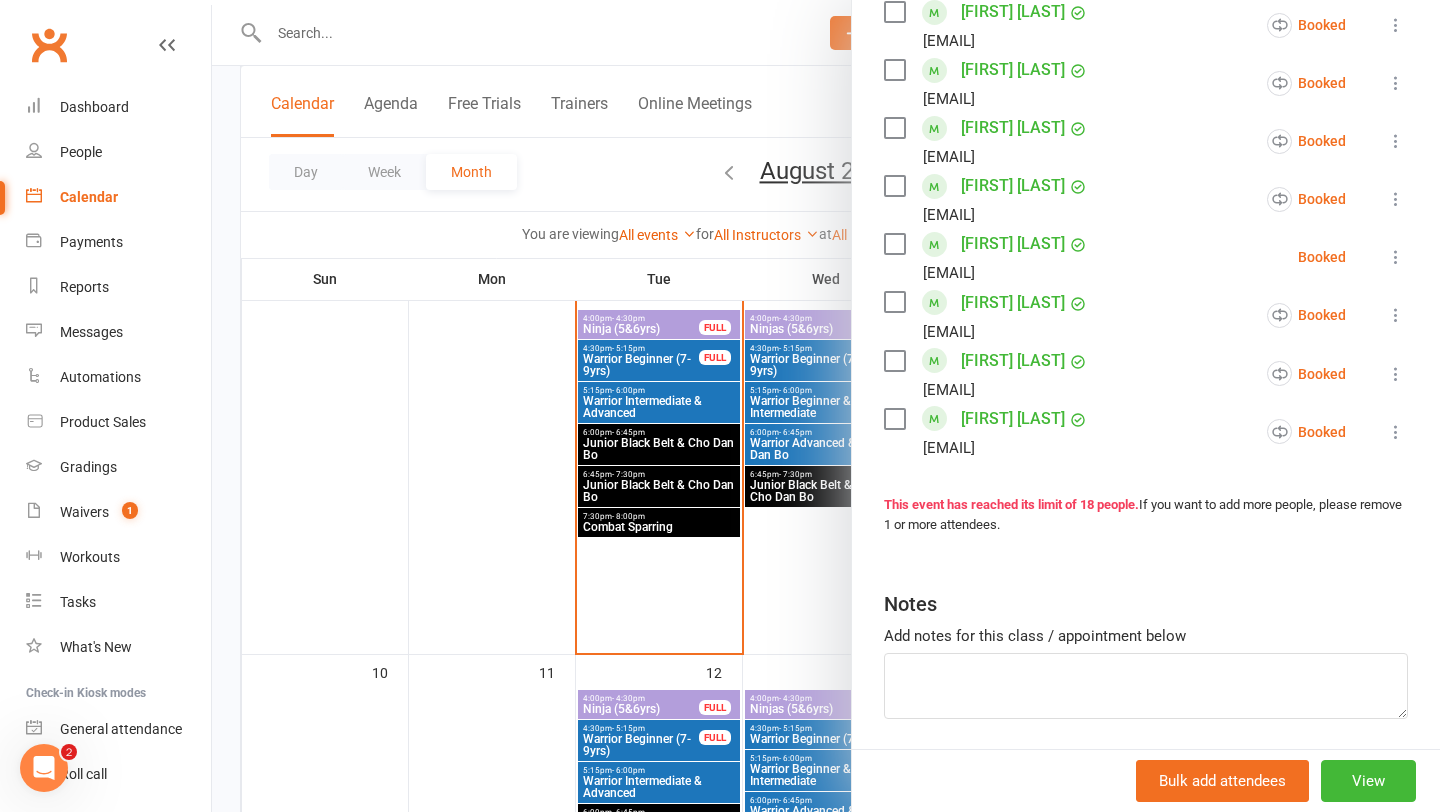 click at bounding box center [826, 406] 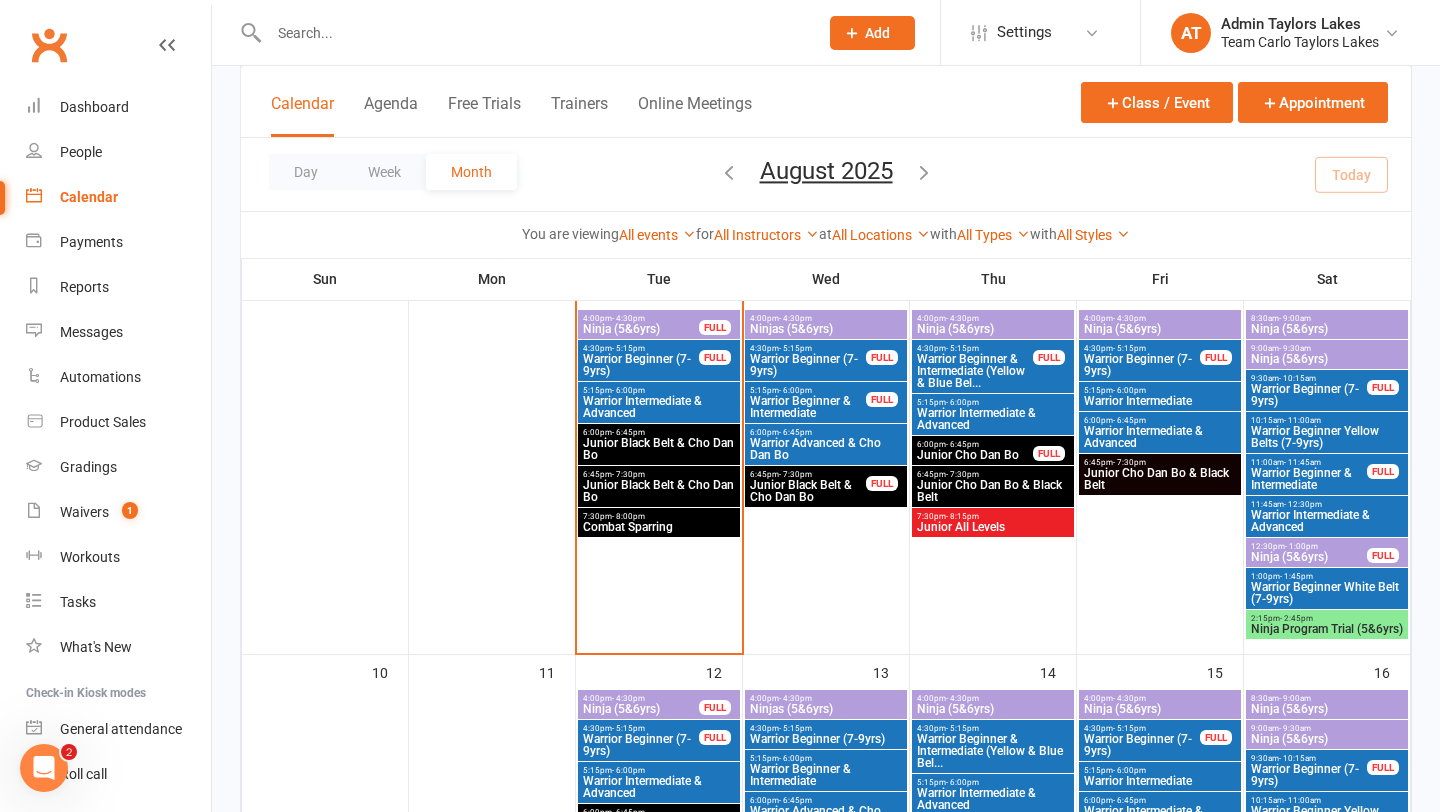 click on "Warrior Intermediate & Advanced" at bounding box center (1160, 437) 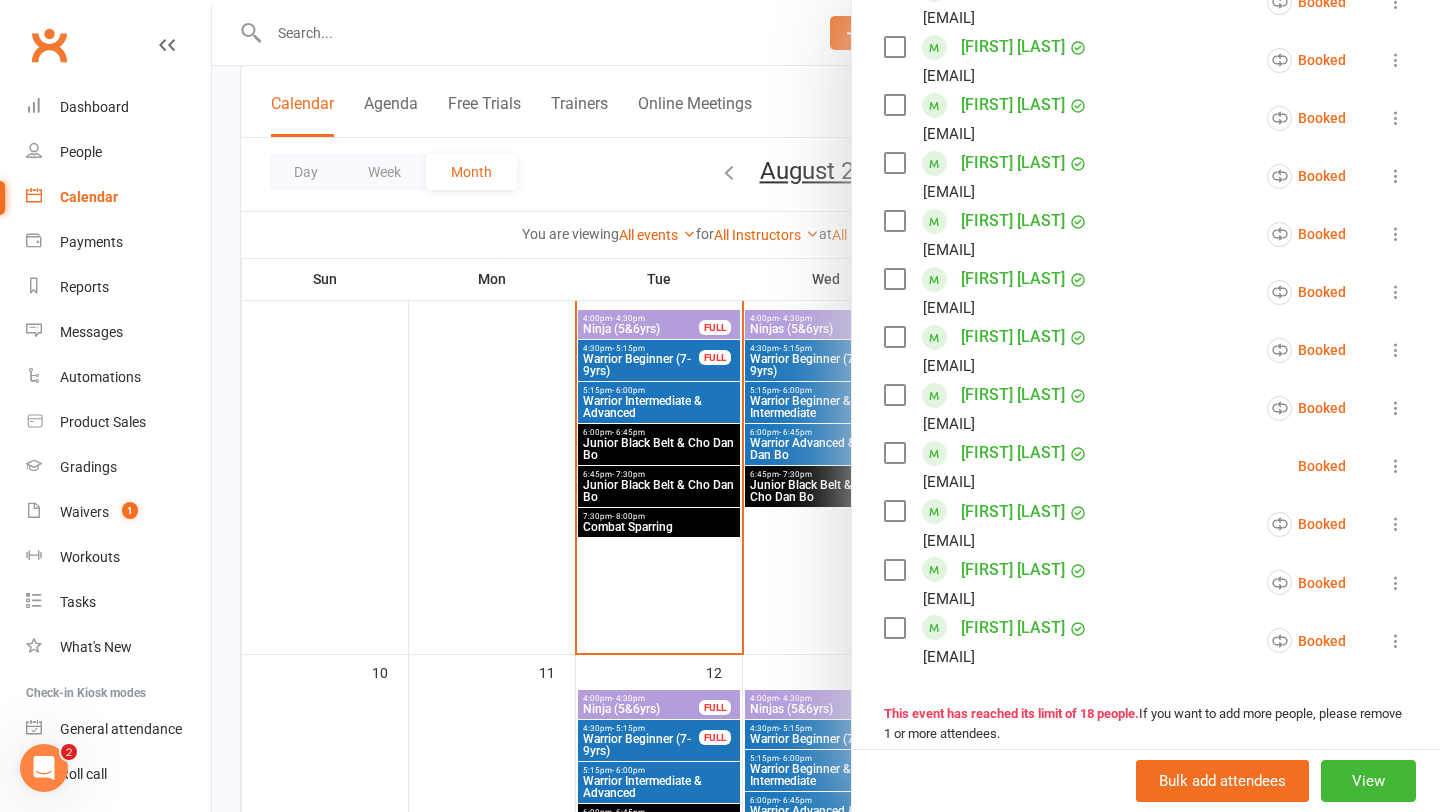scroll, scrollTop: 756, scrollLeft: 0, axis: vertical 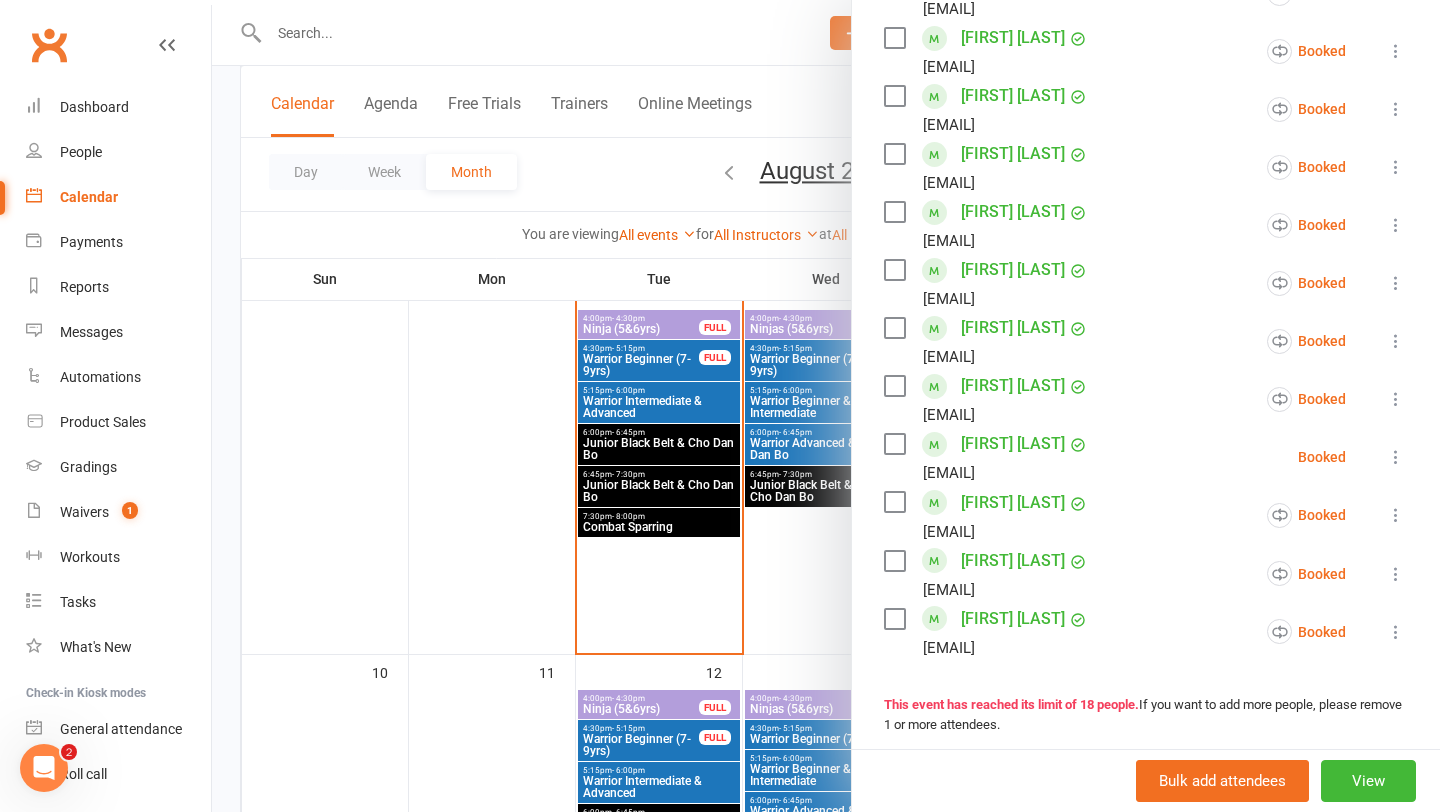 click at bounding box center [1396, 399] 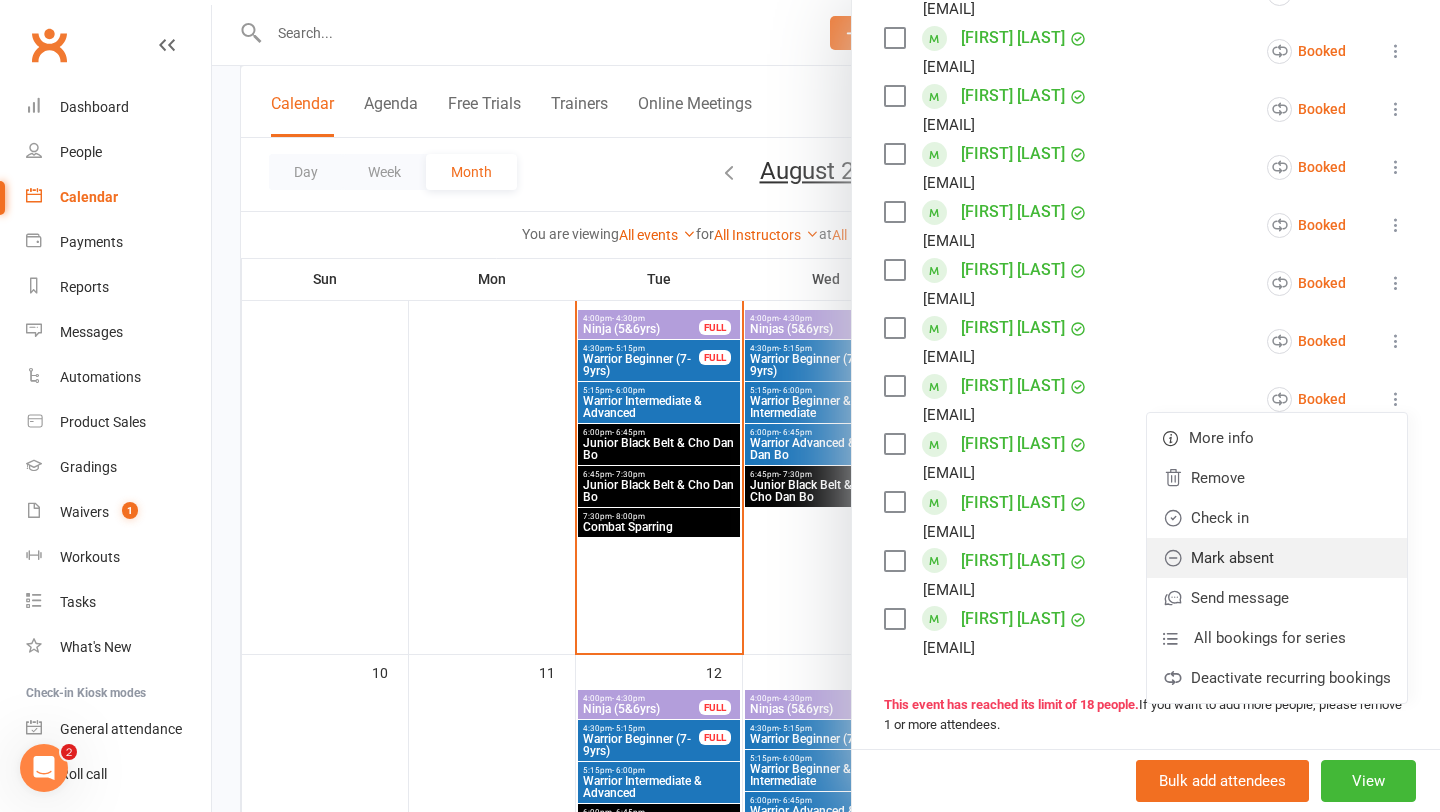 click on "Mark absent" at bounding box center [1277, 558] 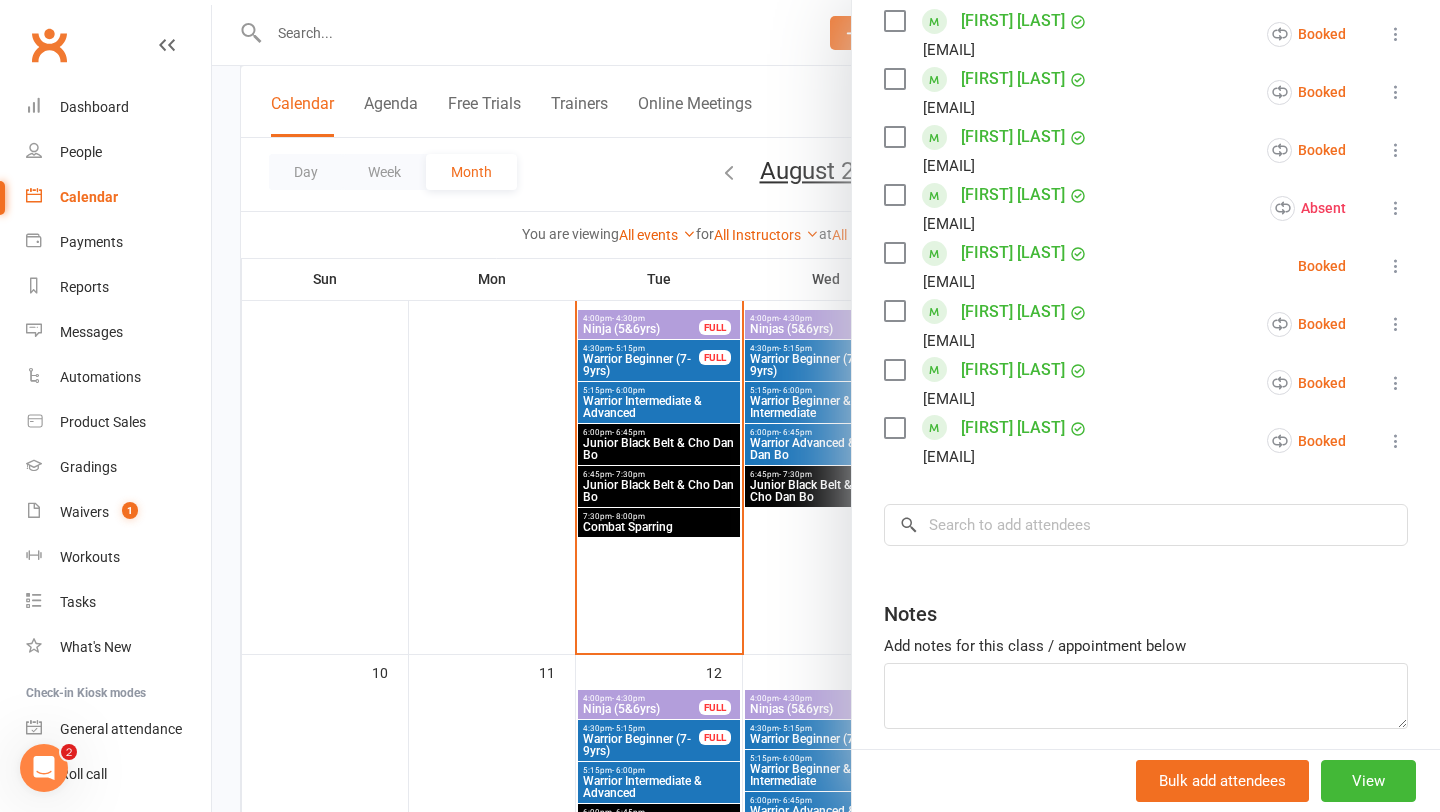 scroll, scrollTop: 1026, scrollLeft: 0, axis: vertical 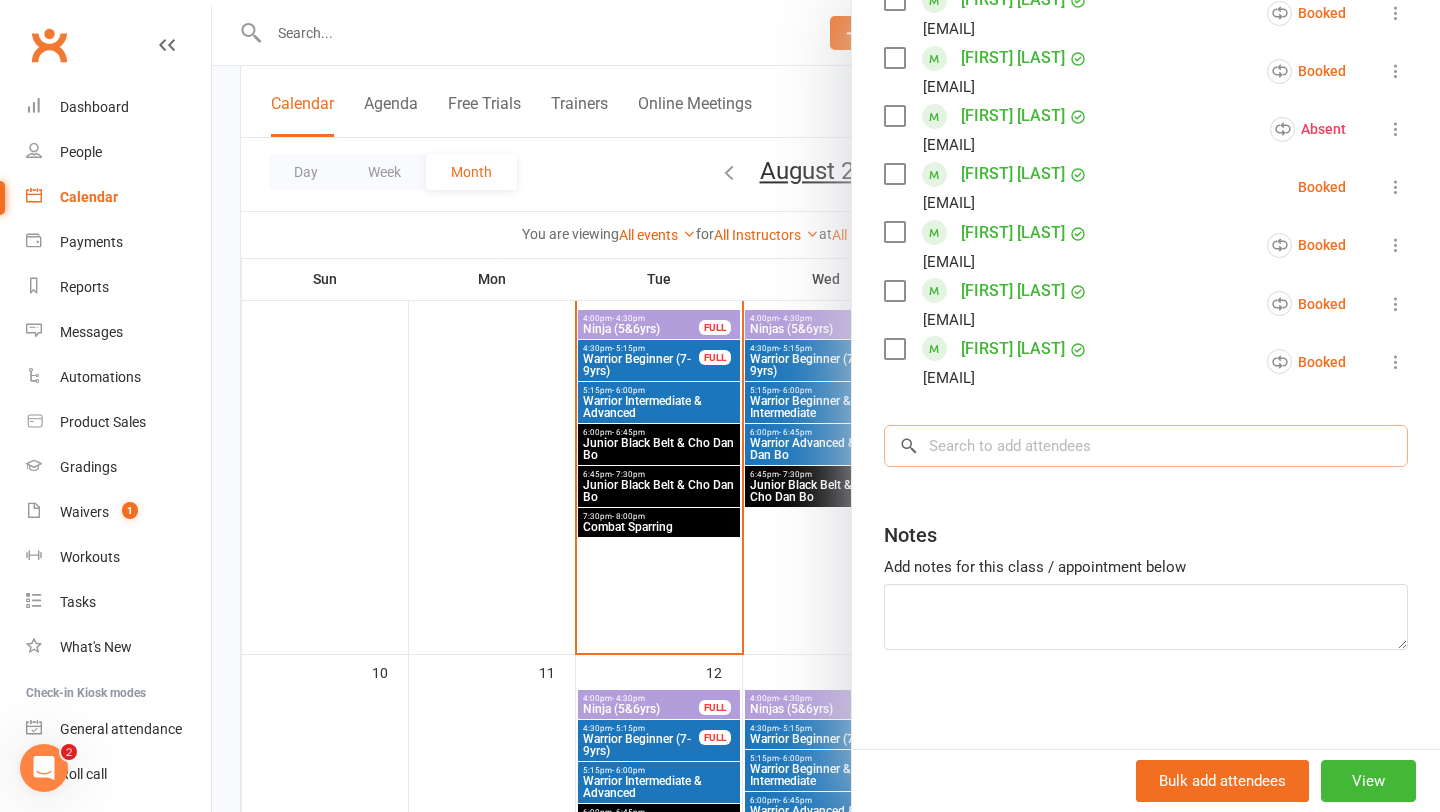 click at bounding box center (1146, 446) 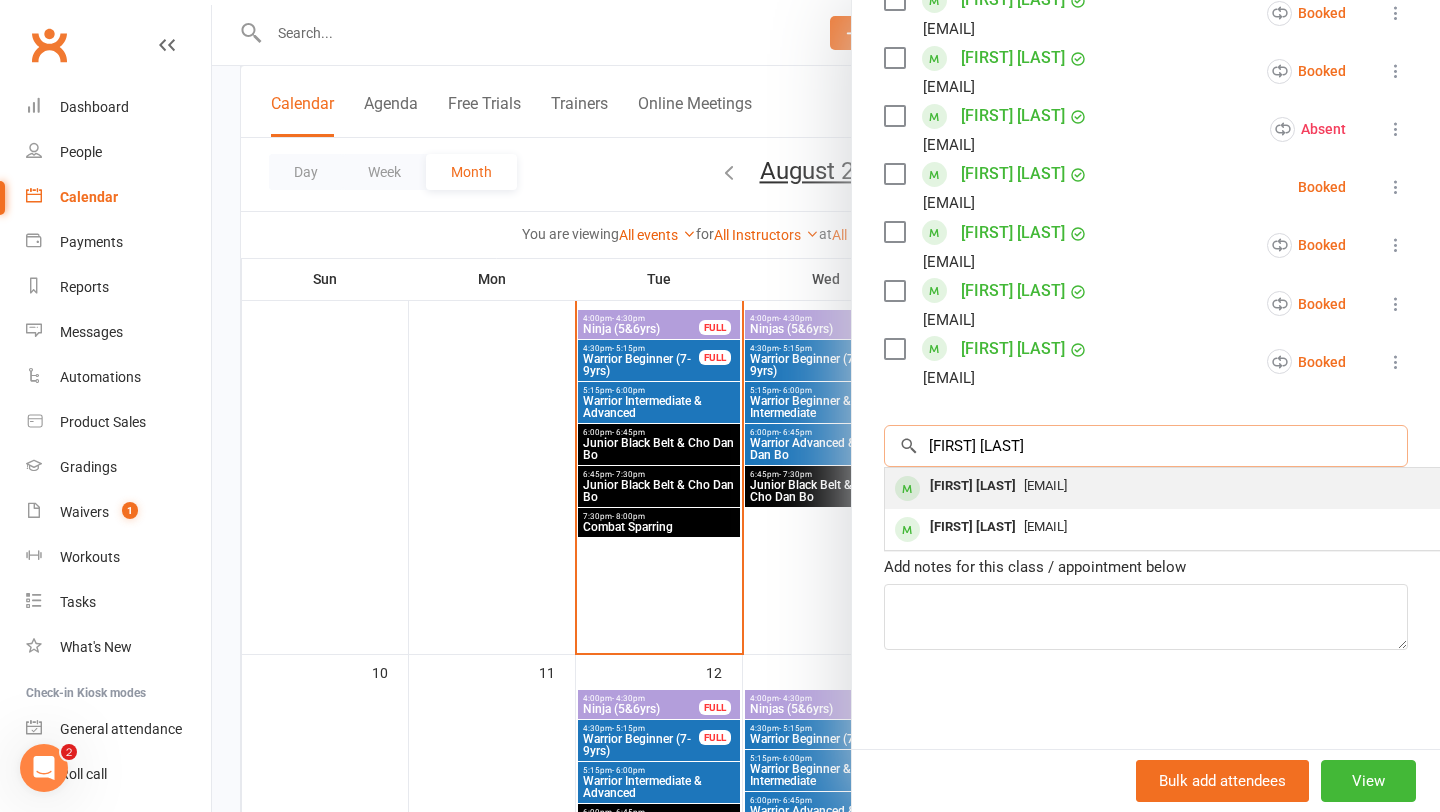 type on "[FIRST] [LAST]" 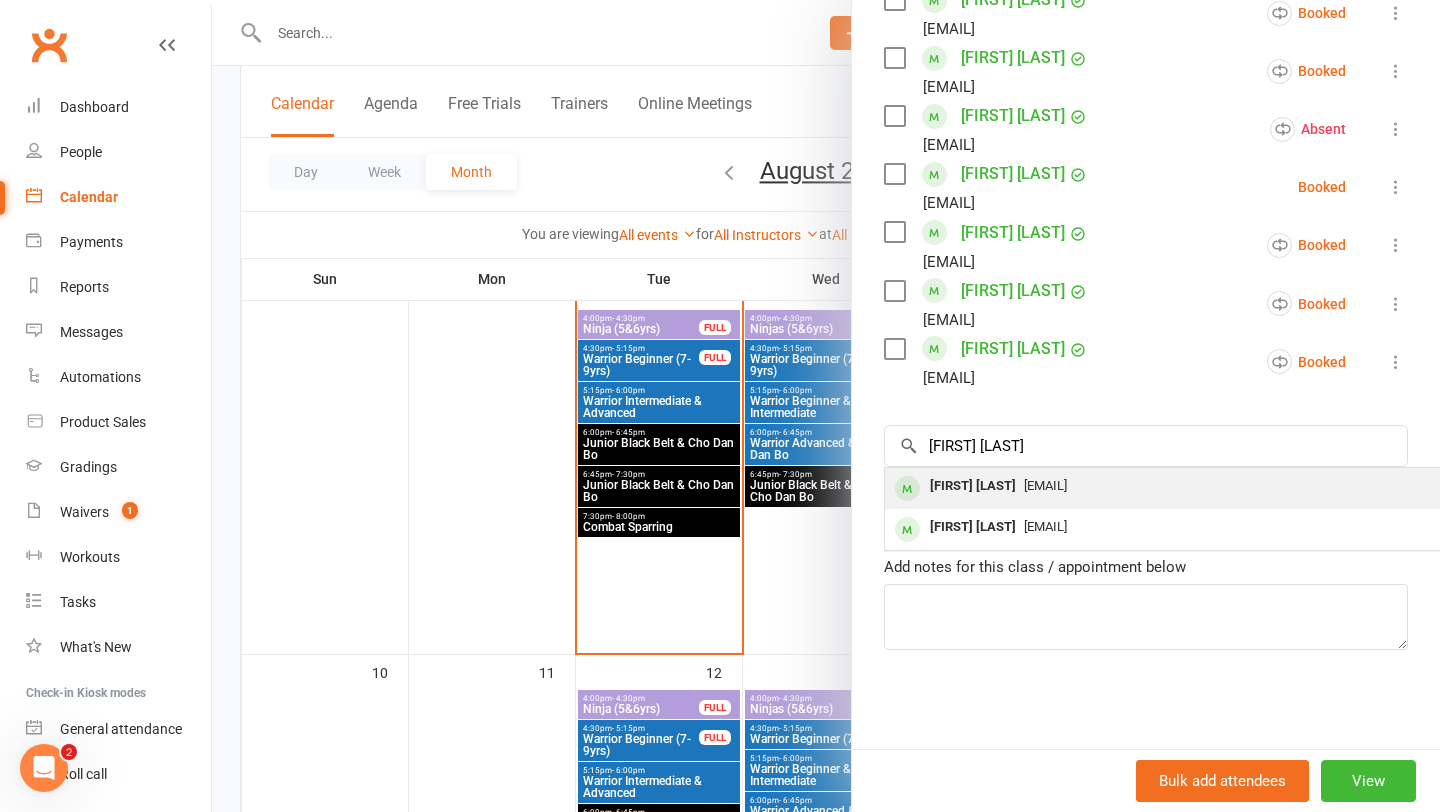 click on "[FIRST] [LAST]" at bounding box center [973, 486] 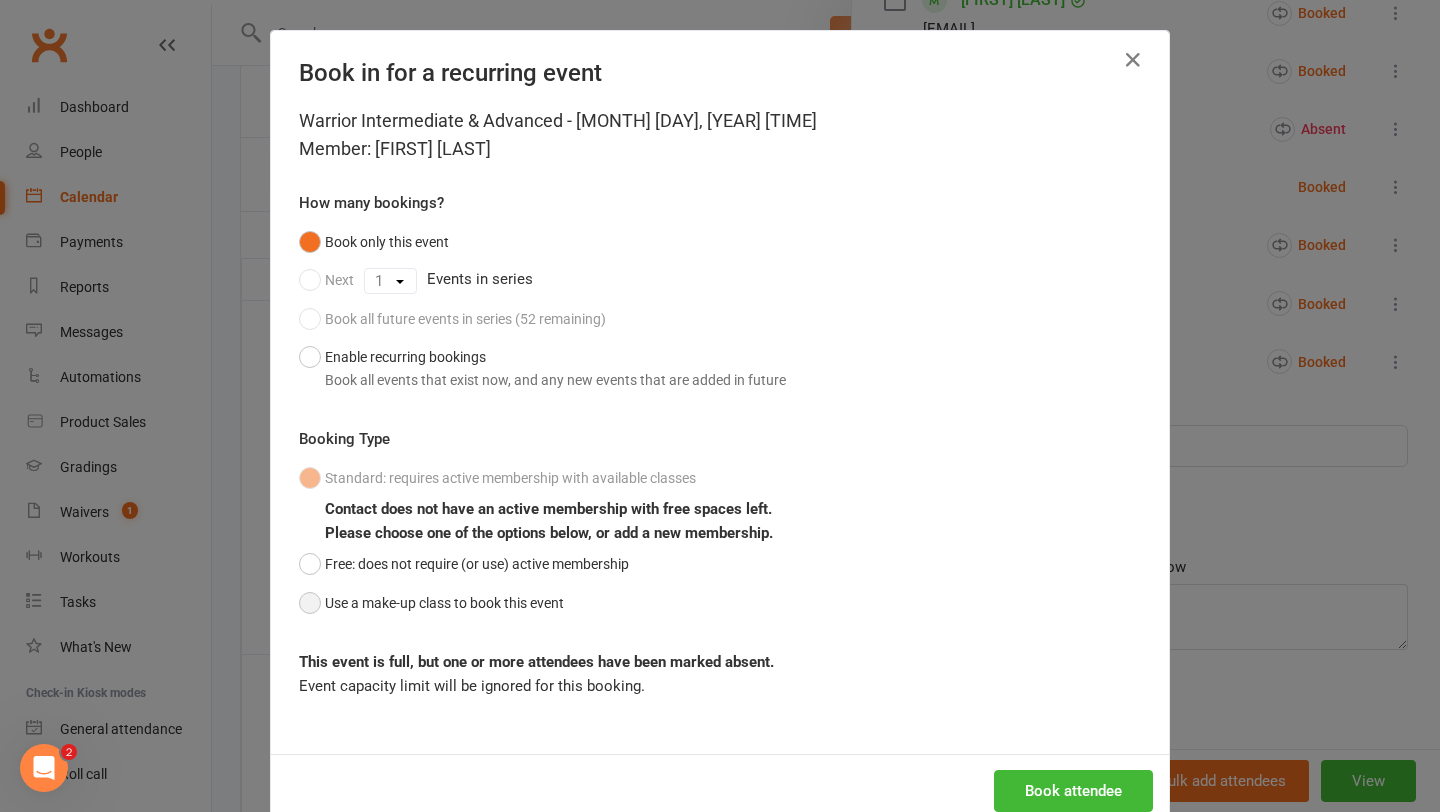 click on "Use a make-up class to book this event" at bounding box center (431, 603) 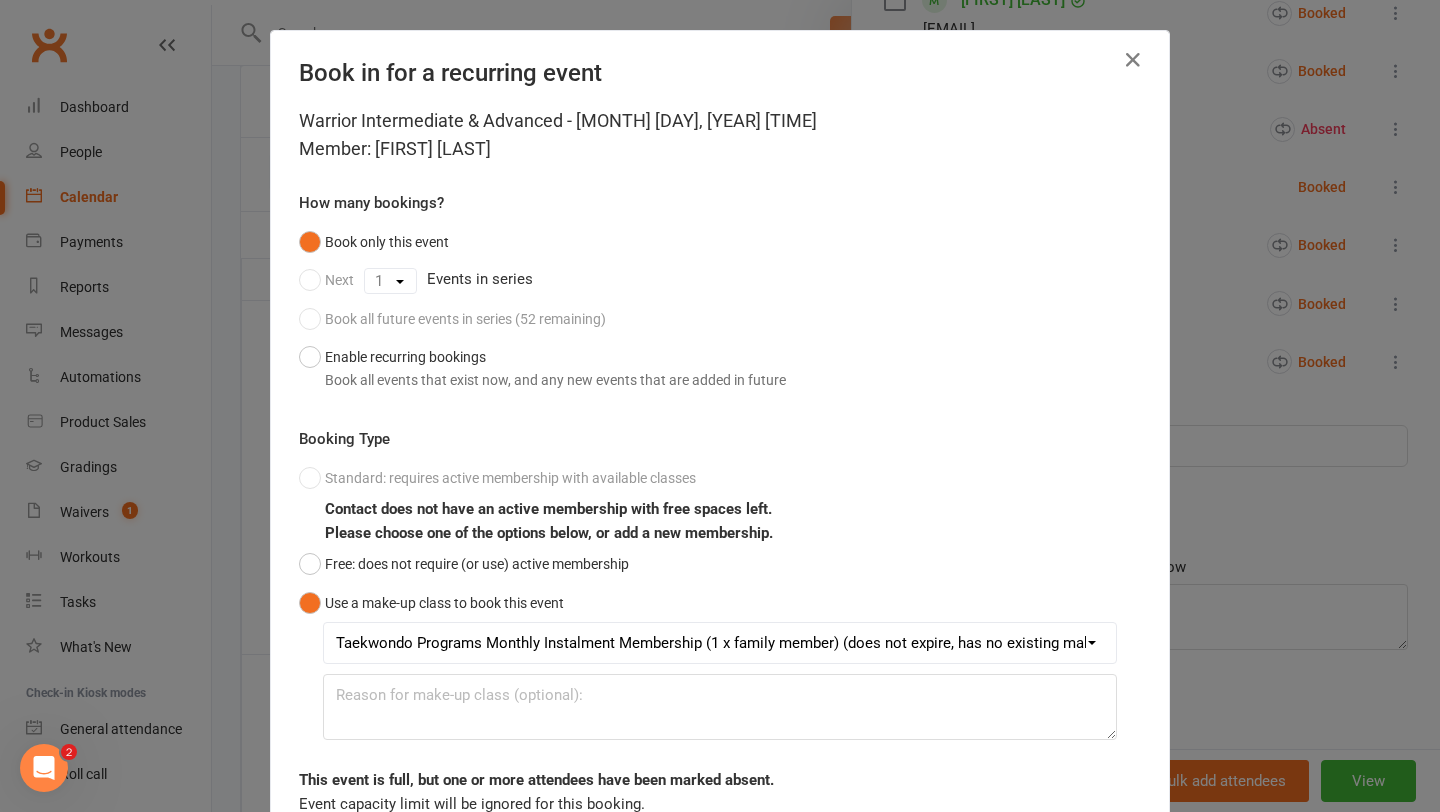 scroll, scrollTop: 165, scrollLeft: 0, axis: vertical 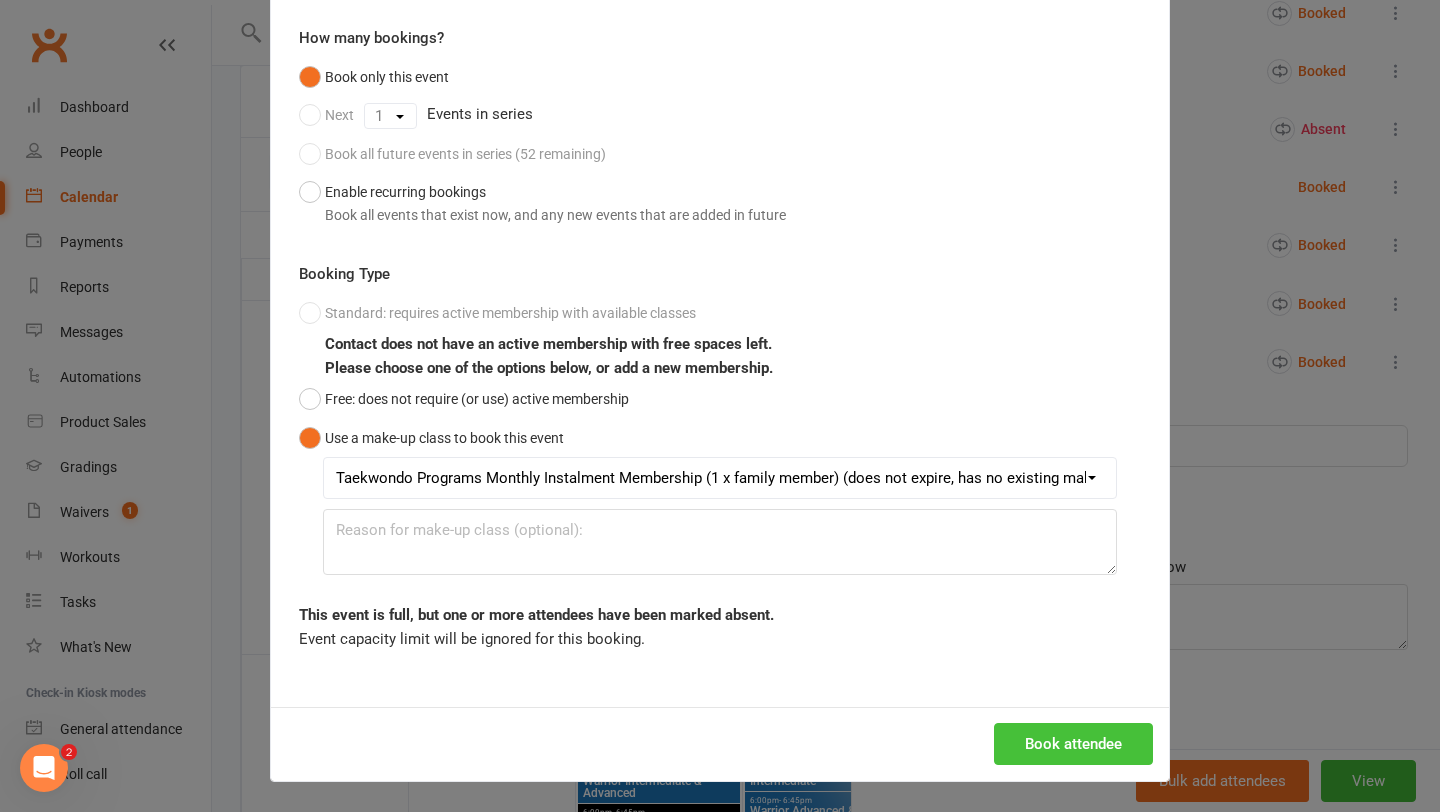 click on "Book attendee" at bounding box center [1073, 744] 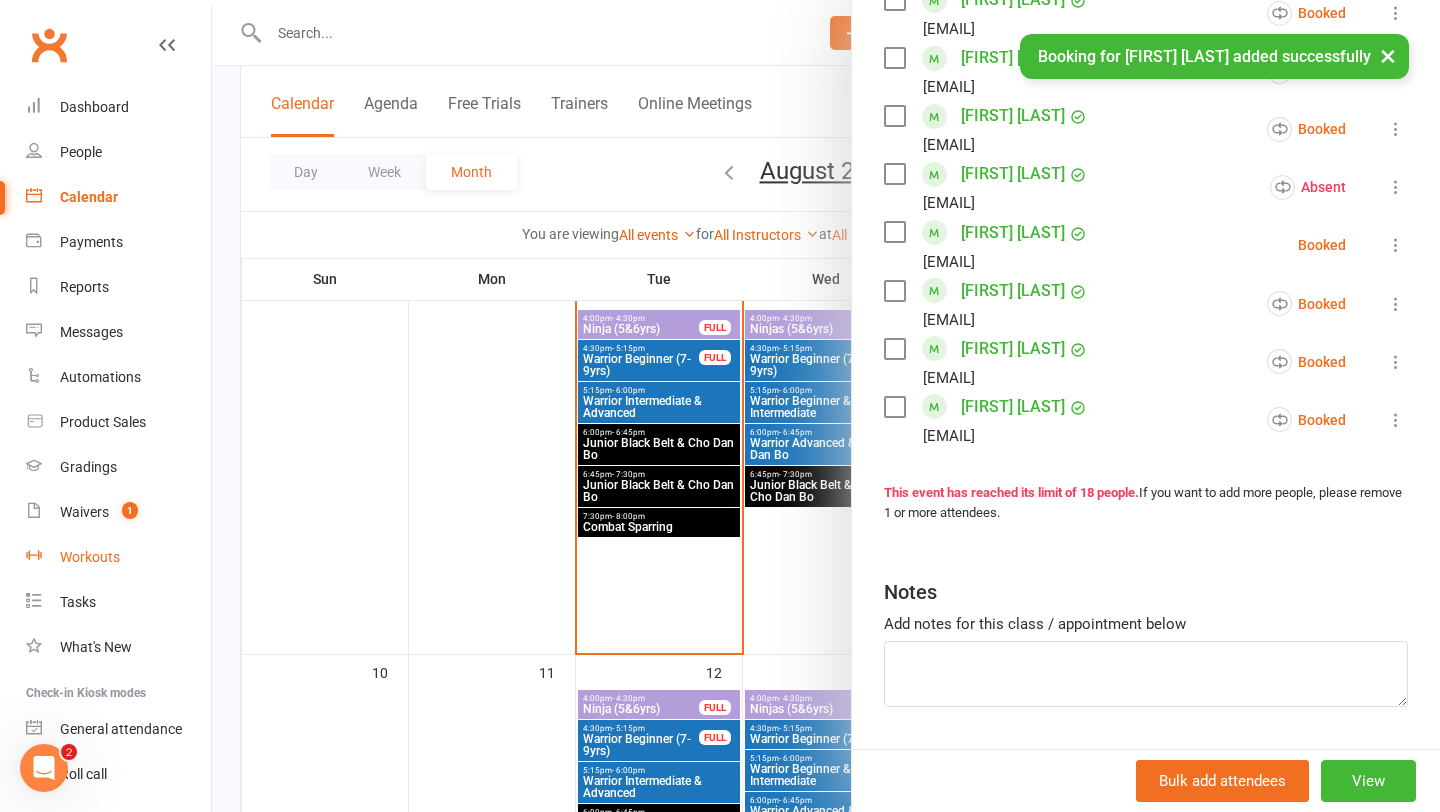 scroll, scrollTop: 1084, scrollLeft: 0, axis: vertical 